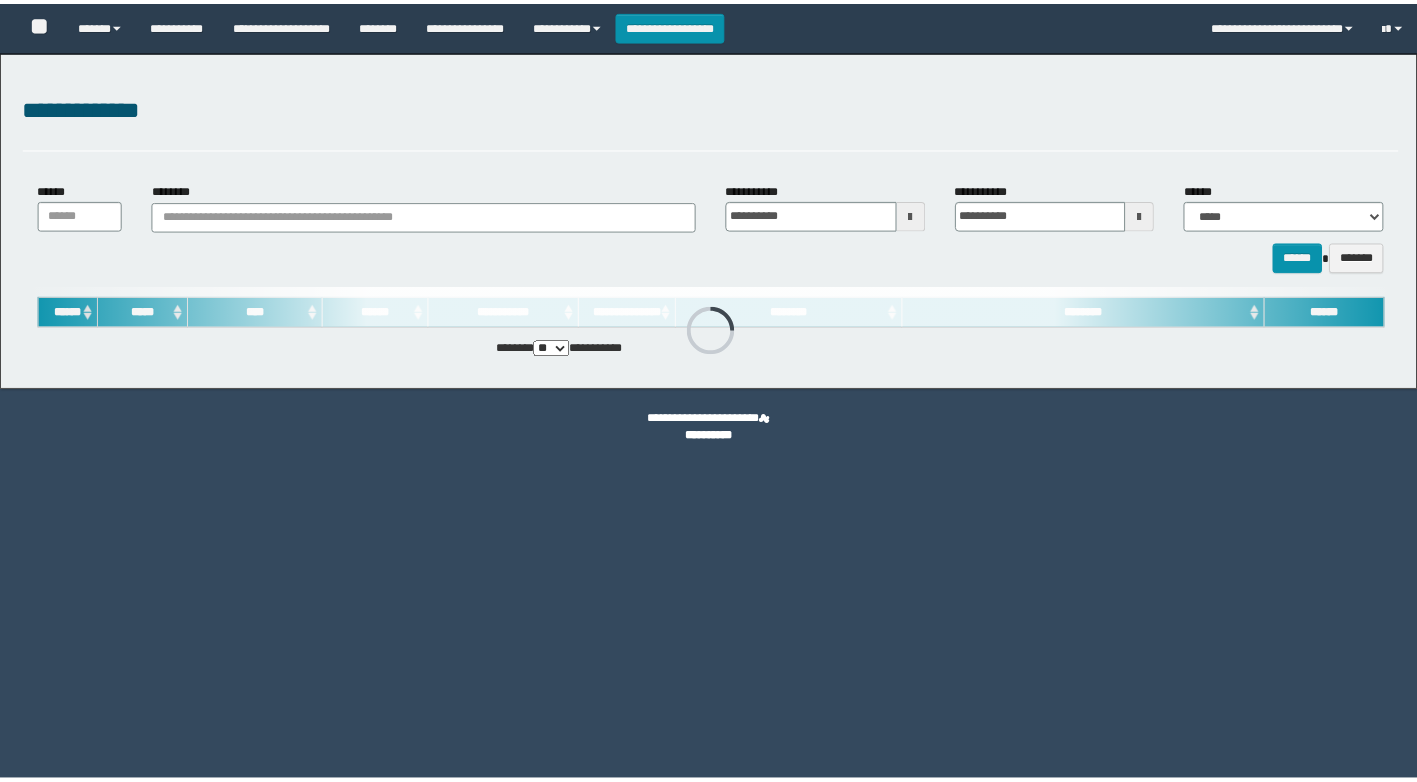 scroll, scrollTop: 0, scrollLeft: 0, axis: both 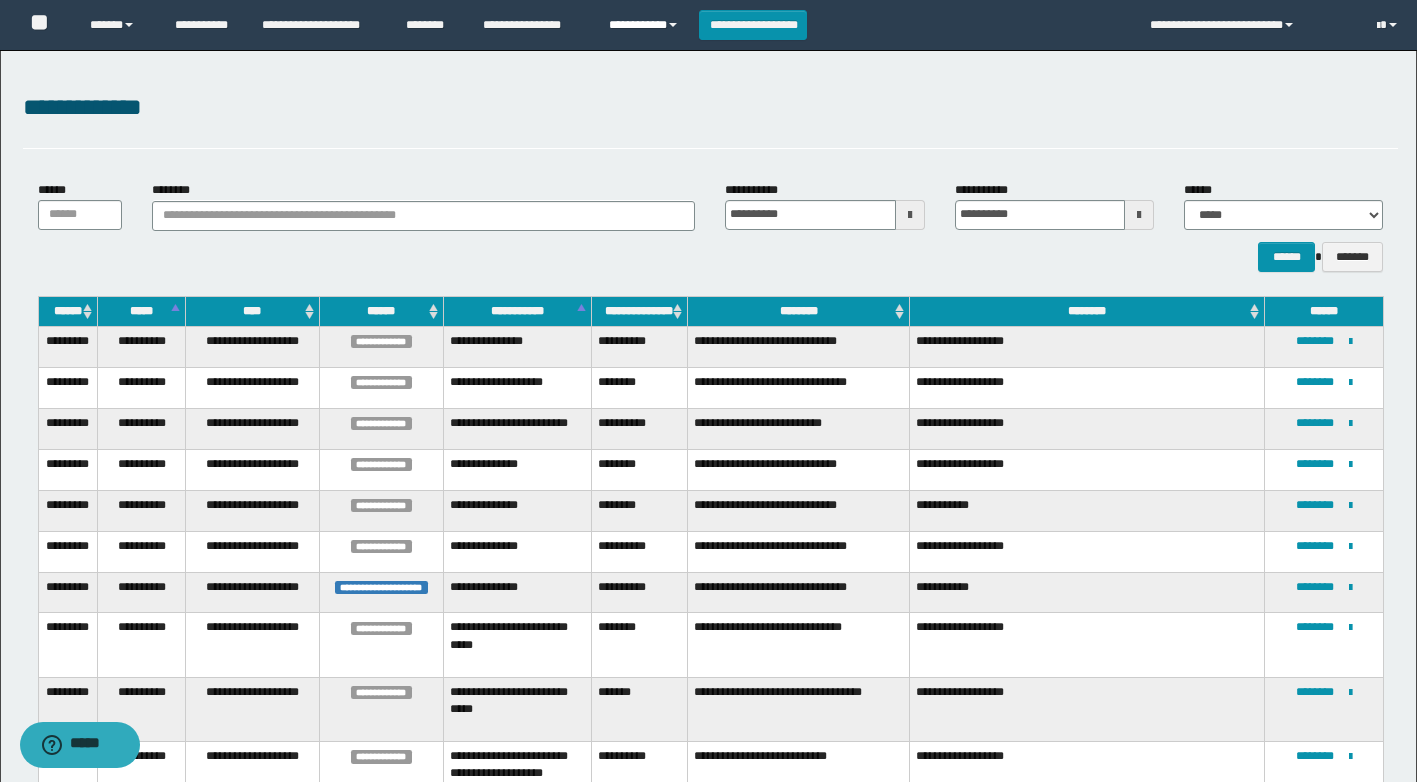 click on "**********" at bounding box center [646, 25] 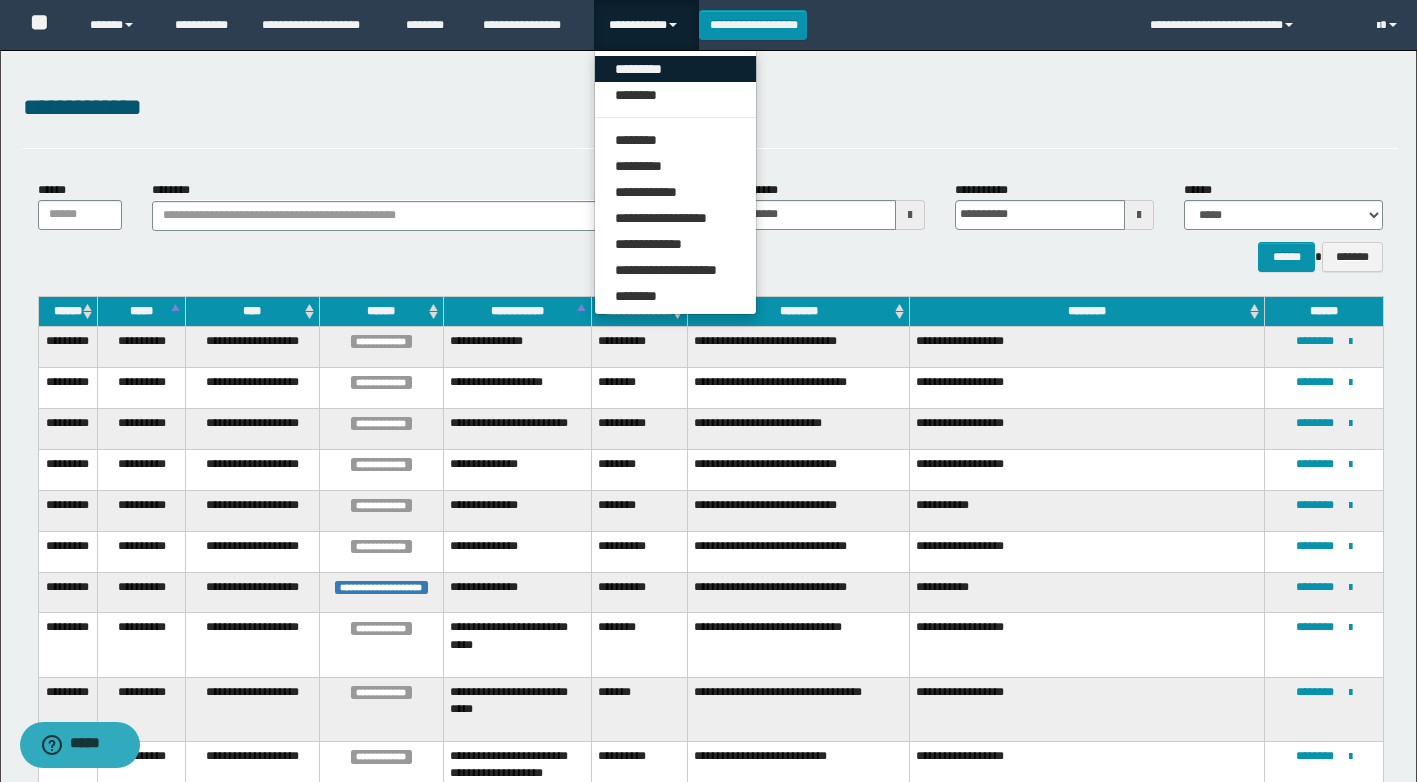 click on "*********" at bounding box center (675, 69) 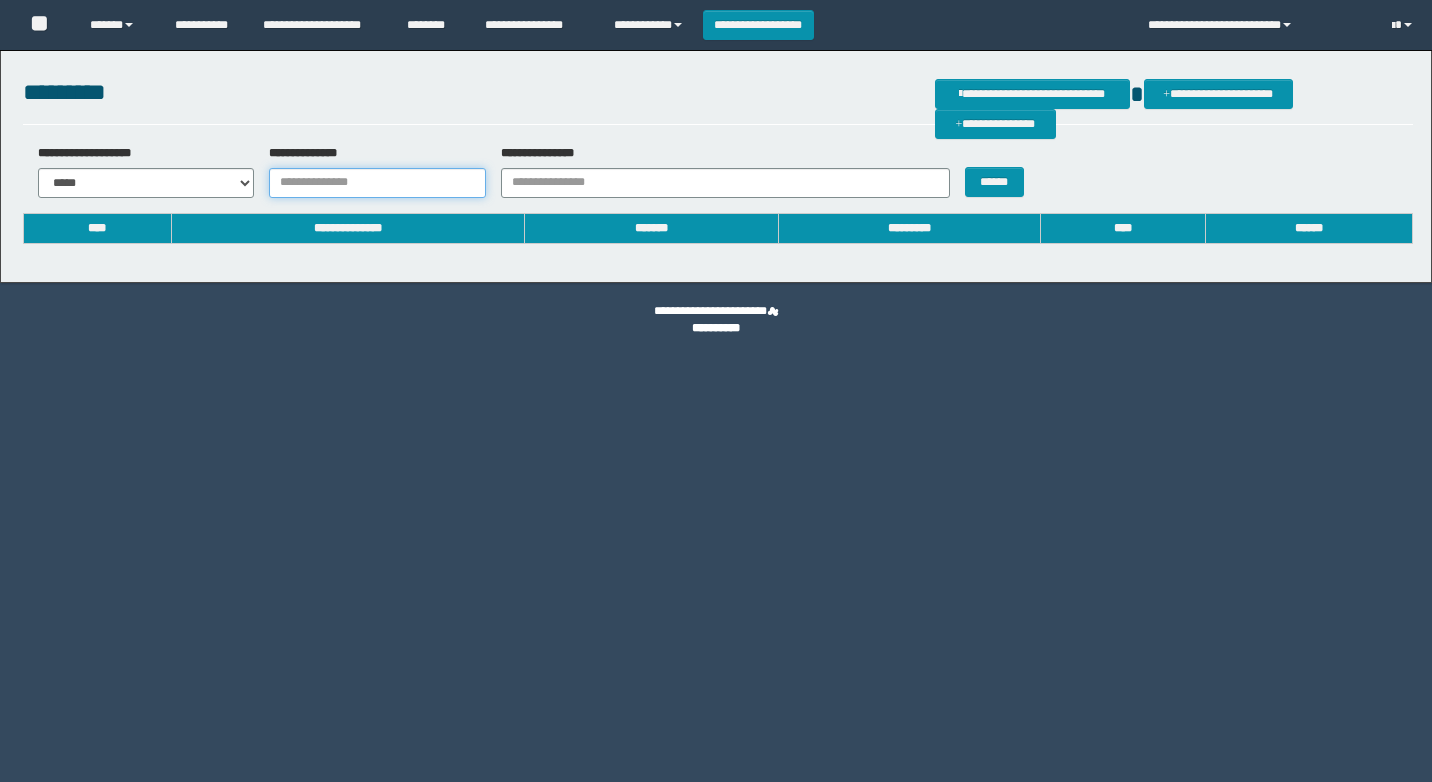 click on "**********" at bounding box center [377, 183] 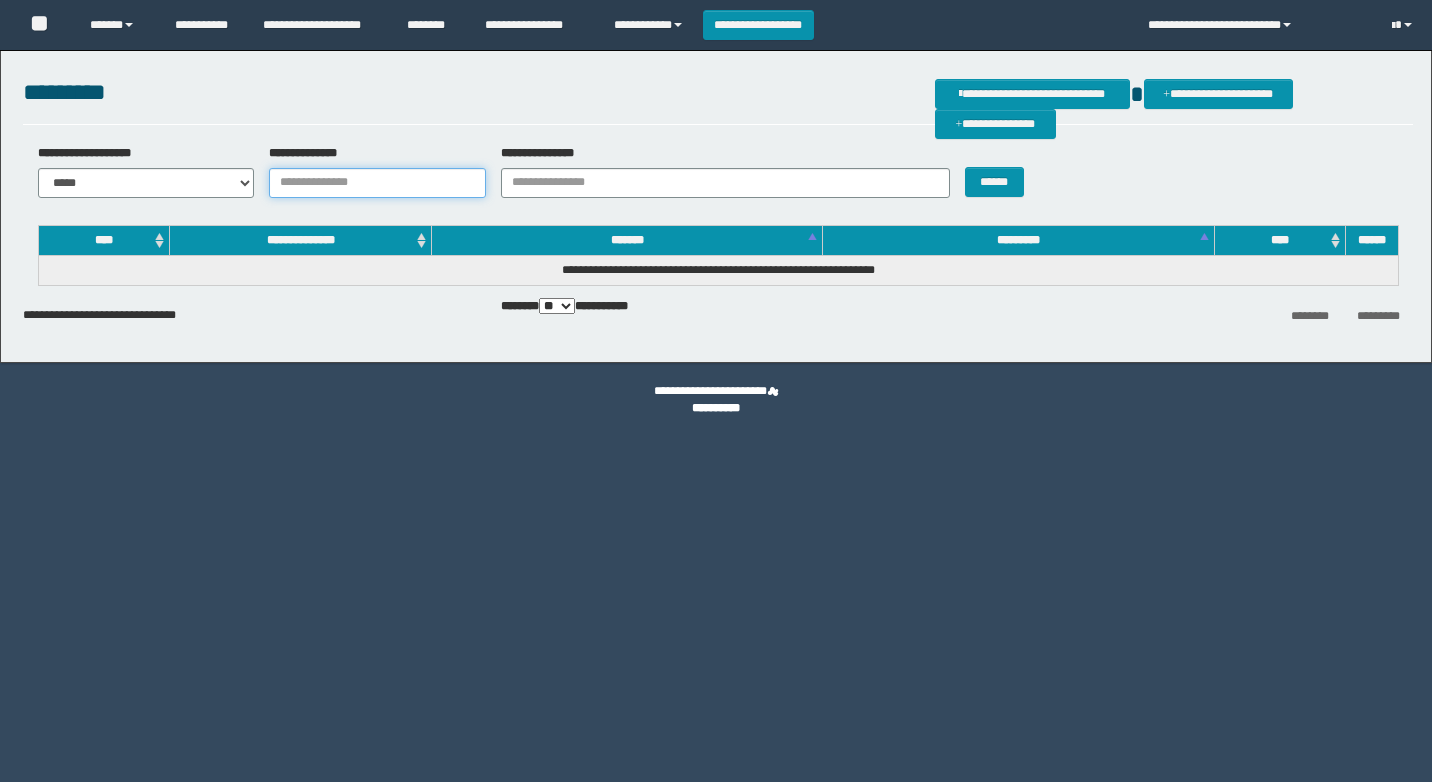 scroll, scrollTop: 0, scrollLeft: 0, axis: both 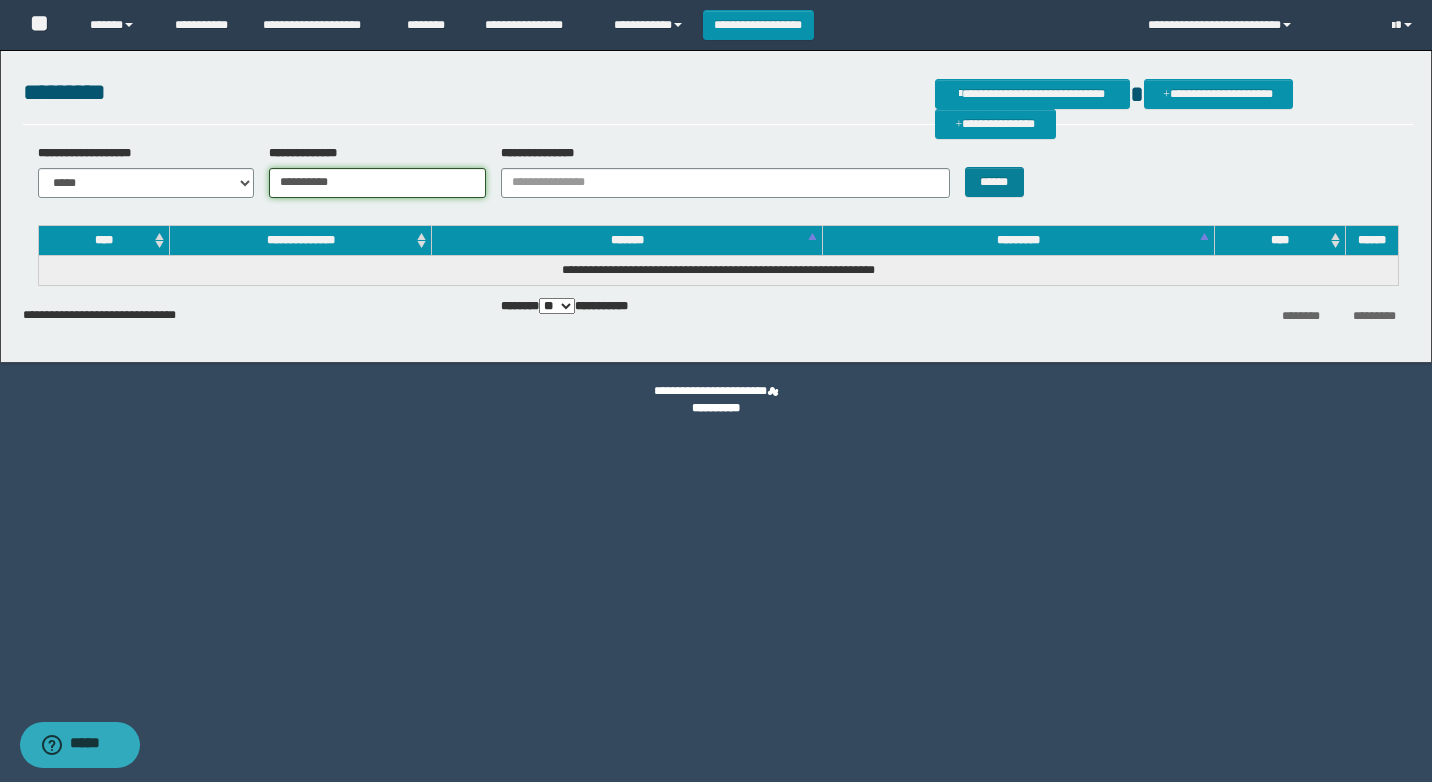 type on "**********" 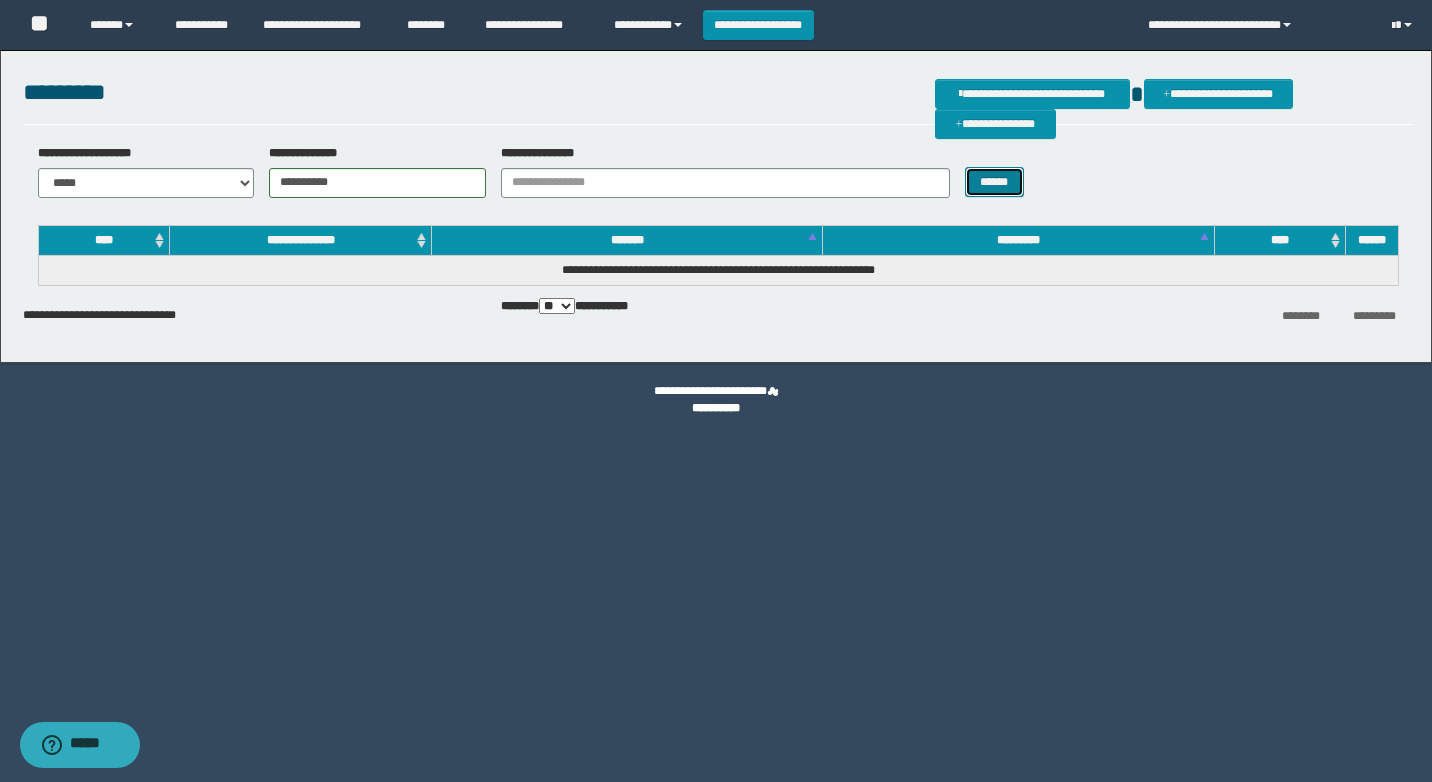 click on "******" at bounding box center [994, 182] 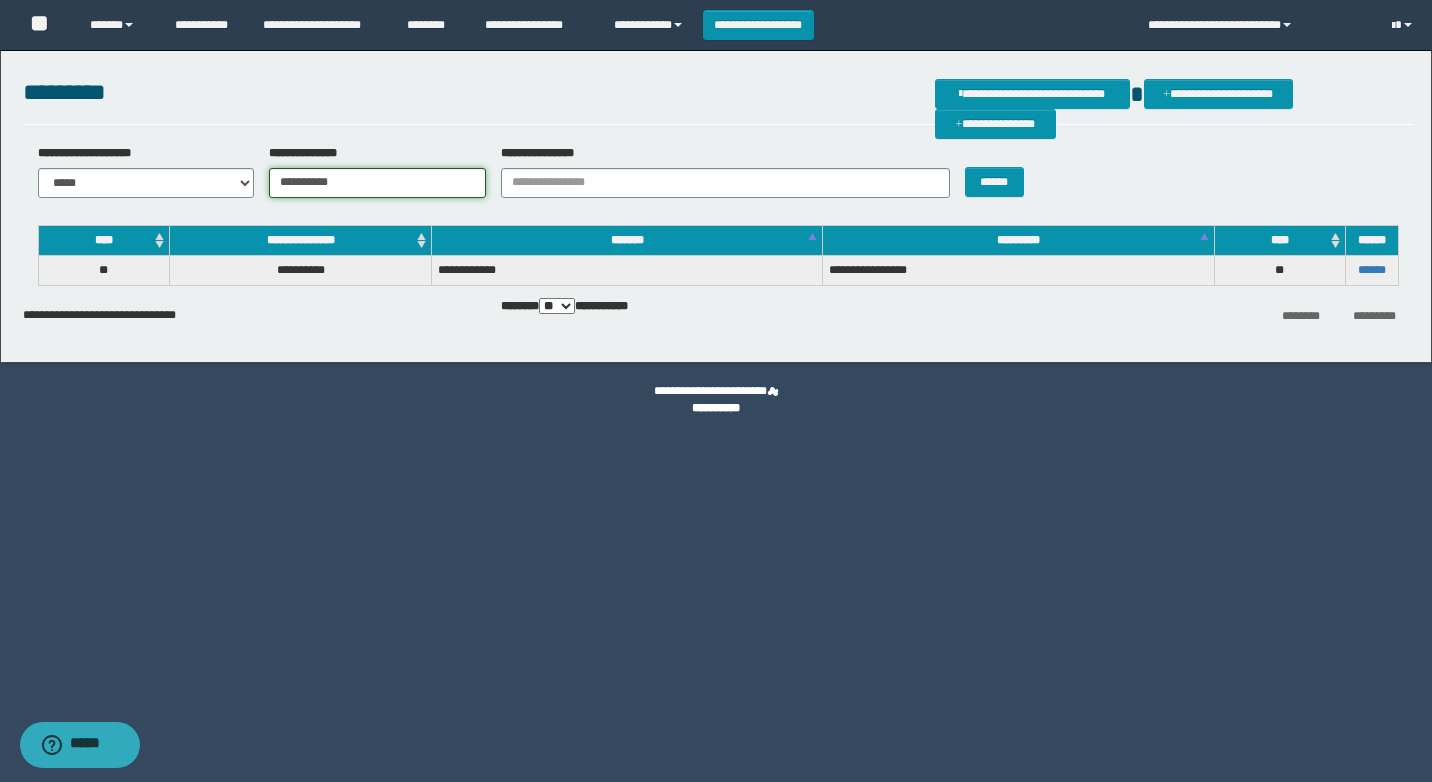 click on "**********" at bounding box center (377, 183) 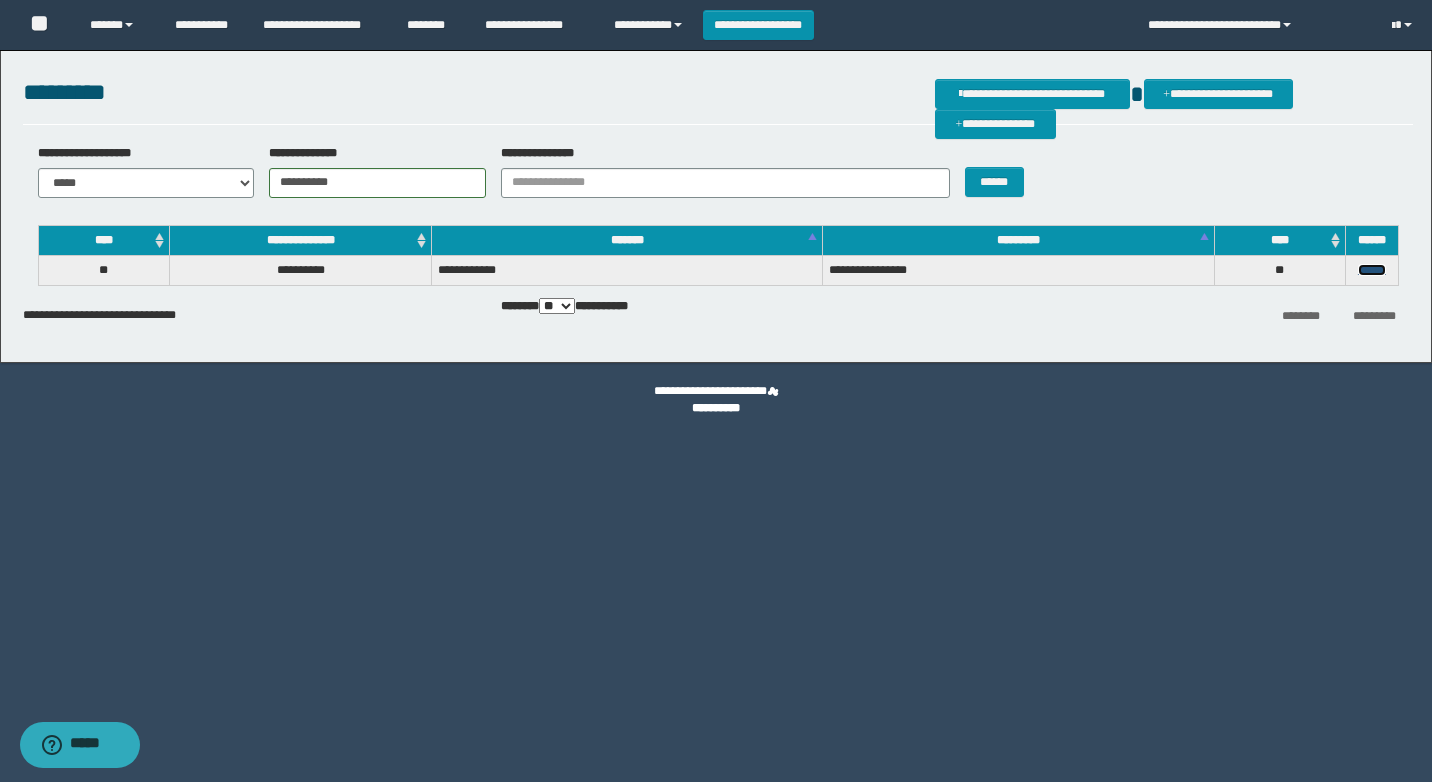 click on "******" at bounding box center [1372, 270] 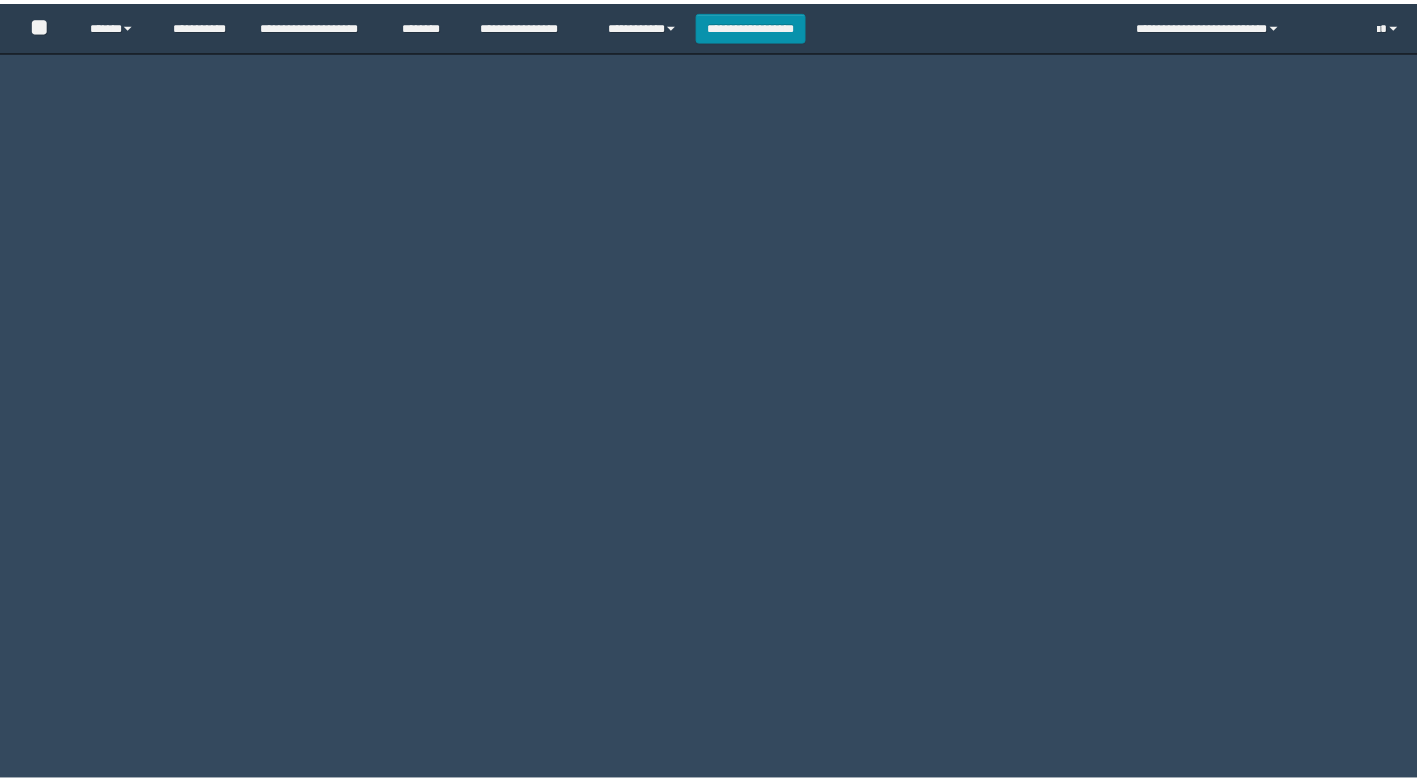 scroll, scrollTop: 0, scrollLeft: 0, axis: both 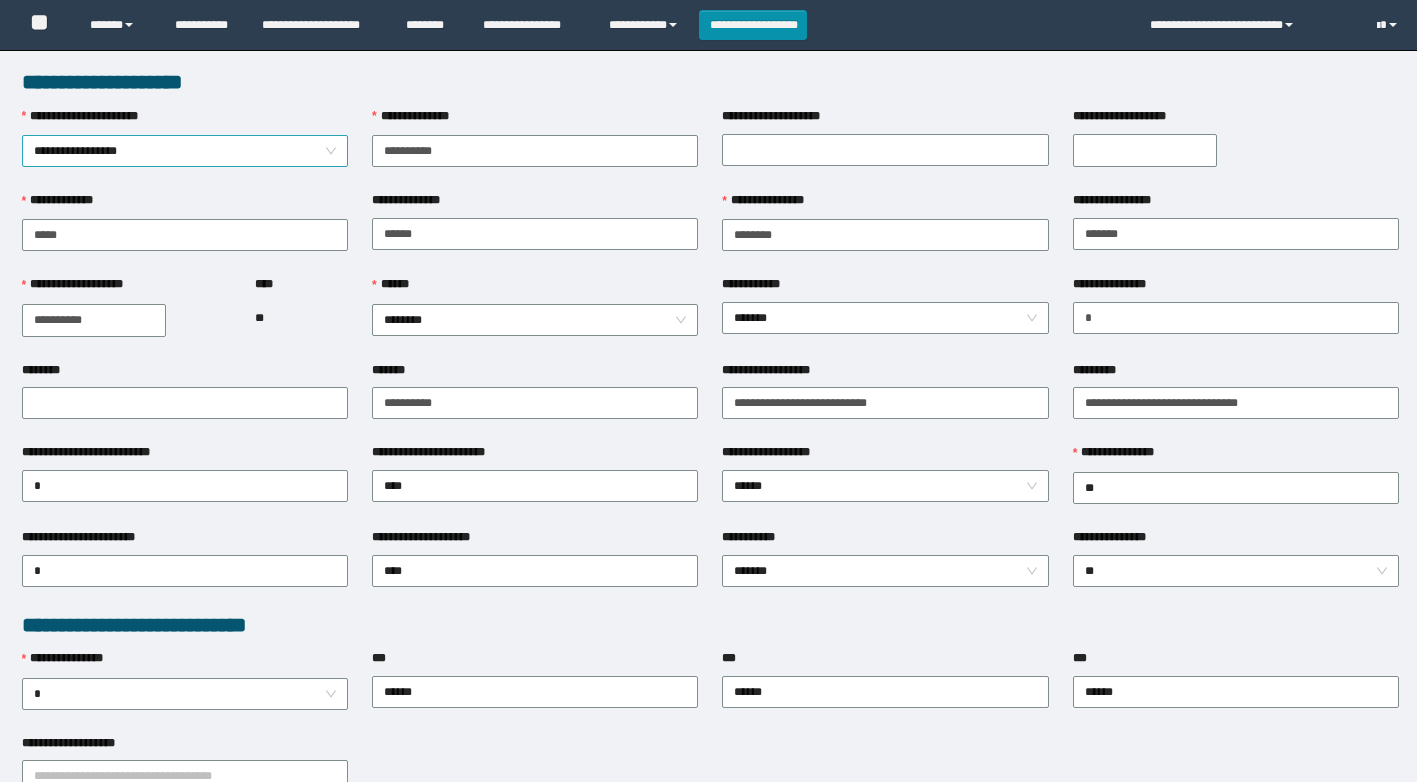 type on "**********" 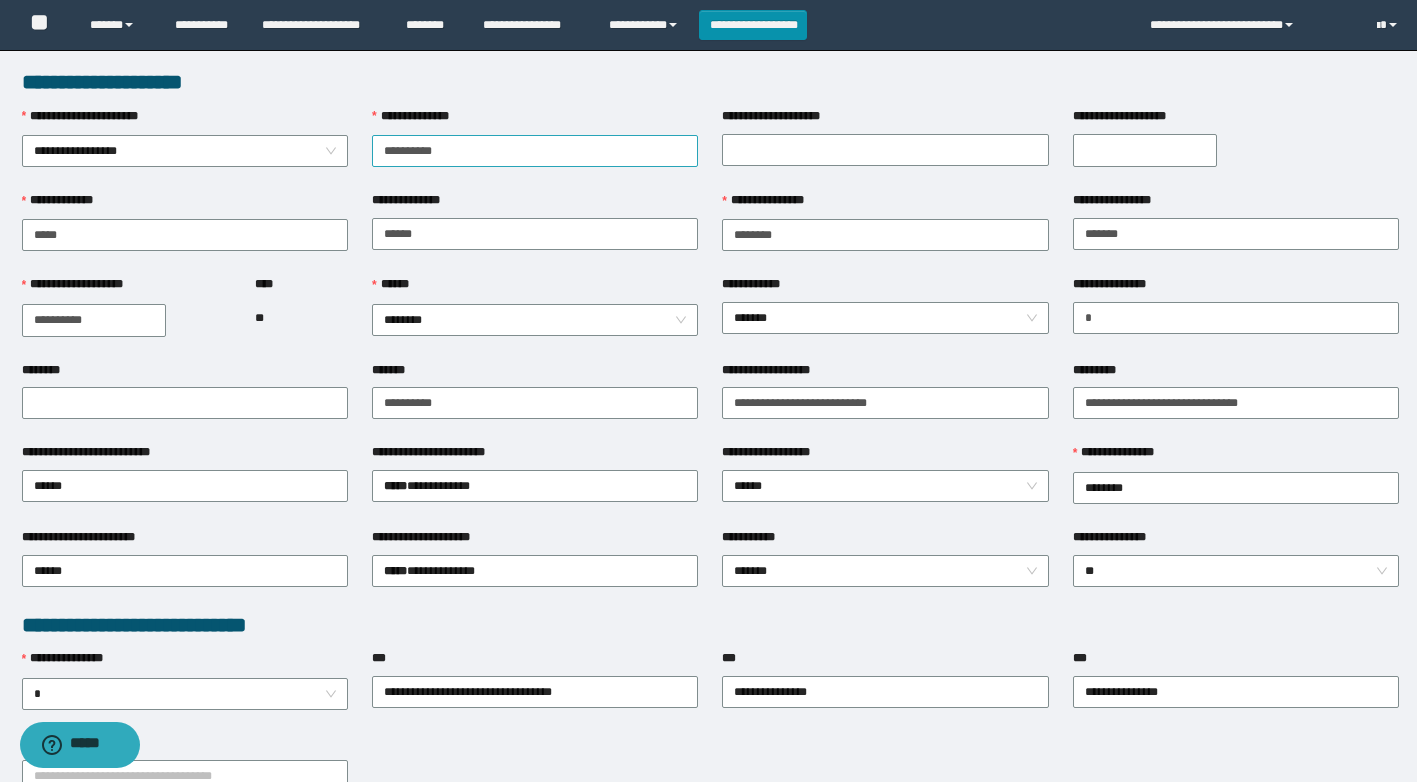scroll, scrollTop: 0, scrollLeft: 0, axis: both 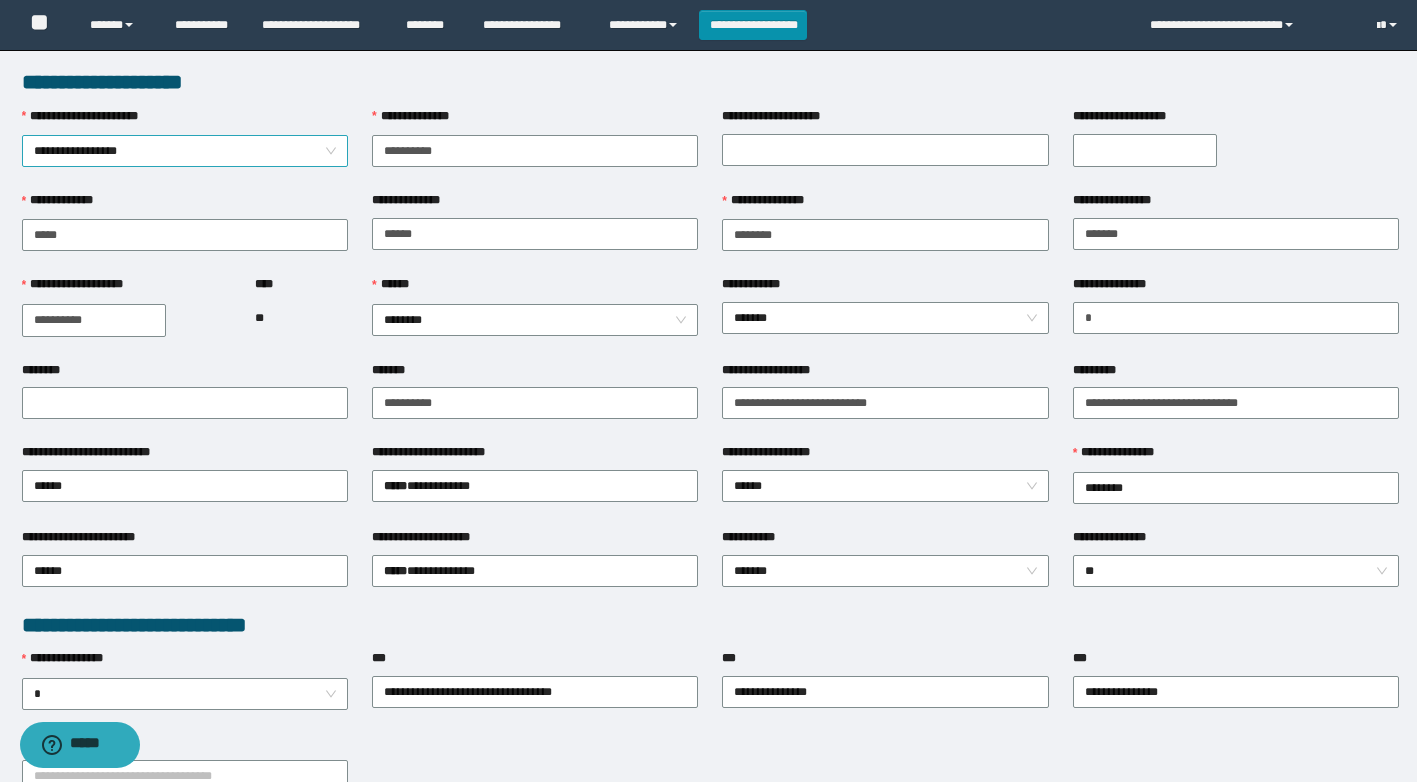 drag, startPoint x: 467, startPoint y: 147, endPoint x: 281, endPoint y: 144, distance: 186.02419 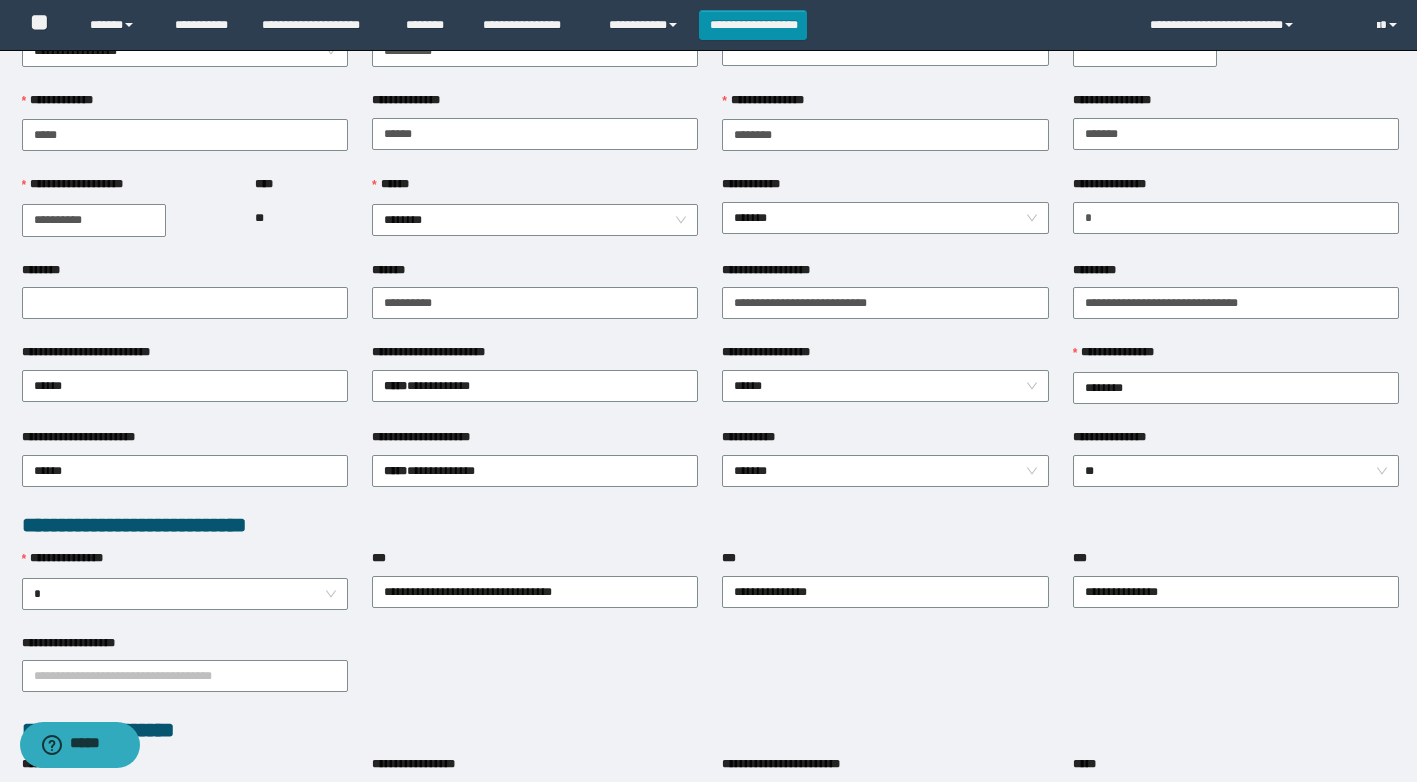 scroll, scrollTop: 400, scrollLeft: 0, axis: vertical 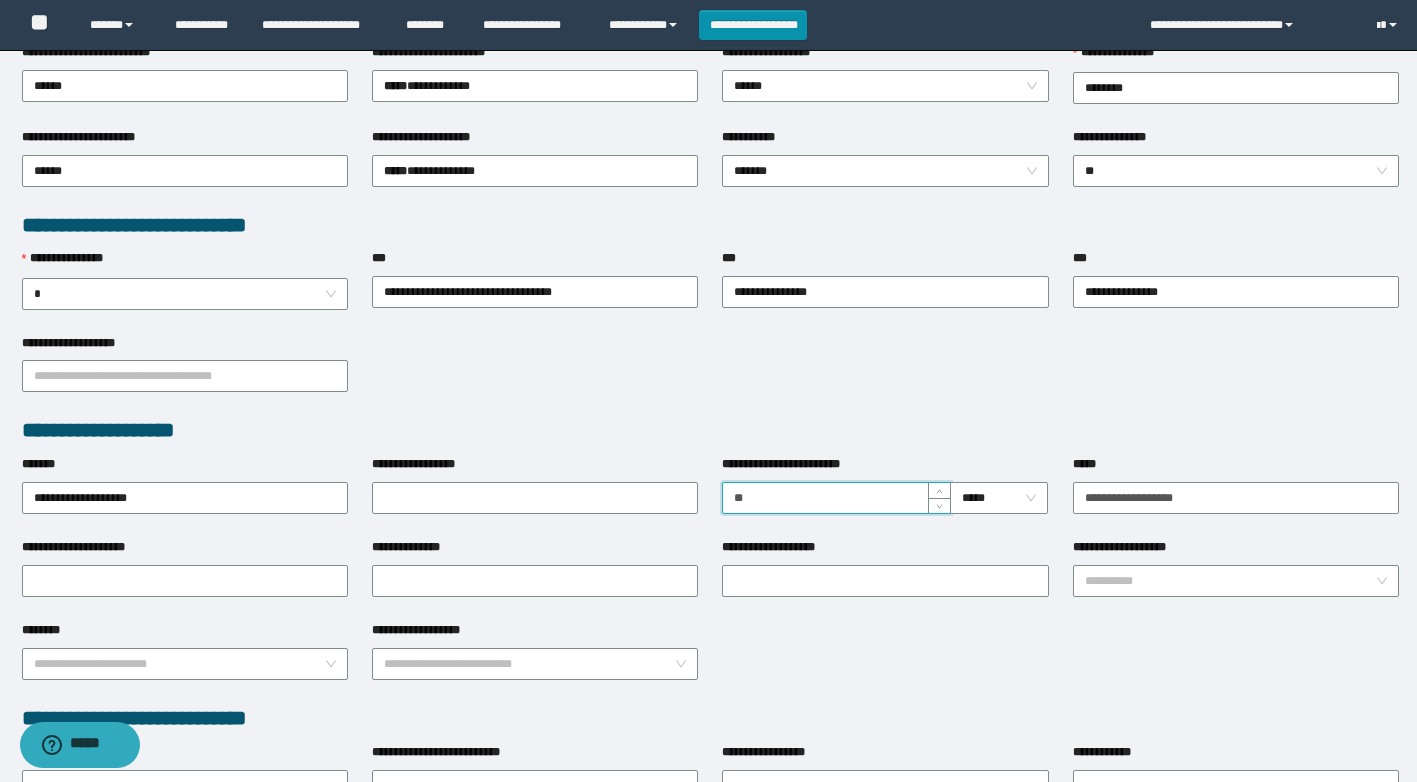 drag, startPoint x: 826, startPoint y: 486, endPoint x: 591, endPoint y: 453, distance: 237.30571 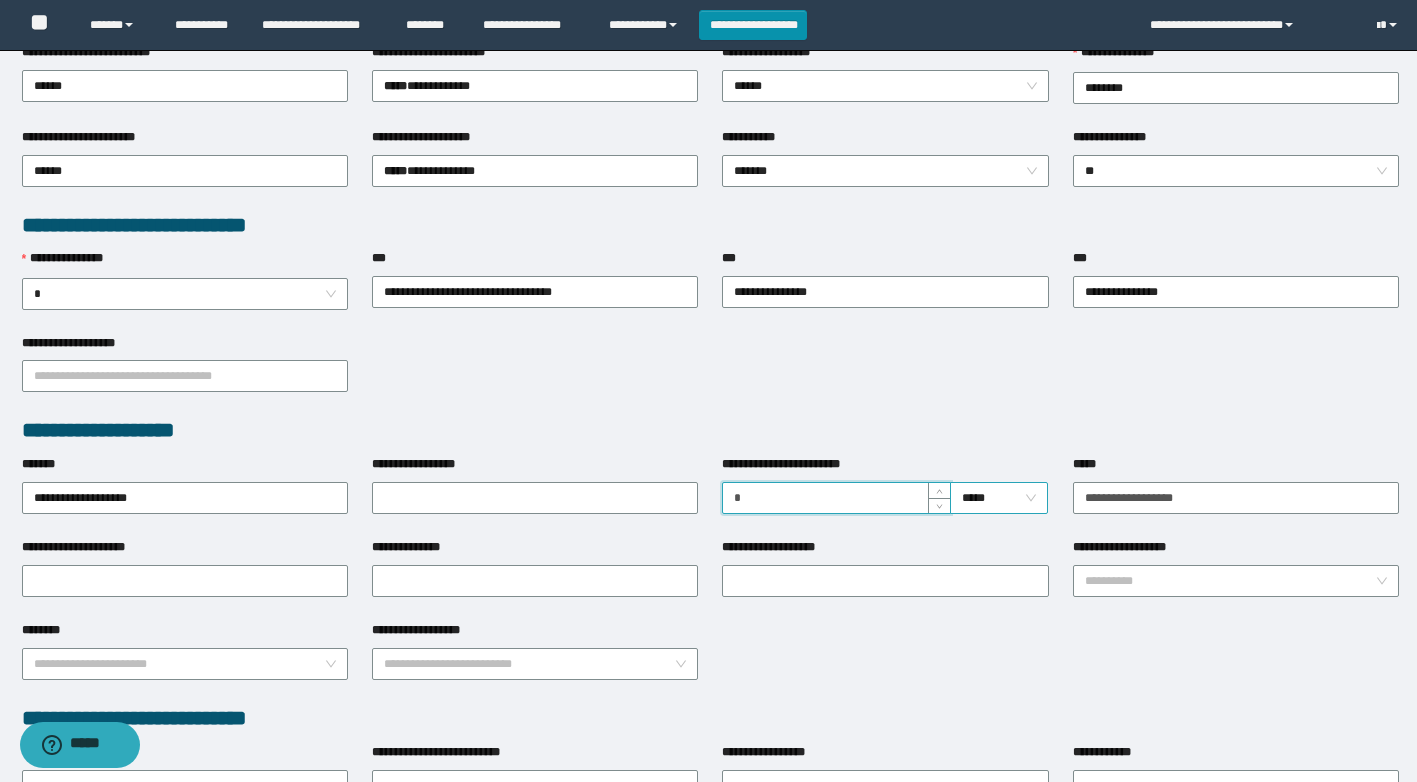 click on "*****" at bounding box center (999, 498) 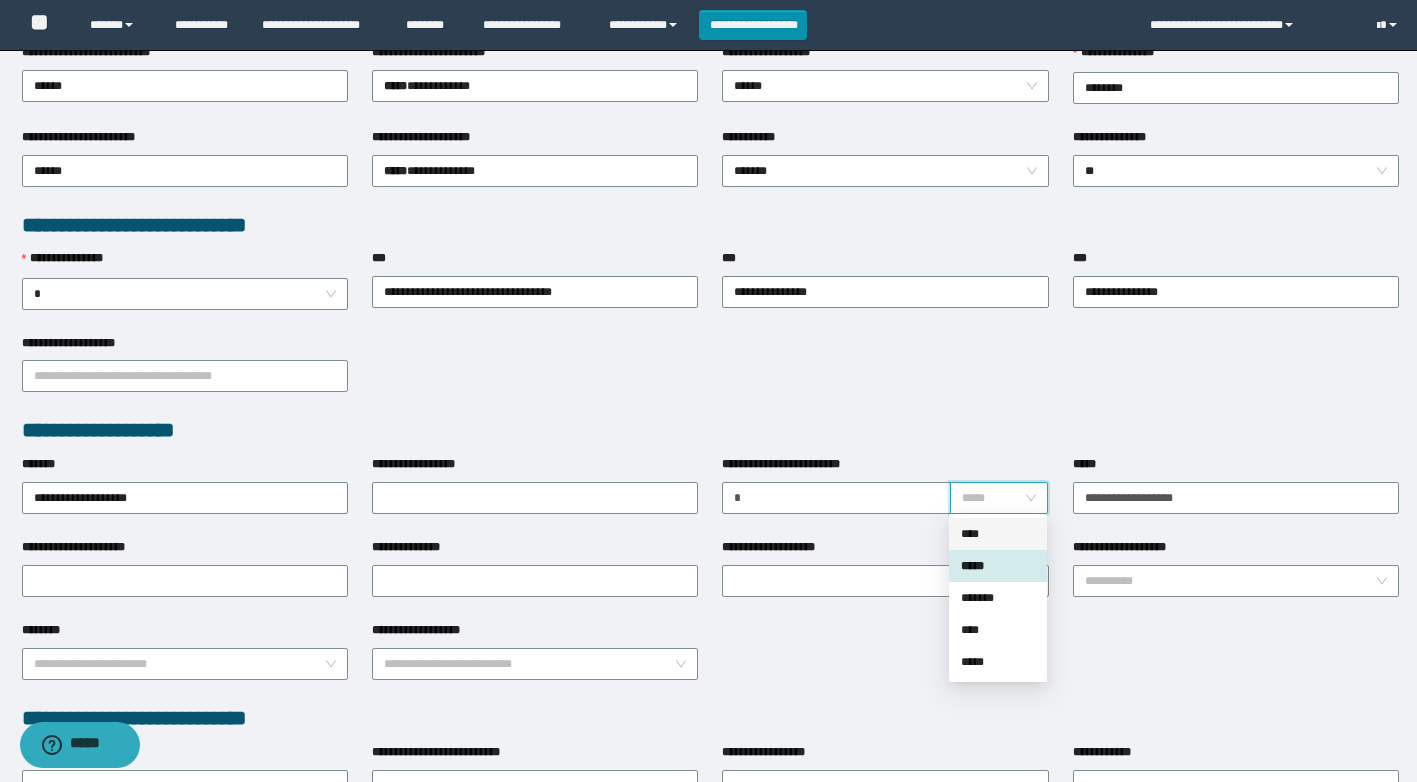 click on "****" at bounding box center [998, 534] 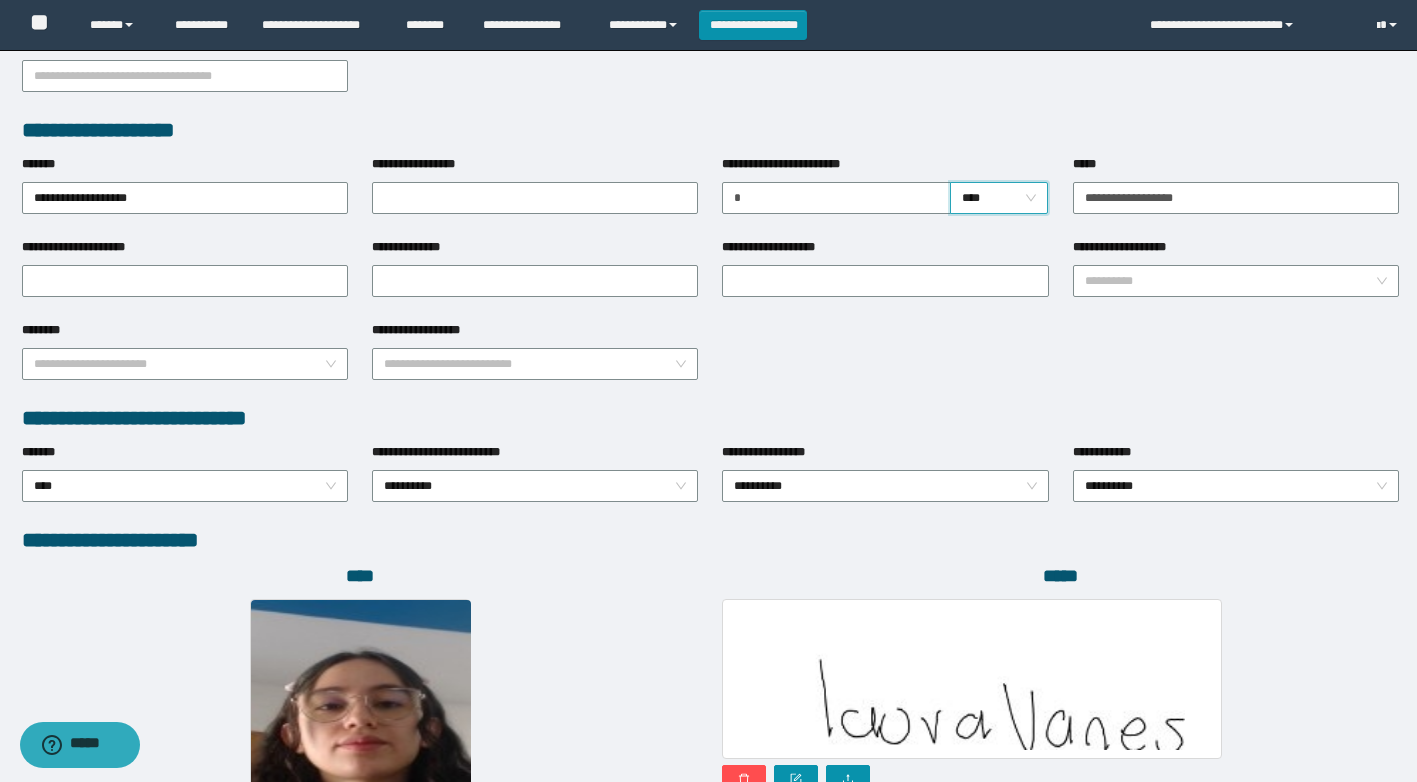 scroll, scrollTop: 955, scrollLeft: 0, axis: vertical 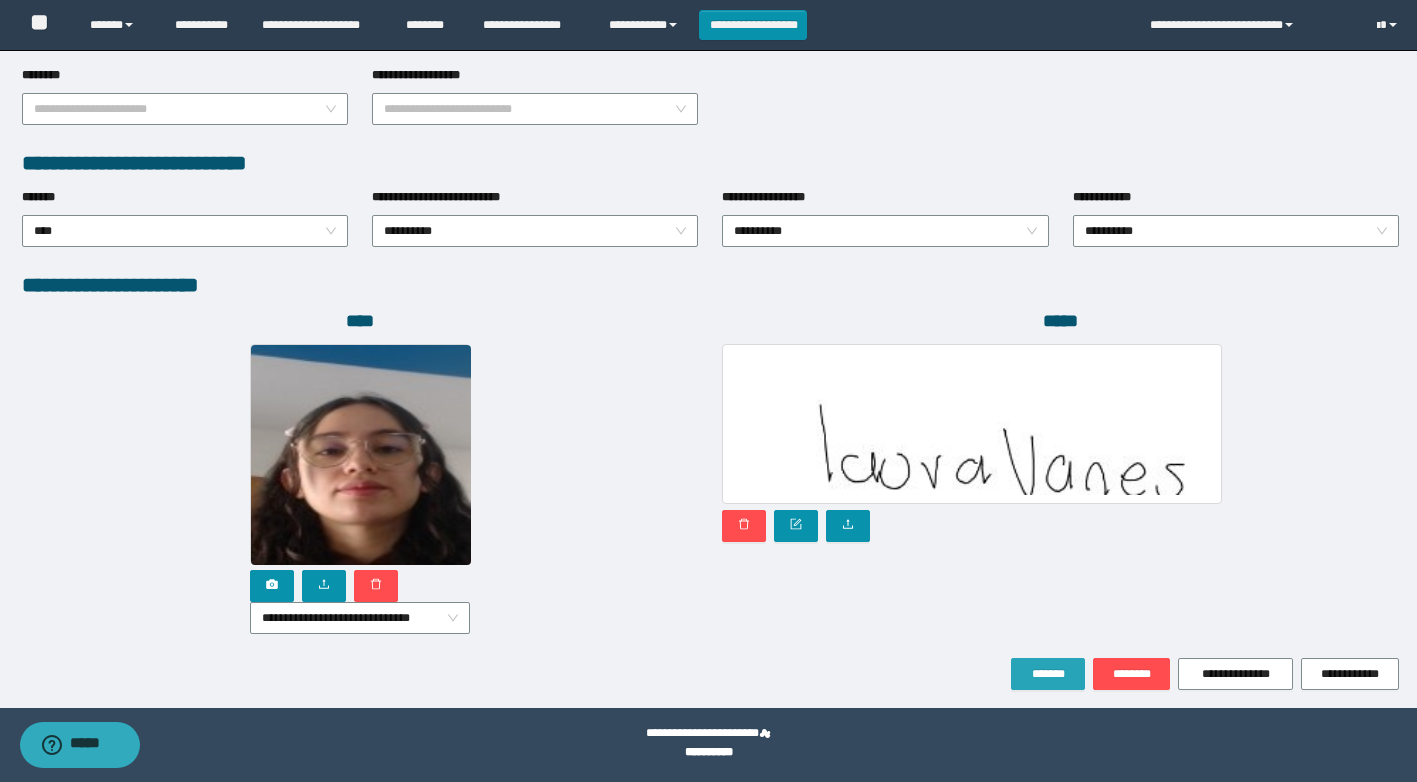 click on "*******" at bounding box center (1048, 674) 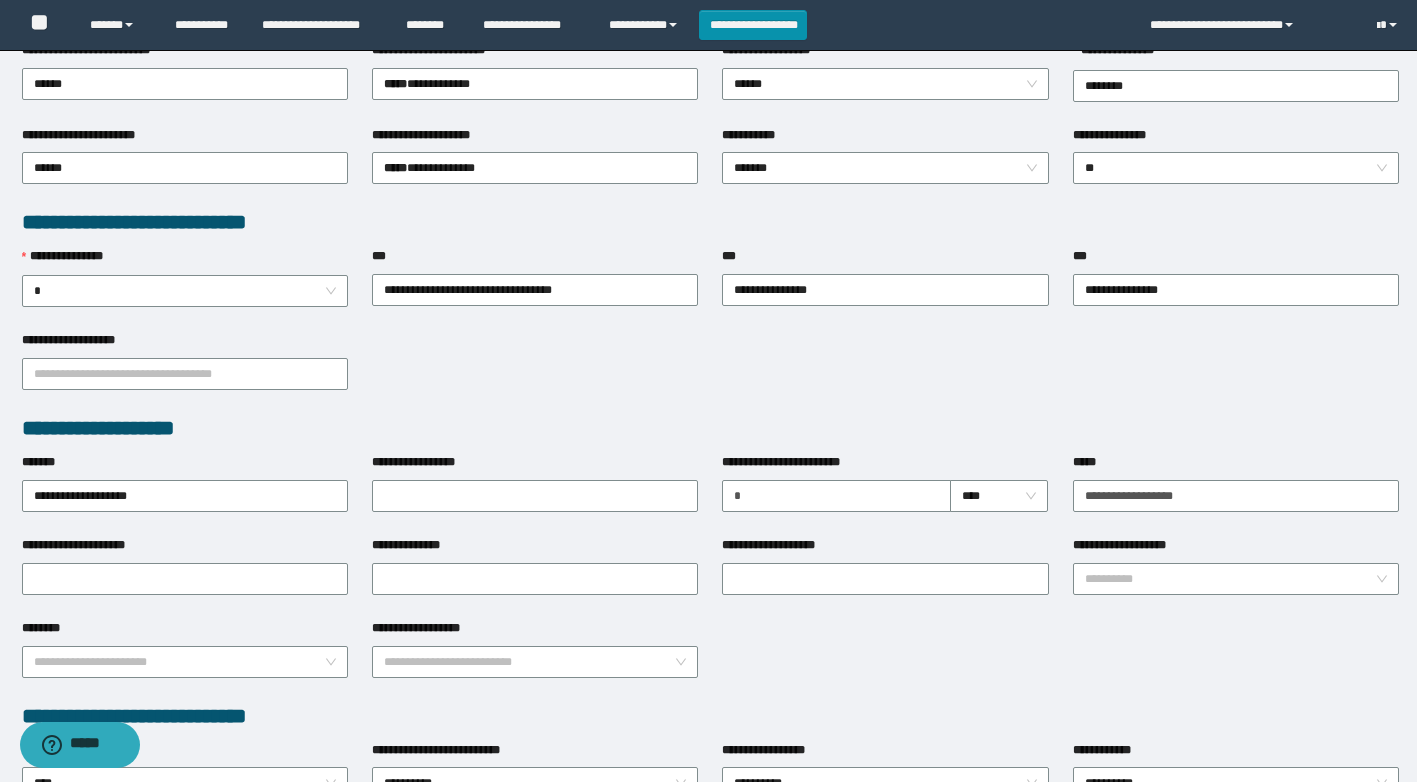 scroll, scrollTop: 53, scrollLeft: 0, axis: vertical 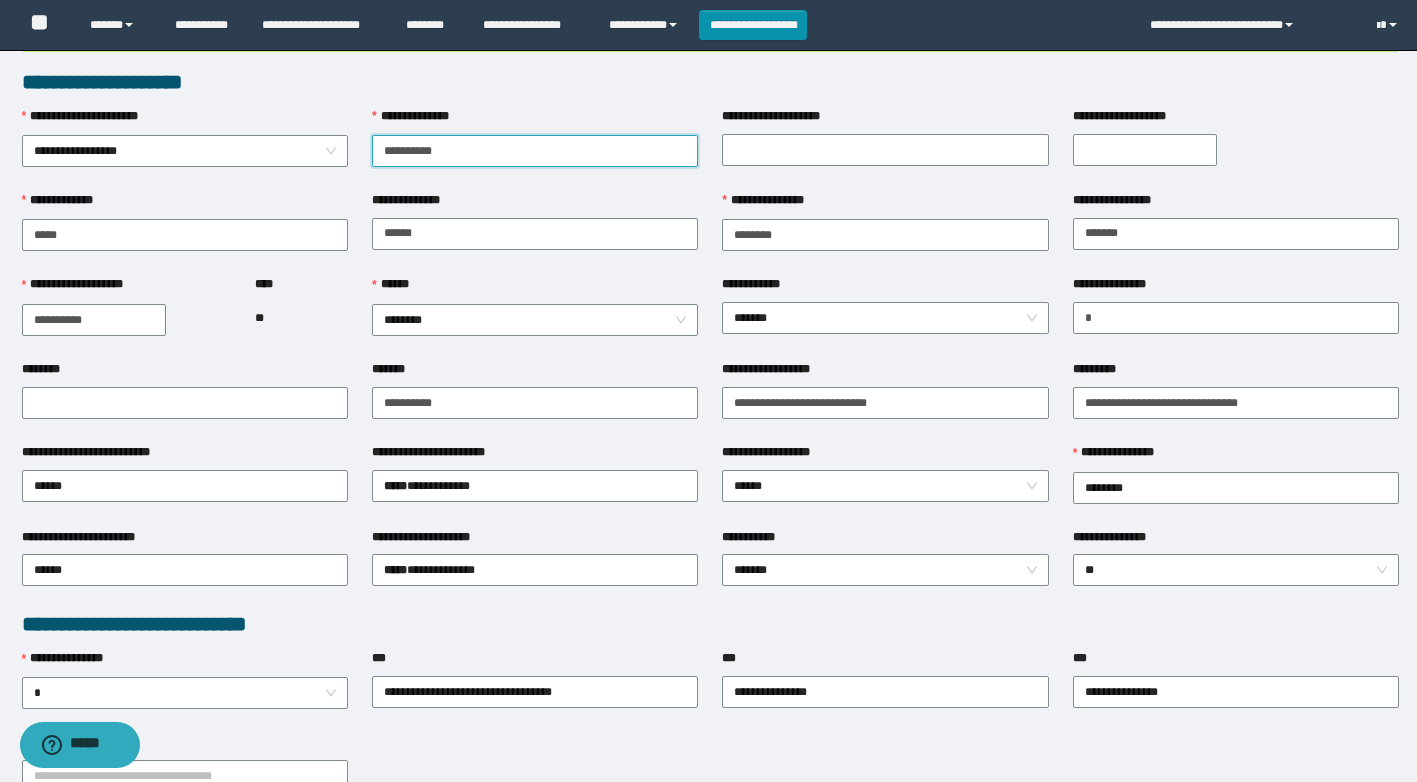 click on "**********" at bounding box center [535, 151] 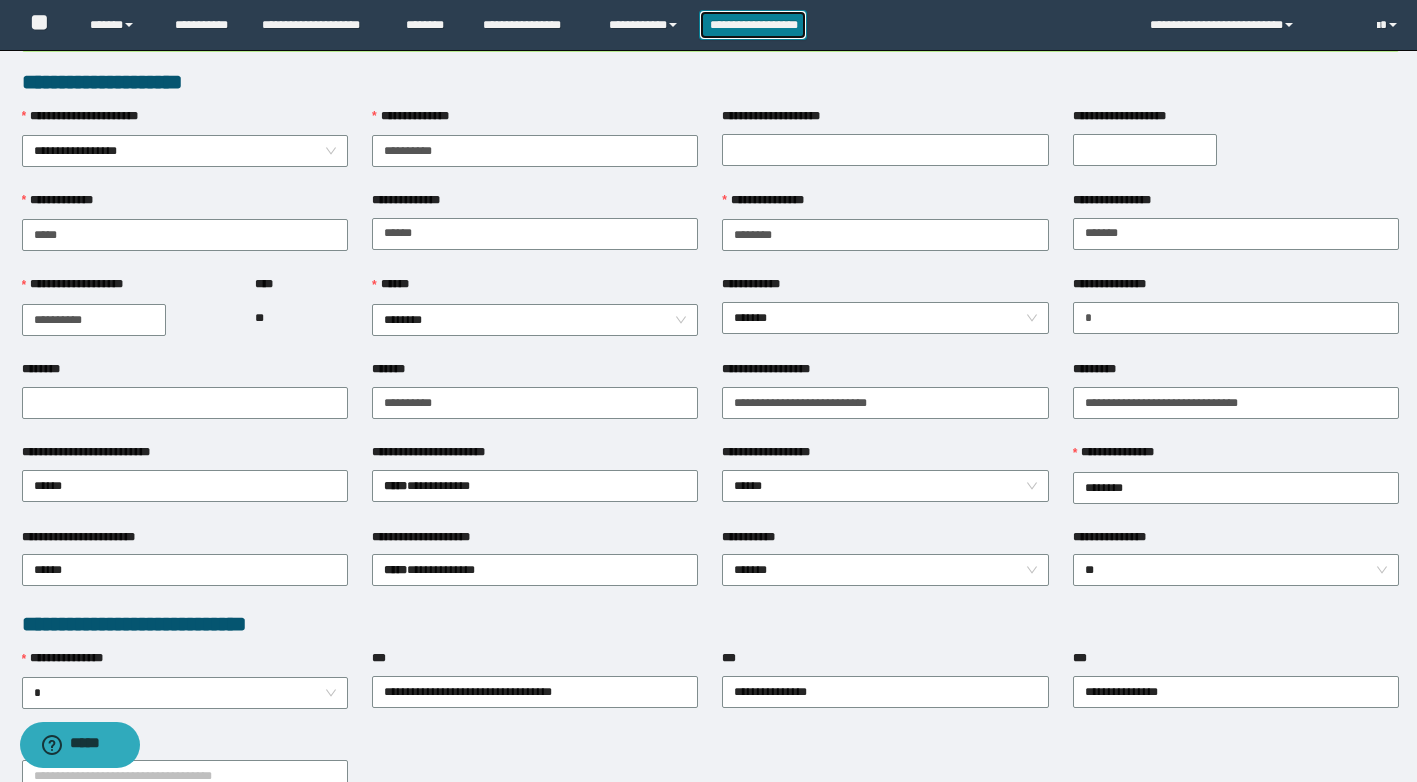 click on "**********" at bounding box center [753, 25] 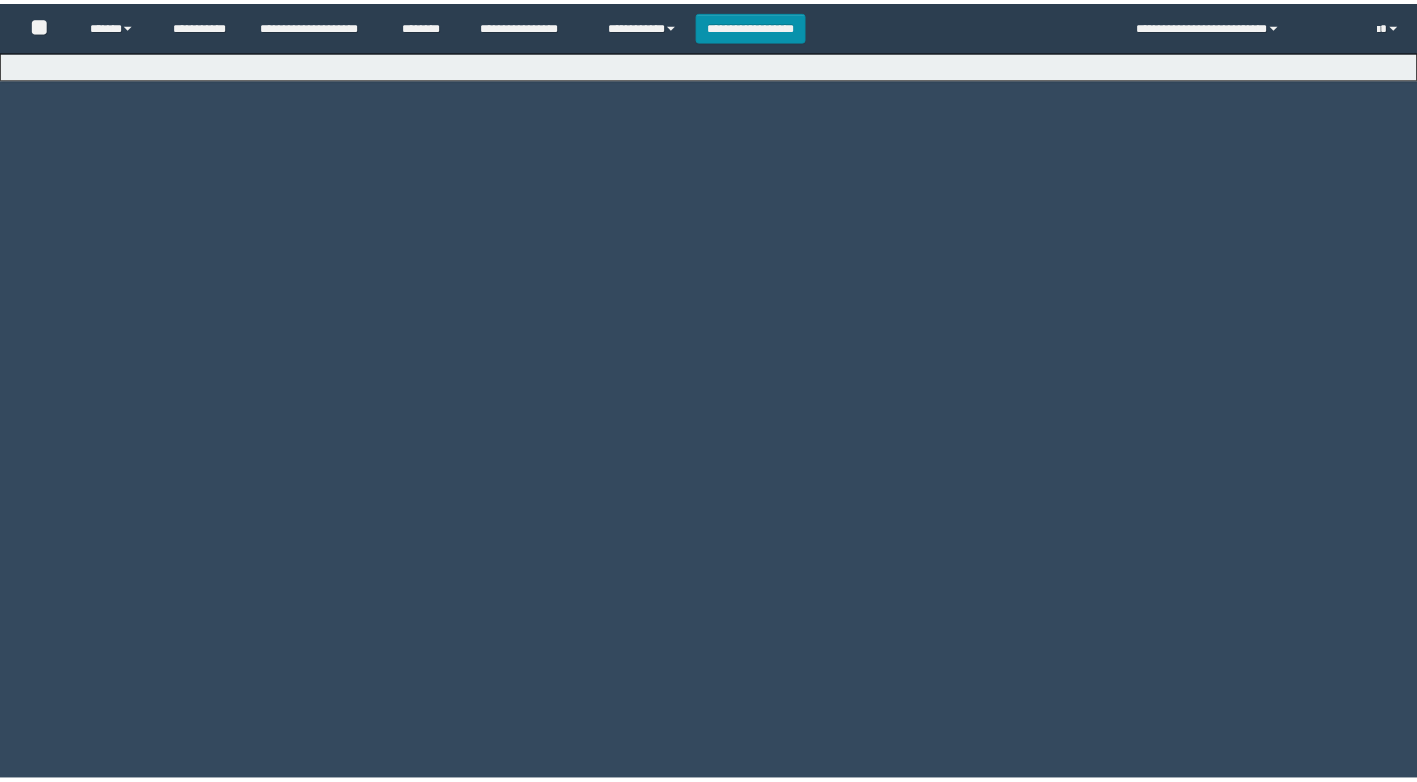 scroll, scrollTop: 0, scrollLeft: 0, axis: both 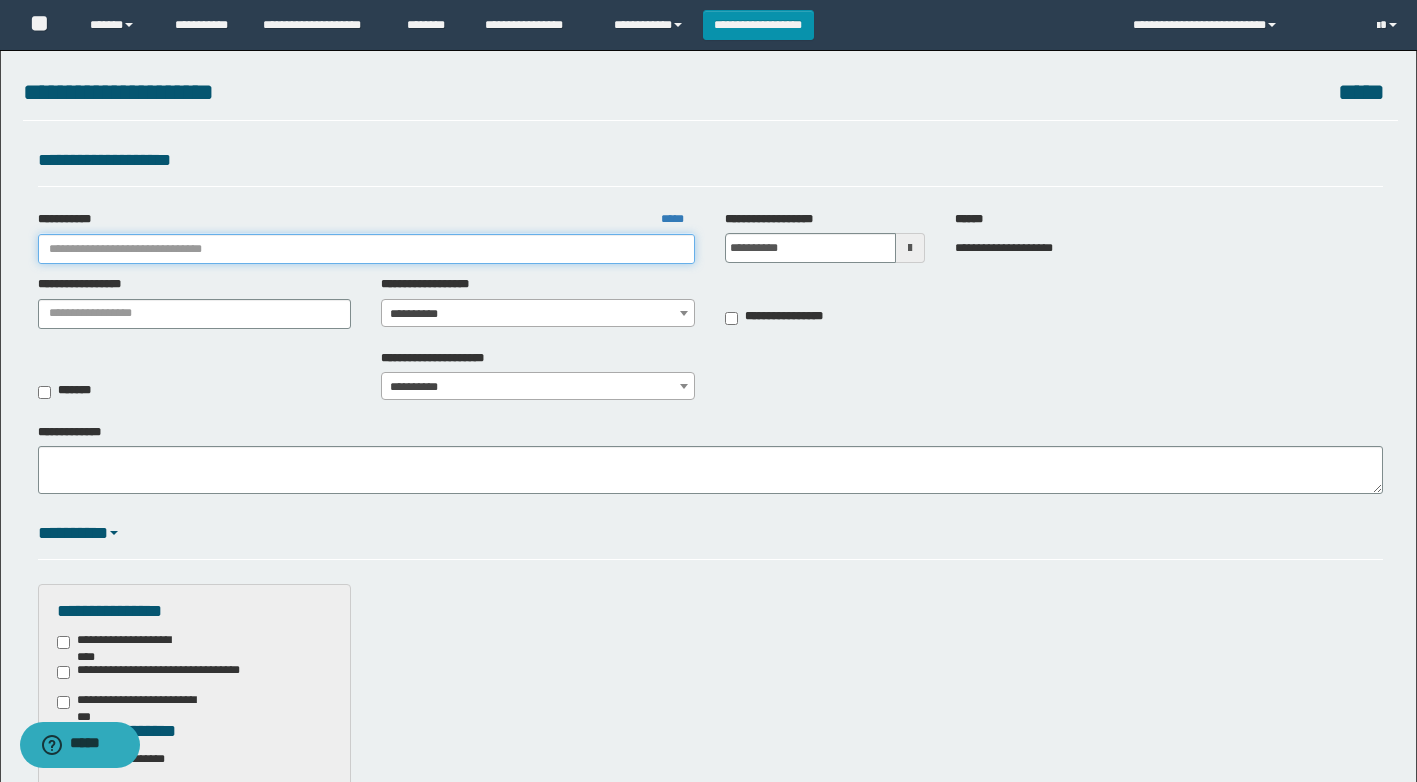 click on "**********" at bounding box center [367, 249] 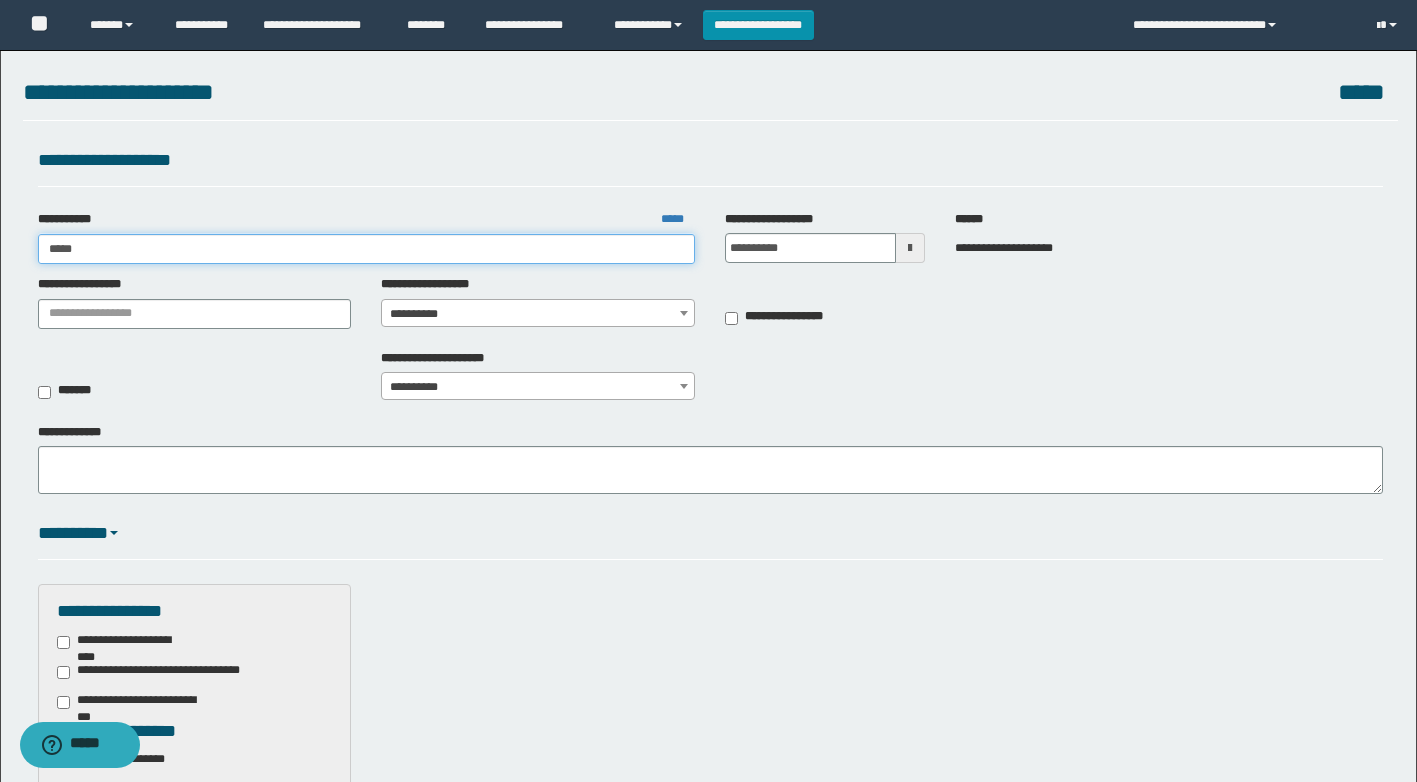 type on "******" 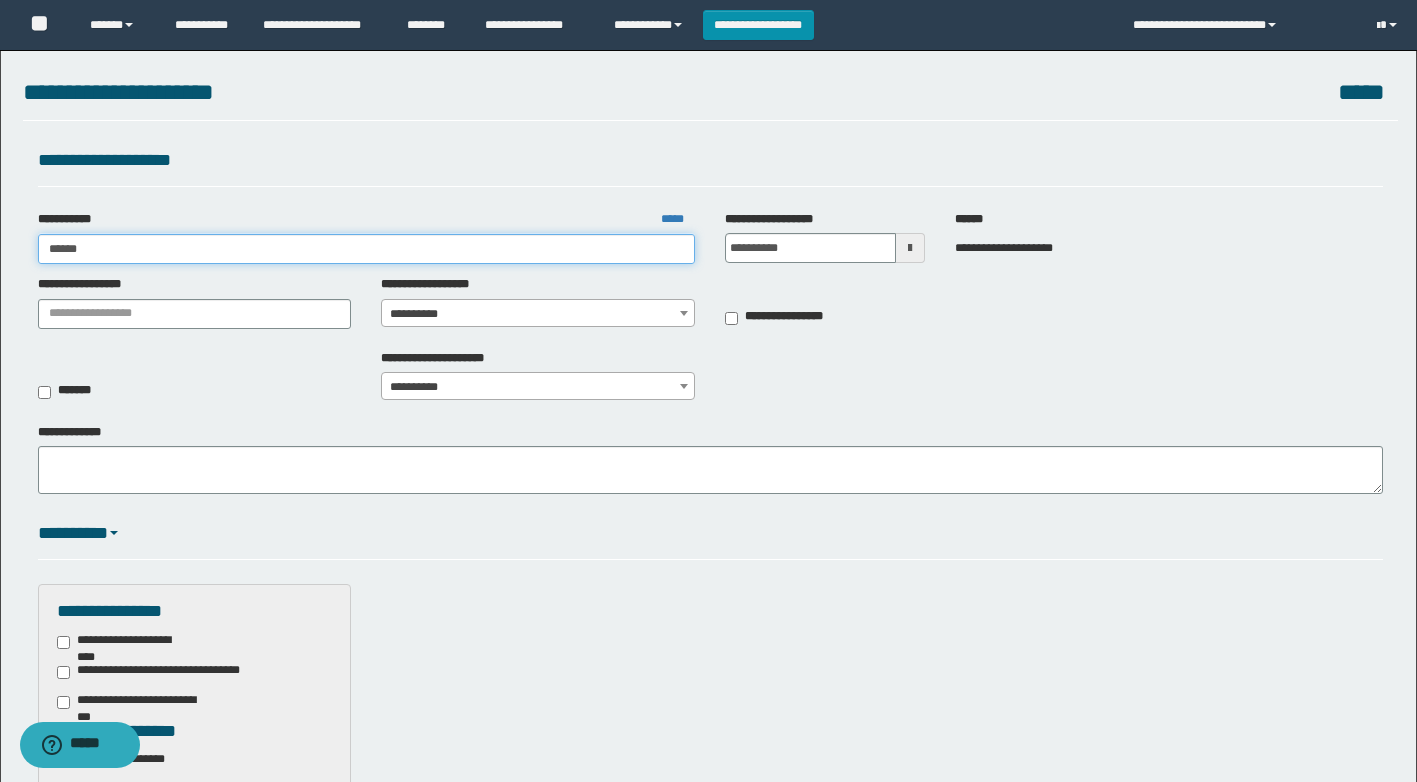 type on "******" 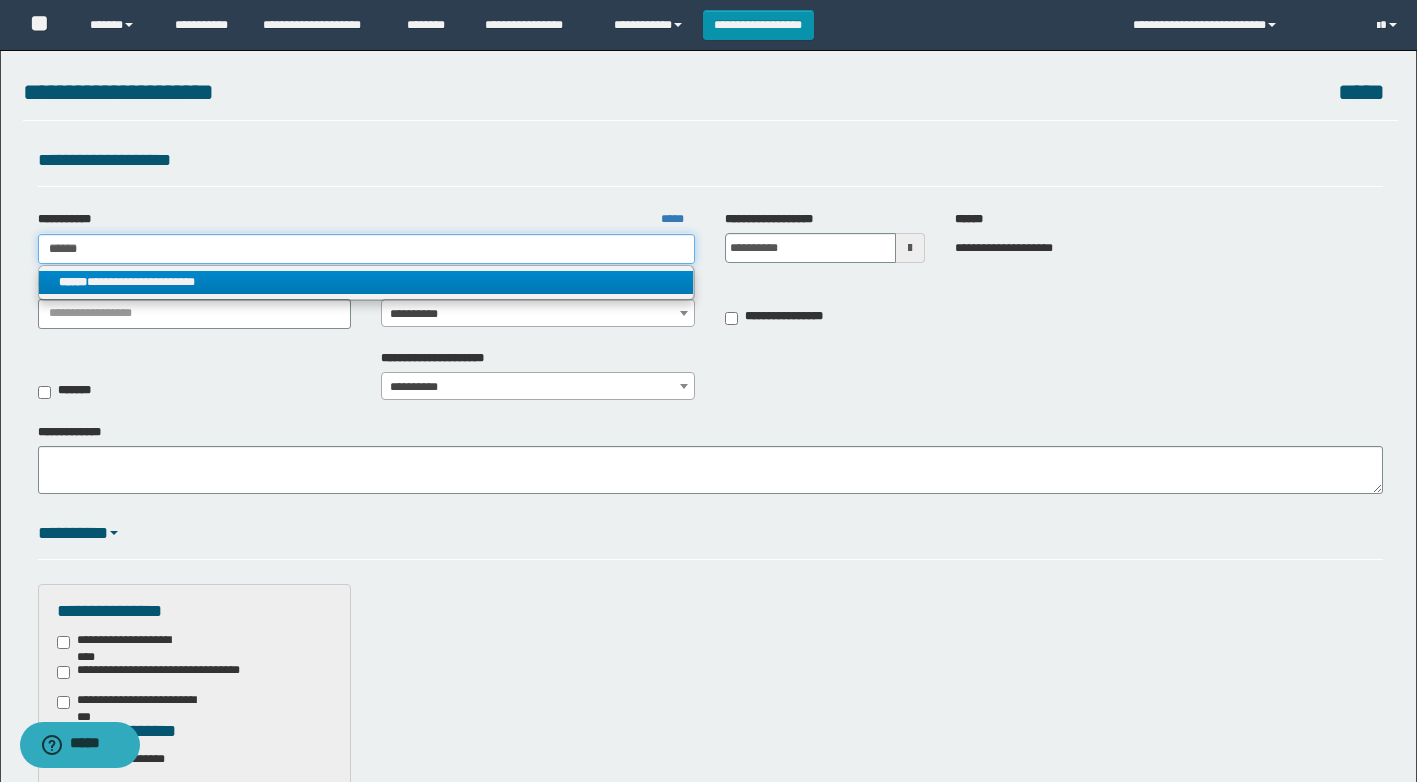 type on "******" 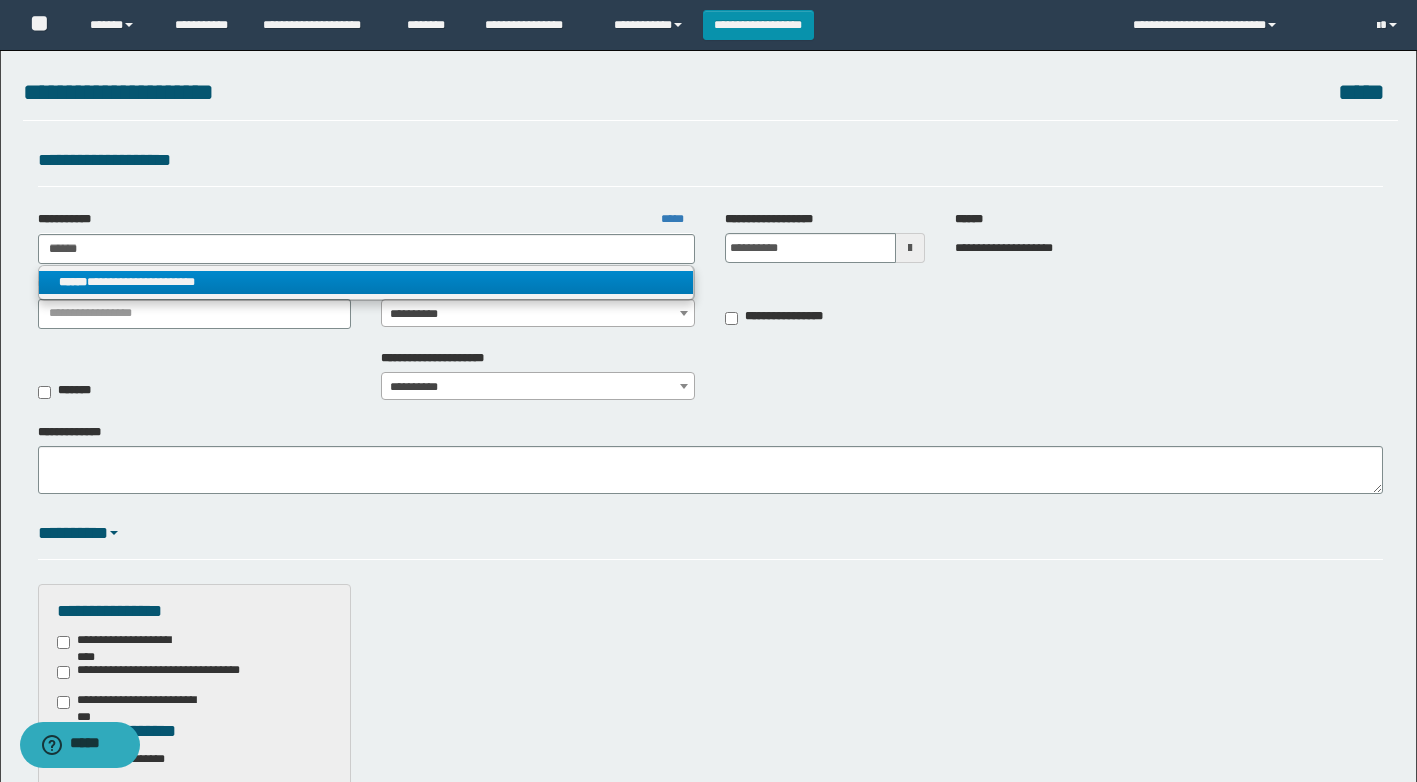 click on "**********" at bounding box center (366, 282) 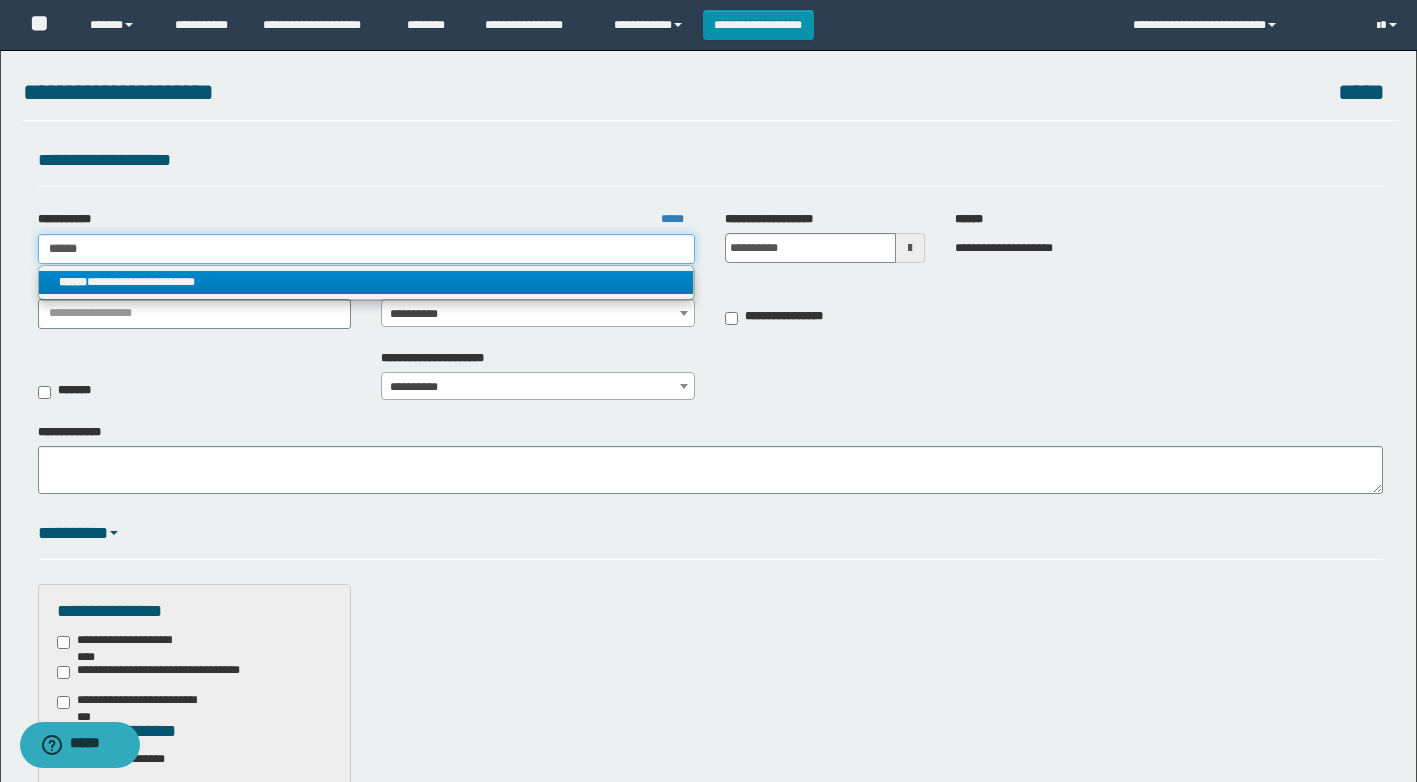 type 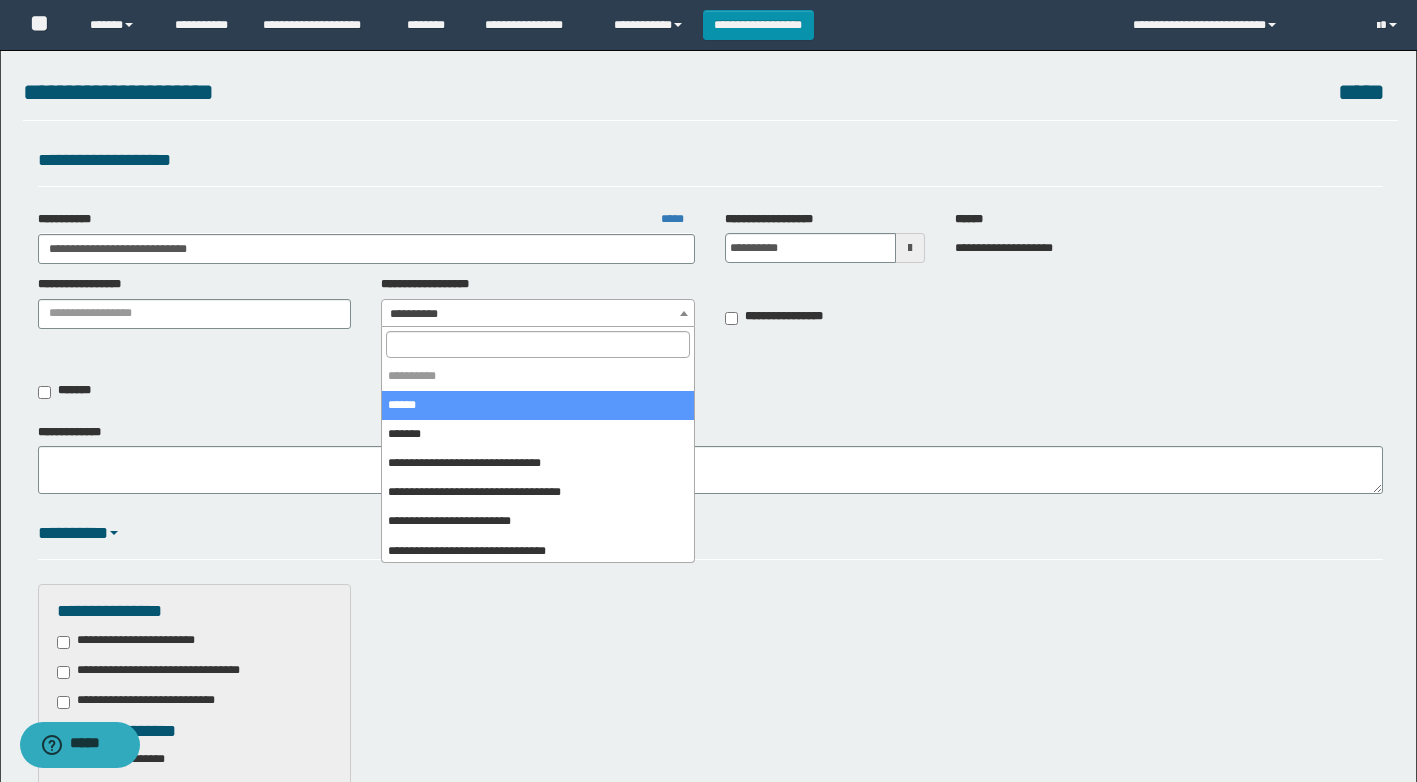 click on "**********" at bounding box center [538, 314] 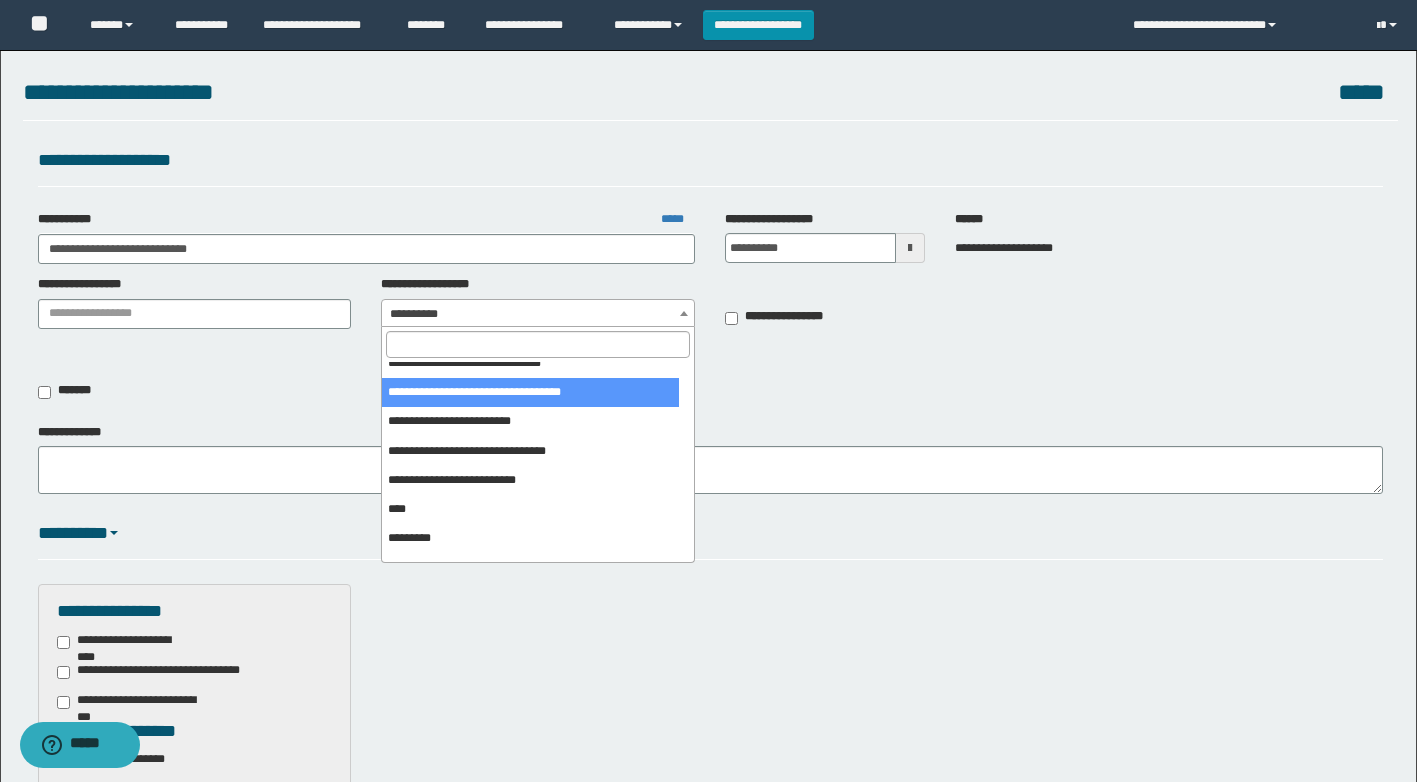scroll, scrollTop: 200, scrollLeft: 0, axis: vertical 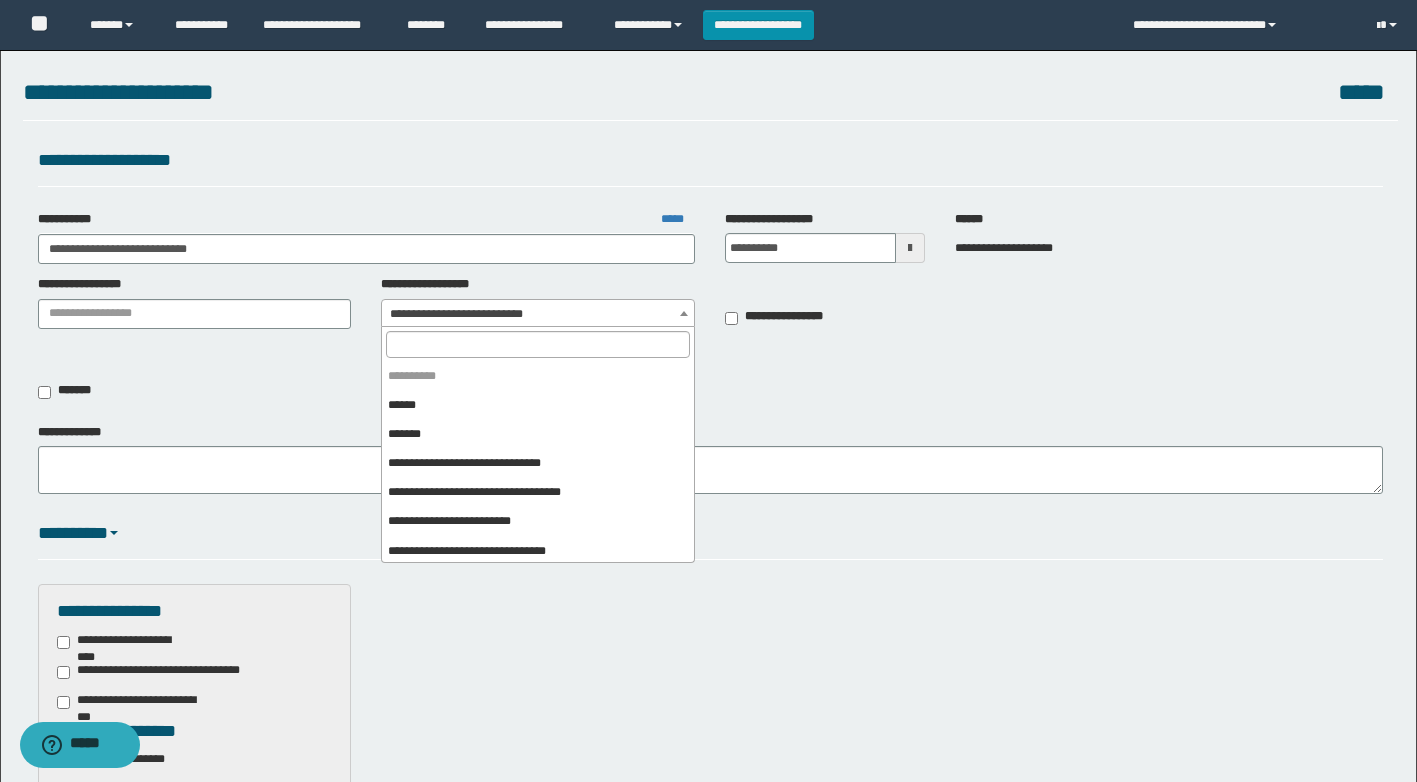click on "**********" at bounding box center (538, 314) 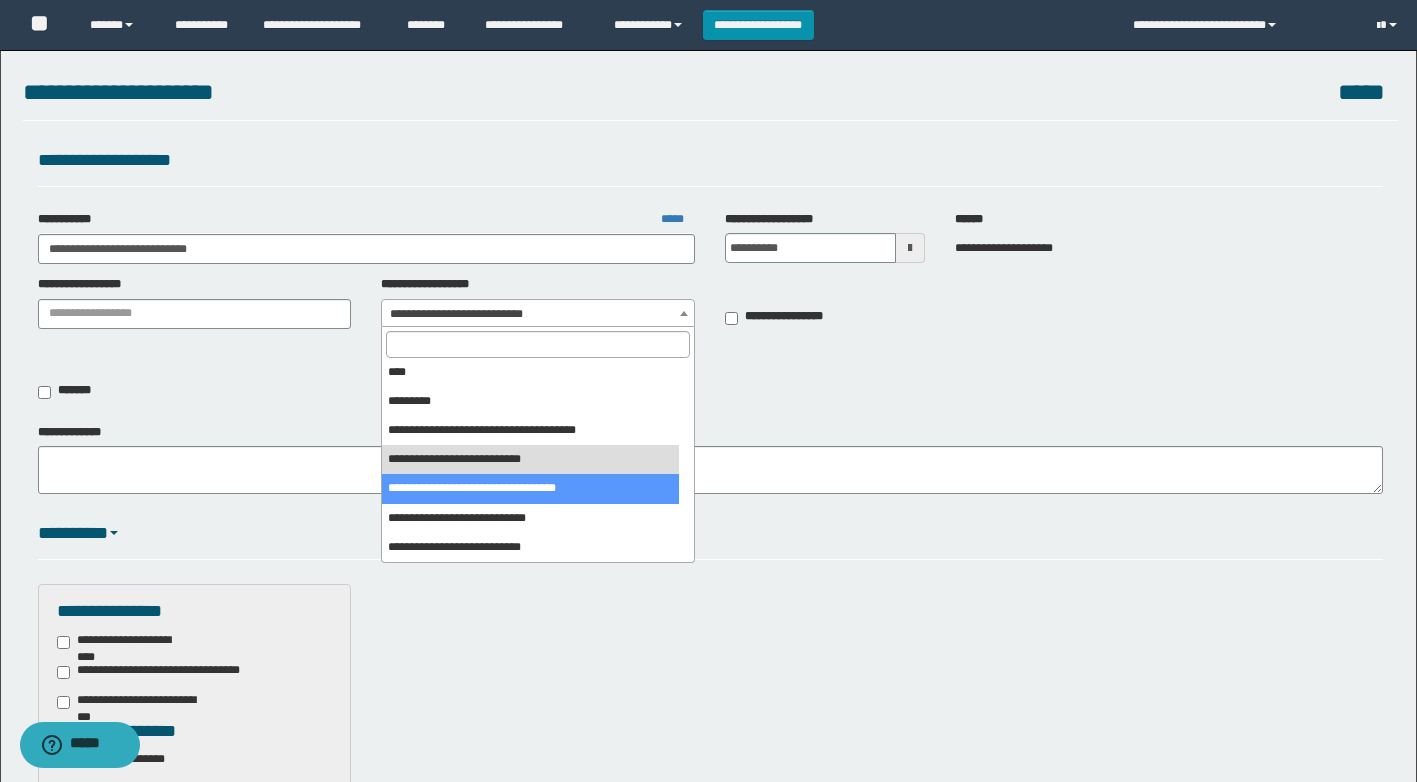 select on "***" 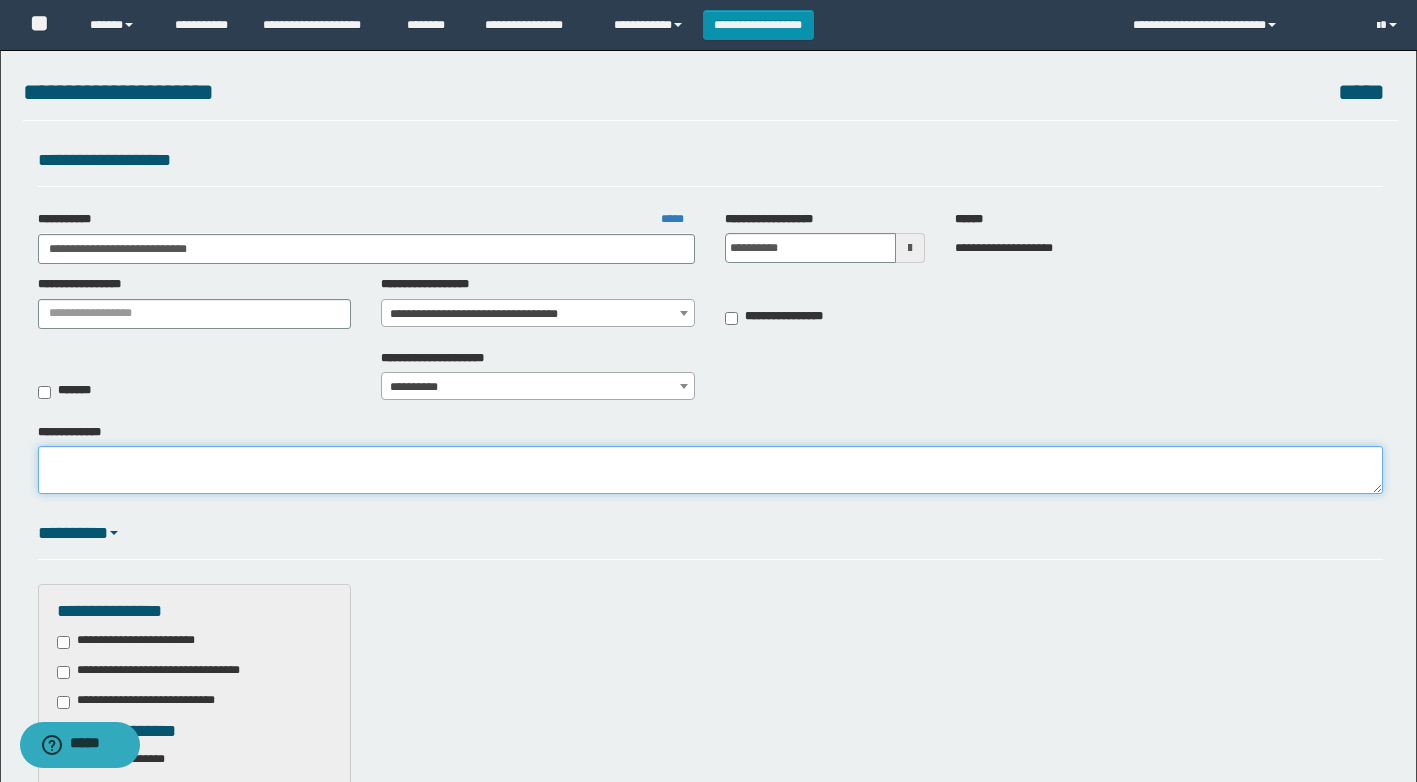click on "**********" at bounding box center [710, 470] 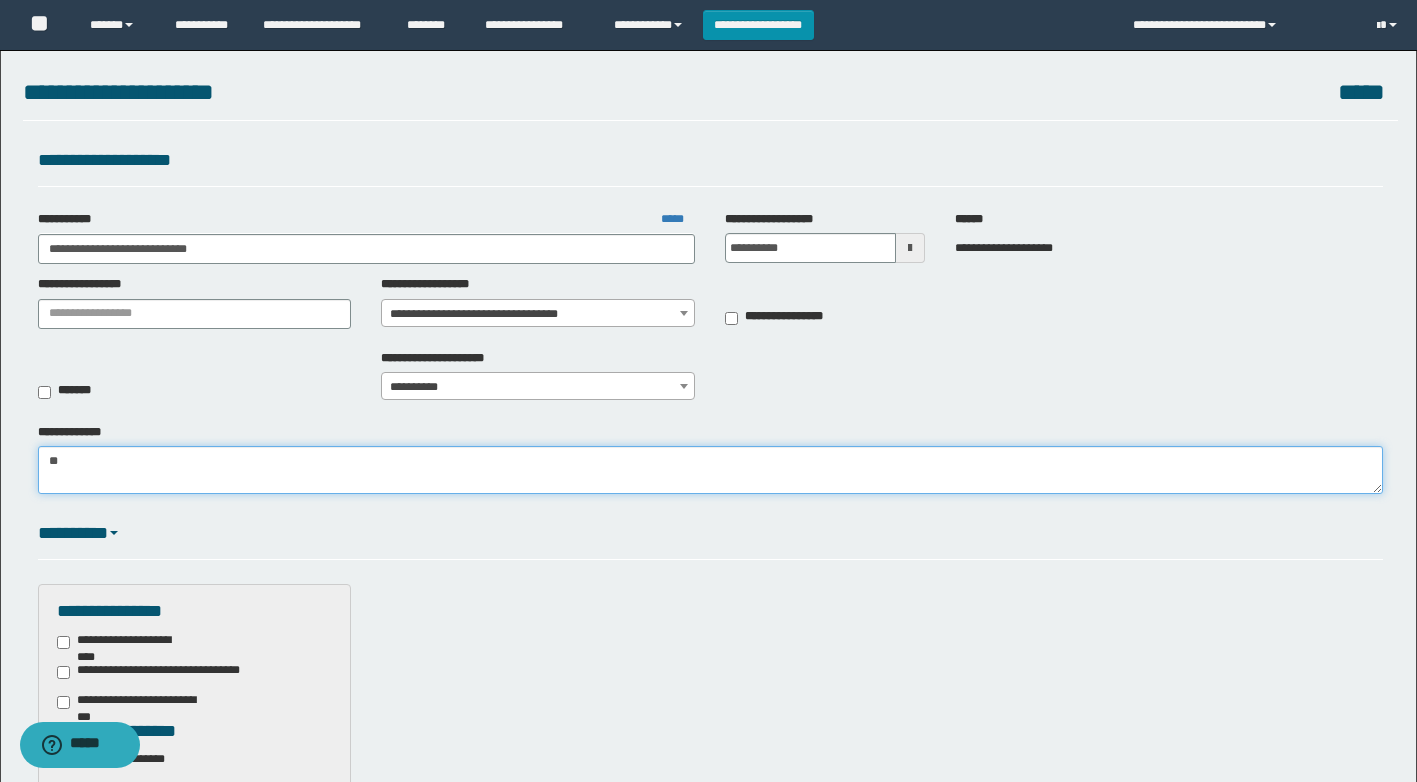 type on "*" 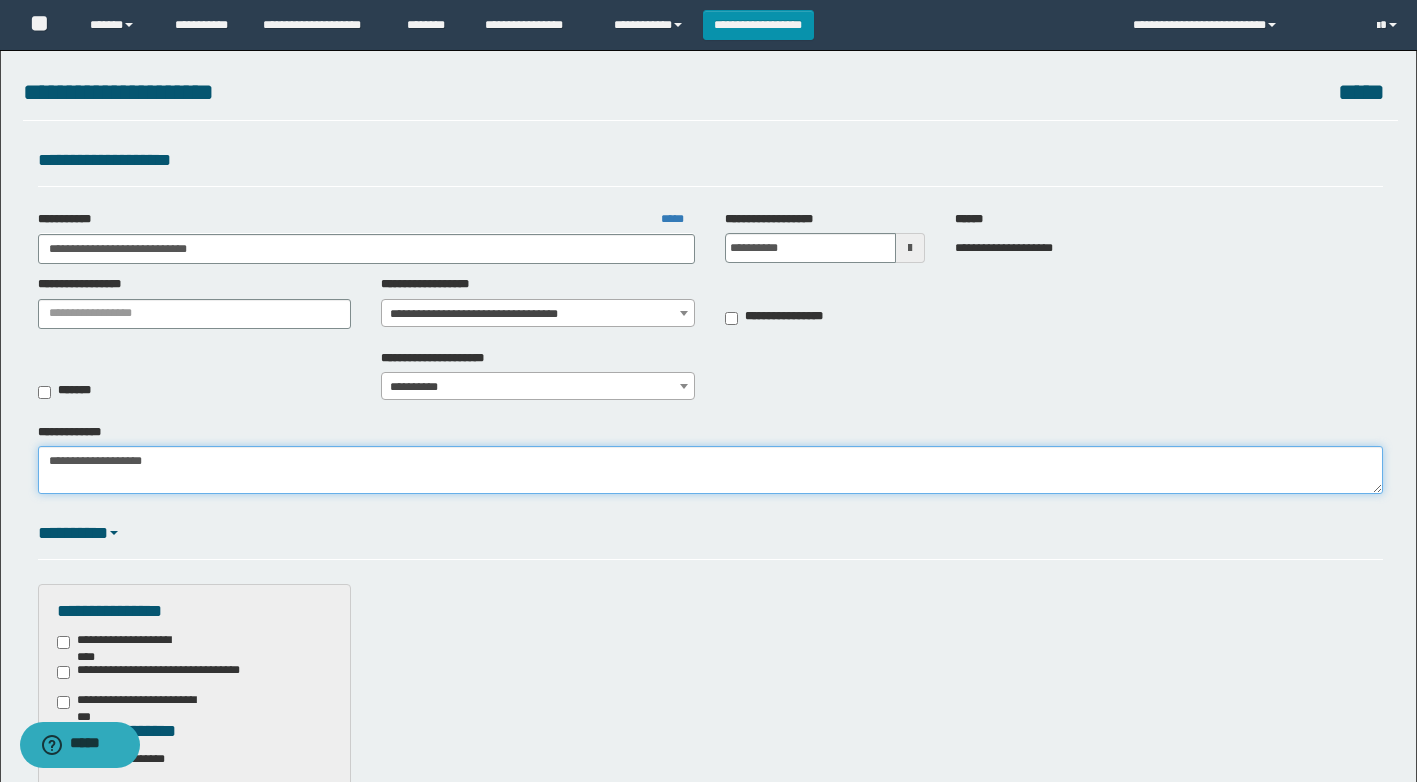 scroll, scrollTop: 300, scrollLeft: 0, axis: vertical 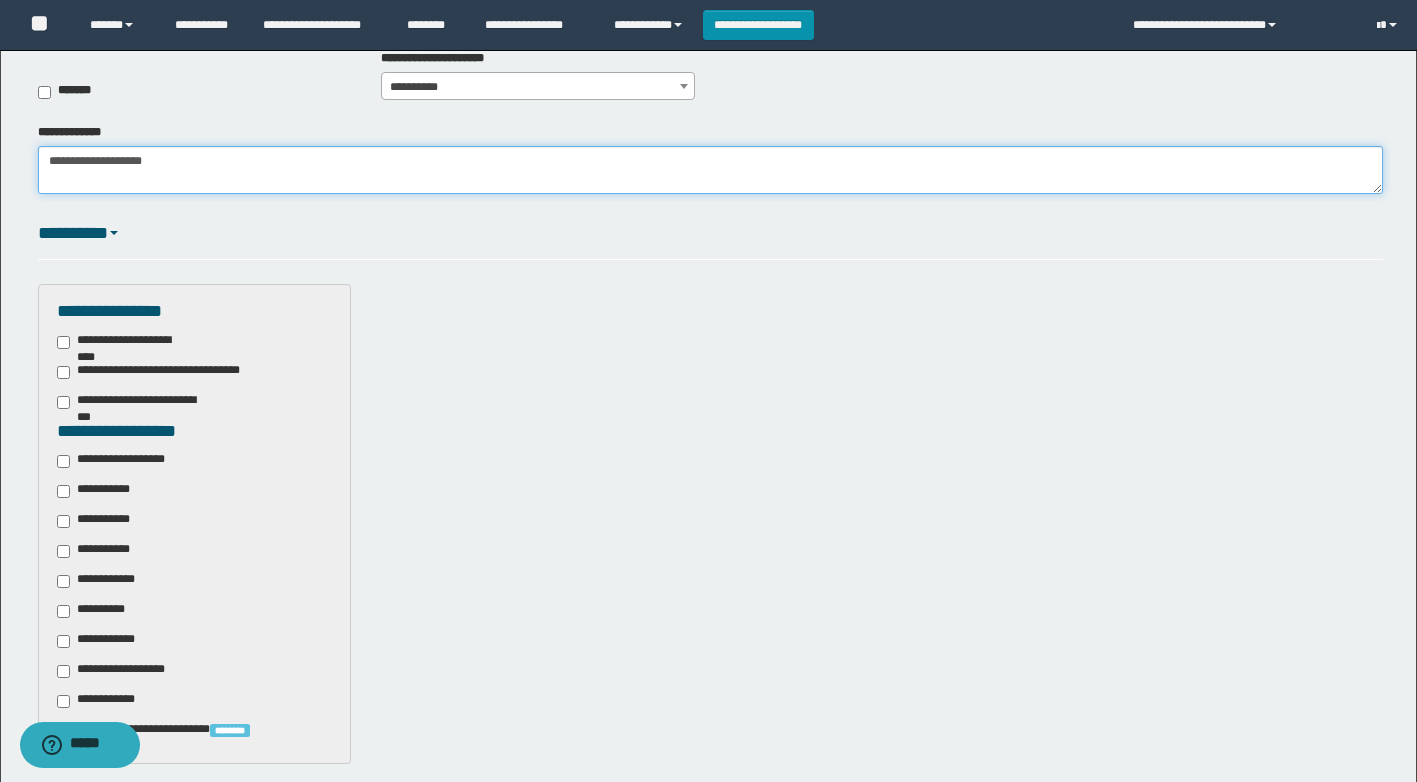 type on "**********" 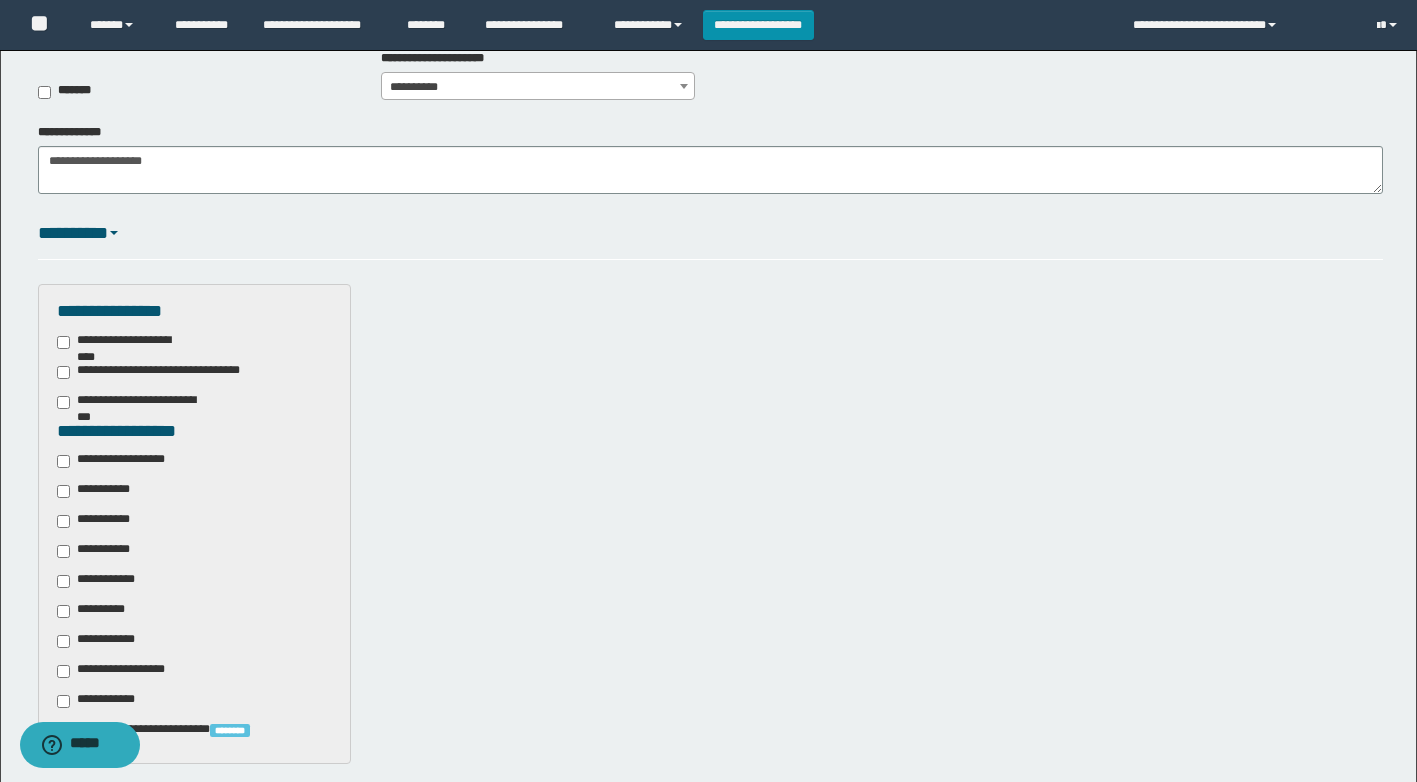 click on "**********" at bounding box center (124, 461) 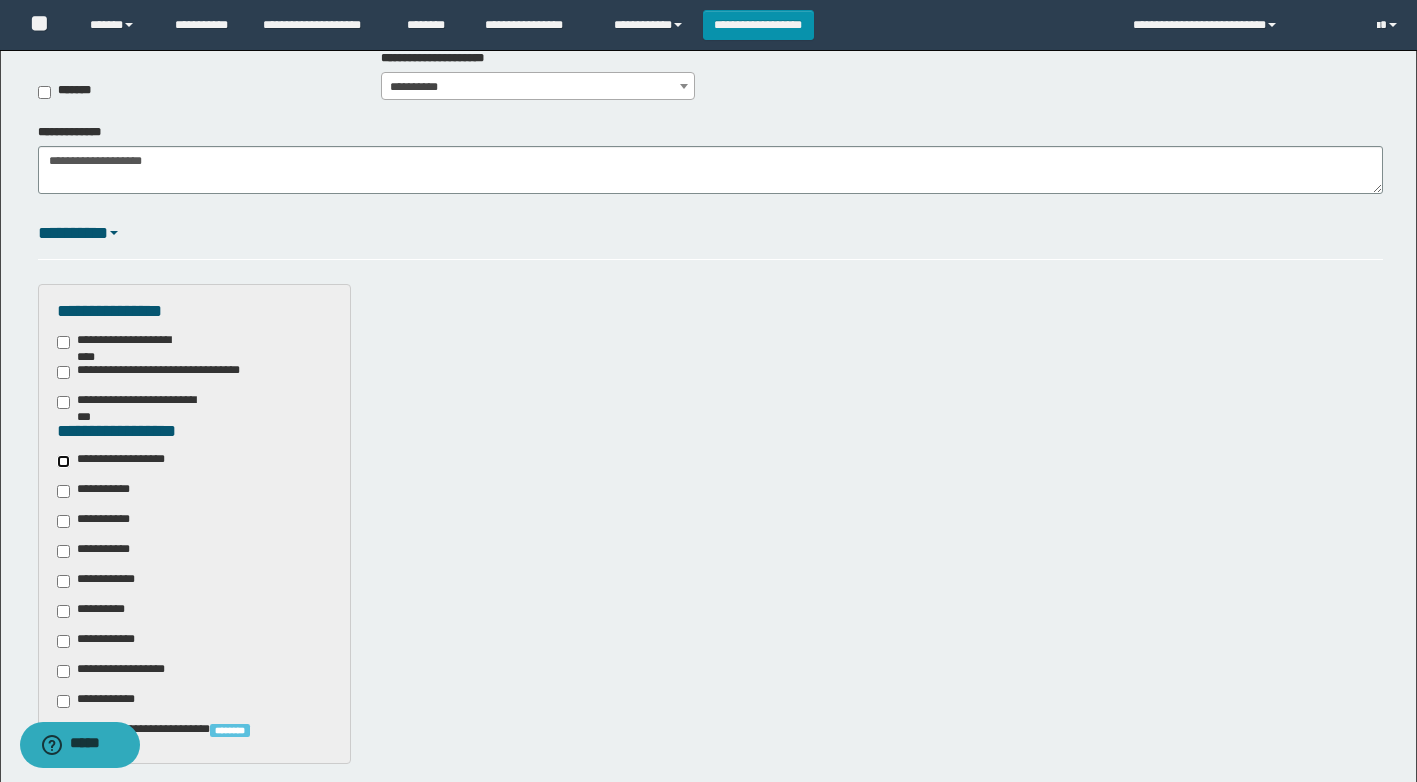 scroll, scrollTop: 602, scrollLeft: 0, axis: vertical 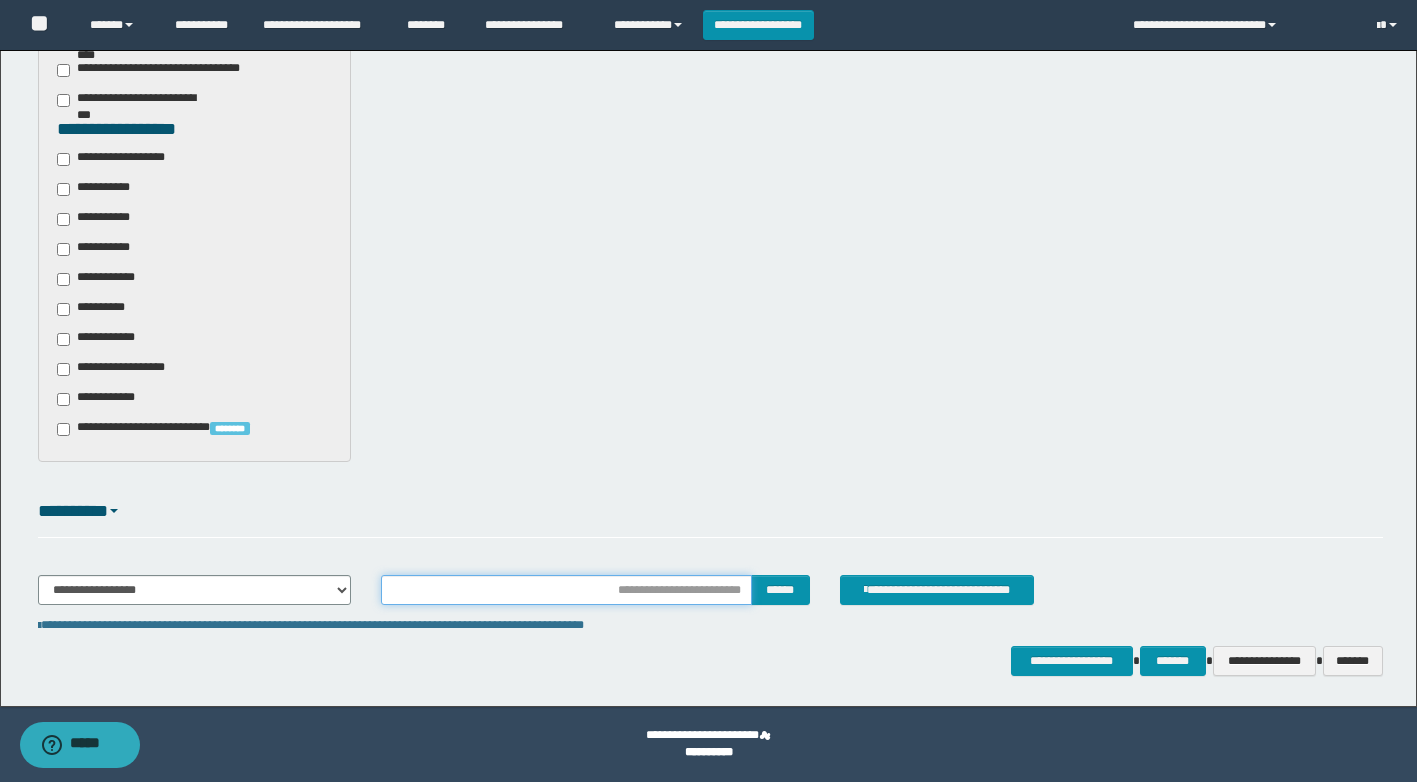 click at bounding box center [566, 590] 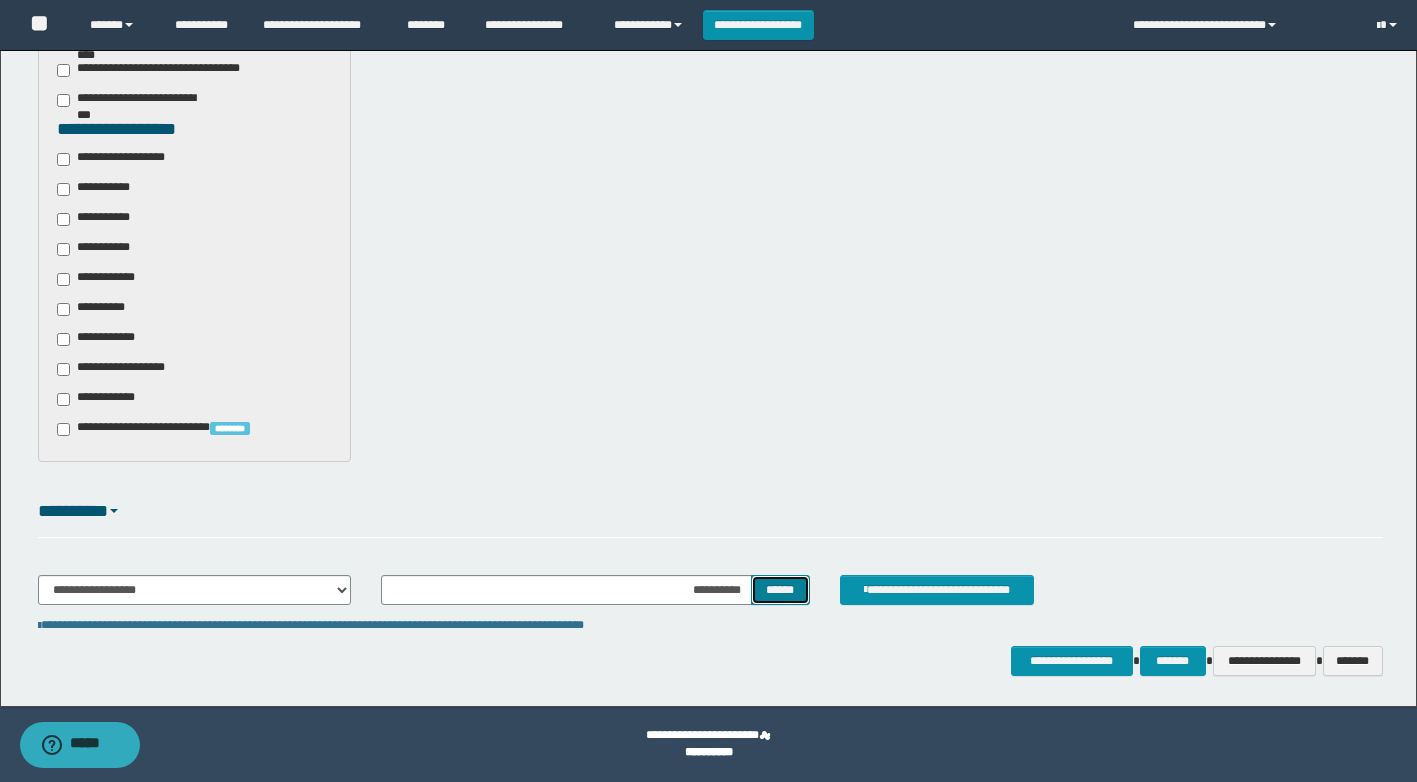 click on "******" at bounding box center (780, 590) 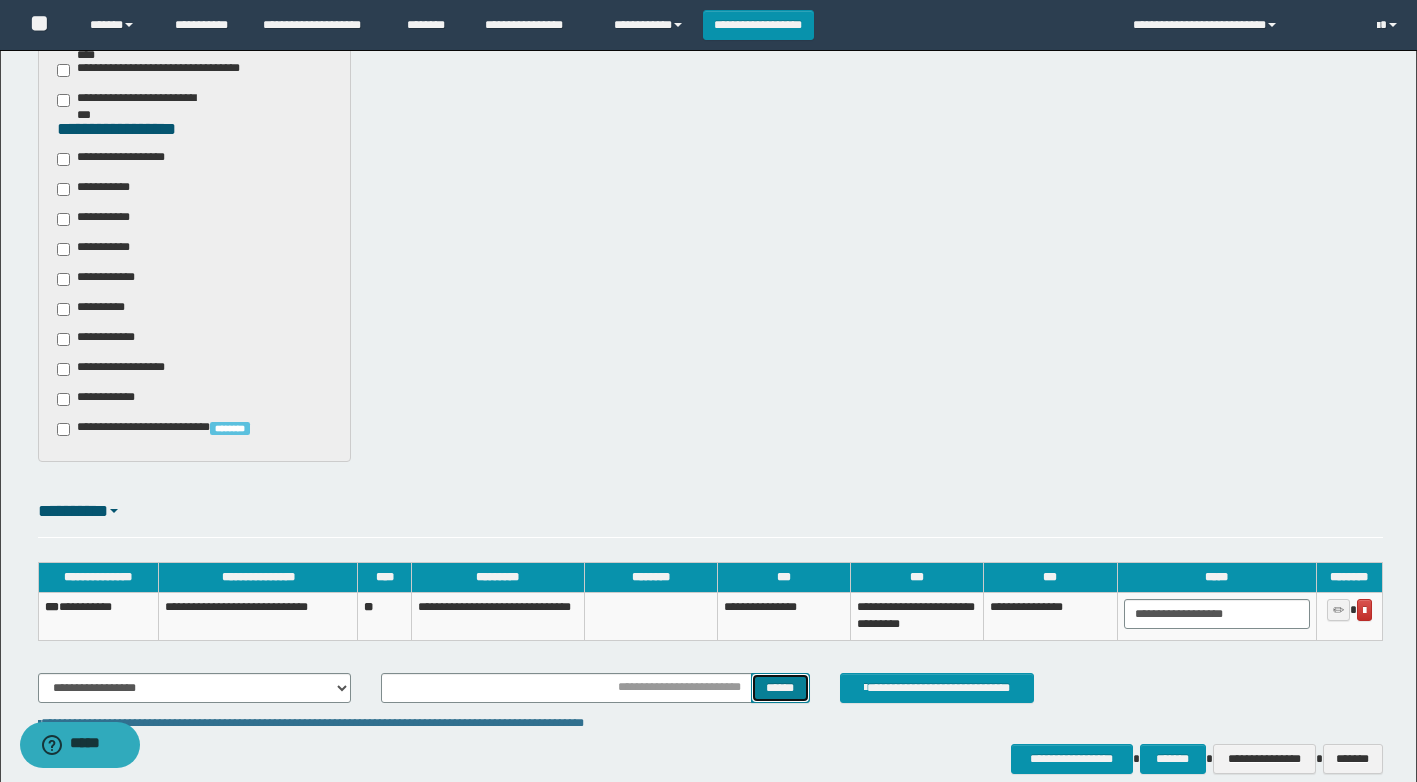scroll, scrollTop: 699, scrollLeft: 0, axis: vertical 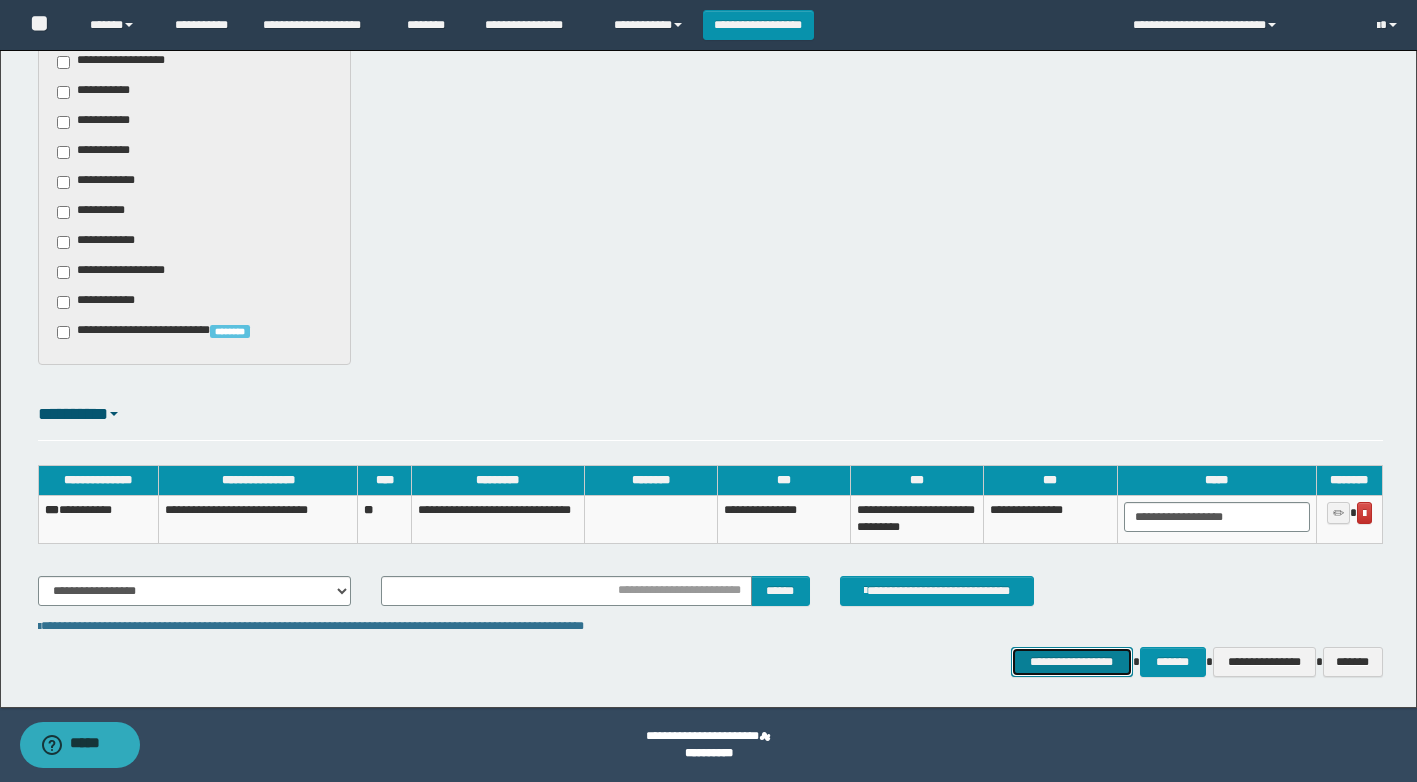 click on "**********" at bounding box center [1072, 662] 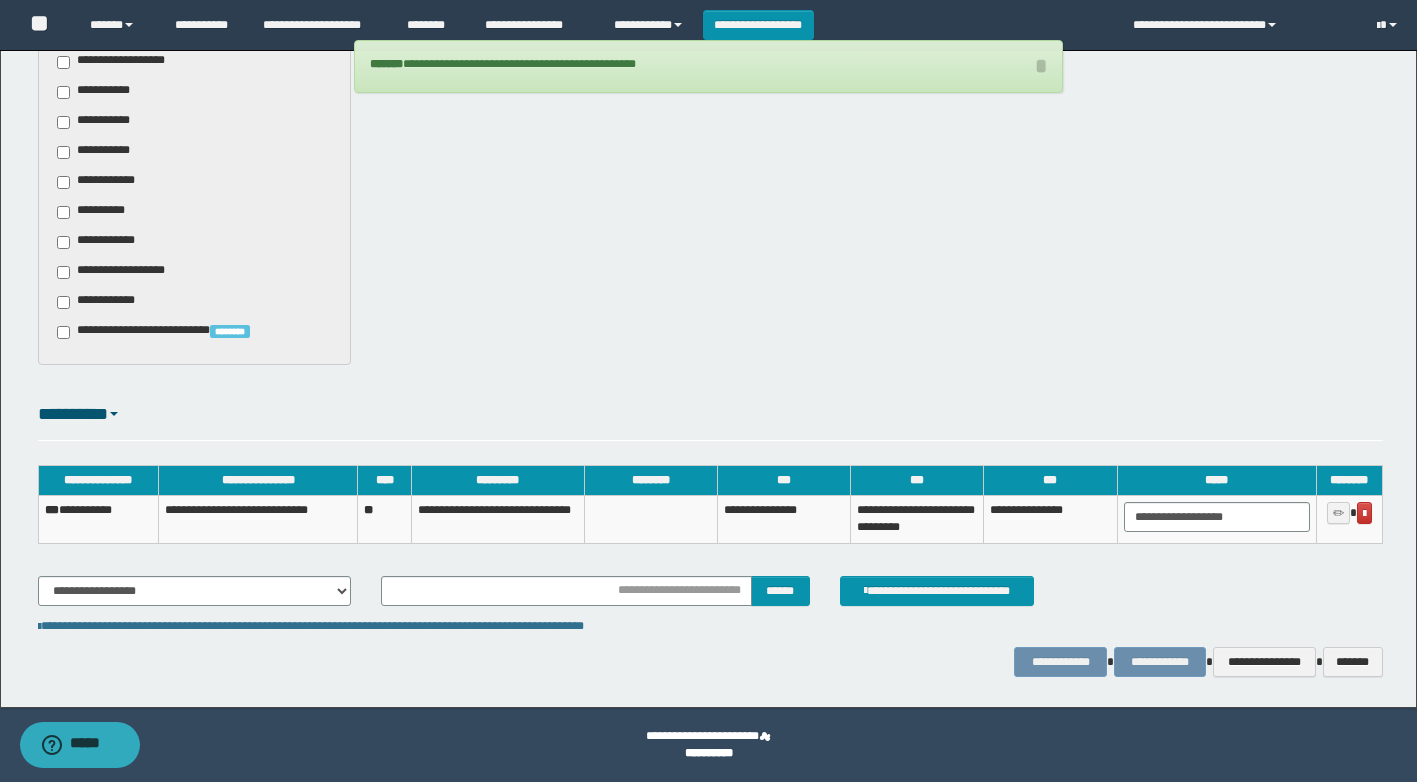 scroll, scrollTop: 99, scrollLeft: 0, axis: vertical 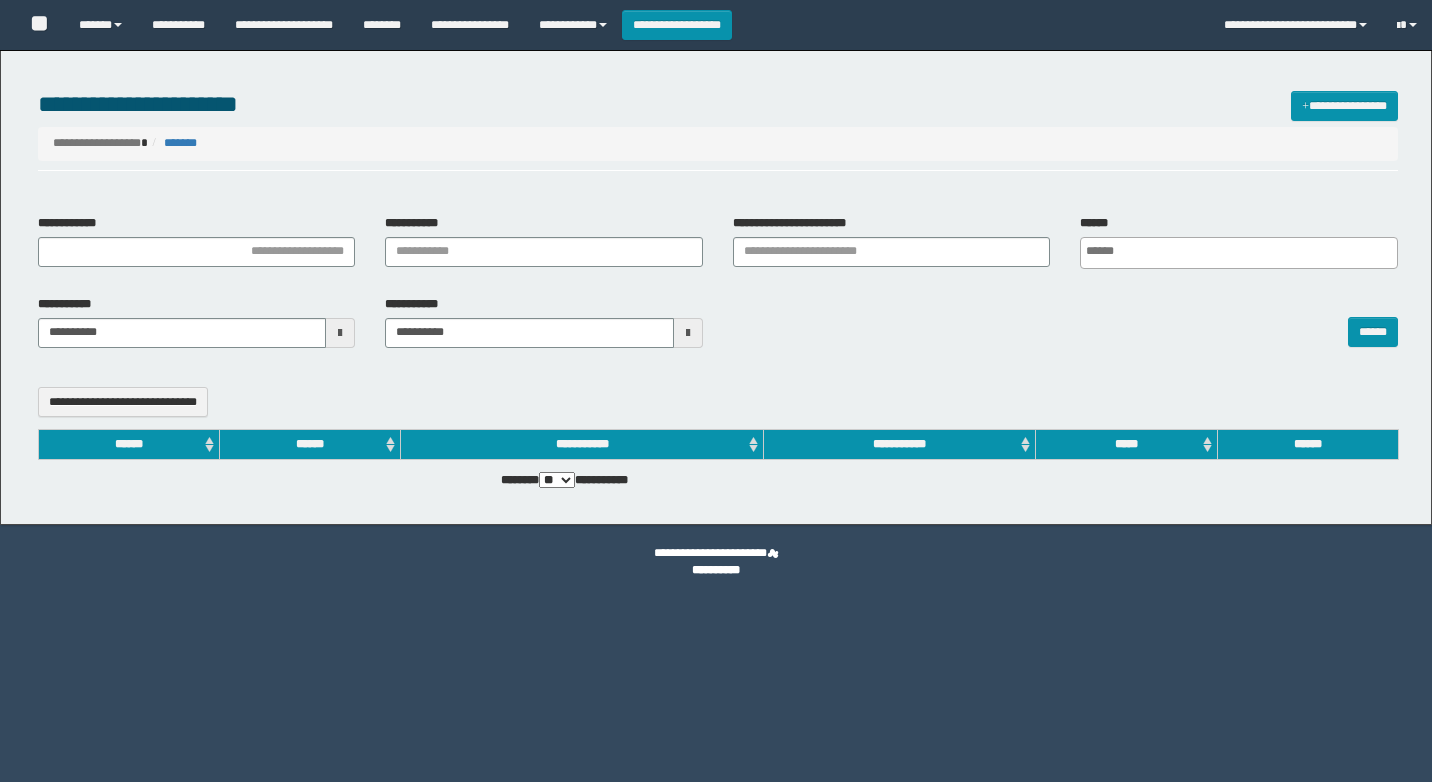select 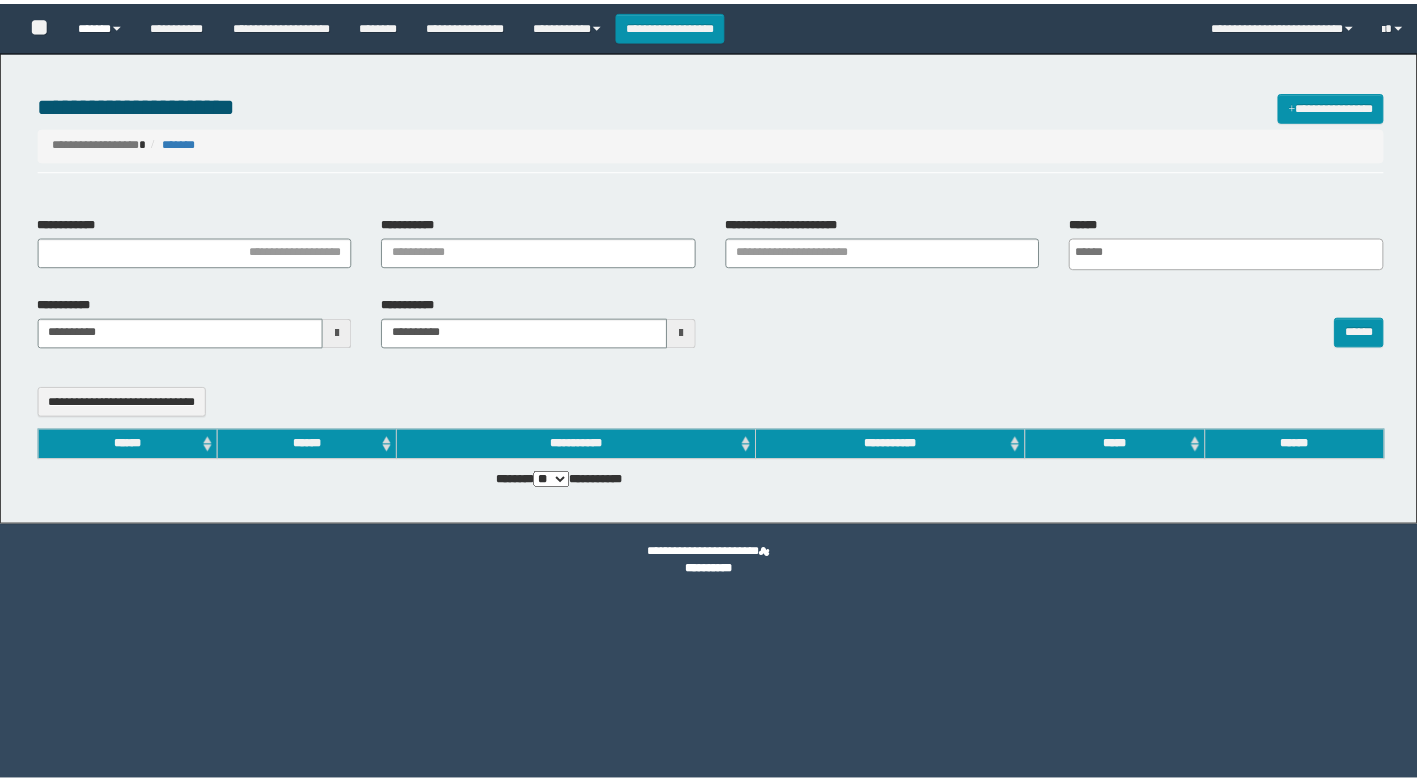 scroll, scrollTop: 0, scrollLeft: 0, axis: both 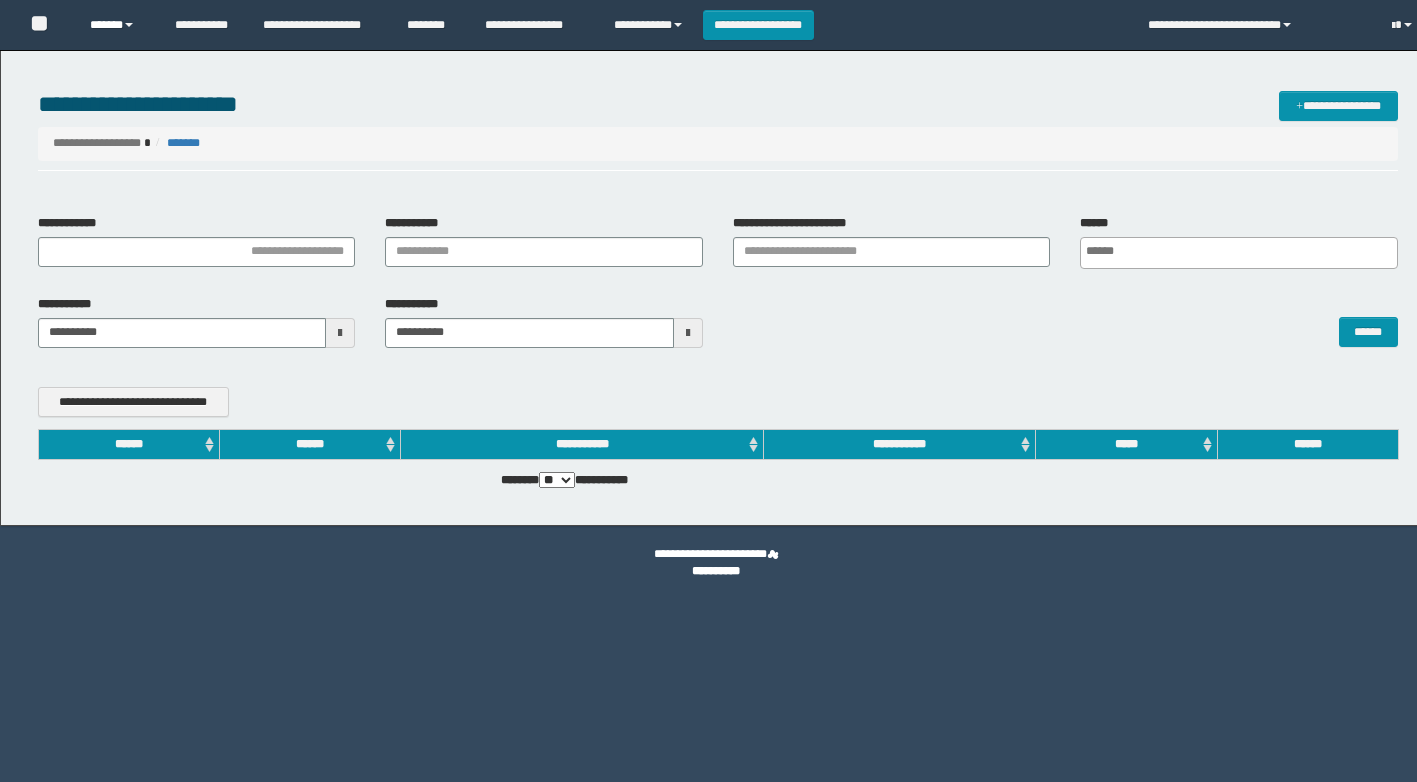 click on "******" at bounding box center (117, 25) 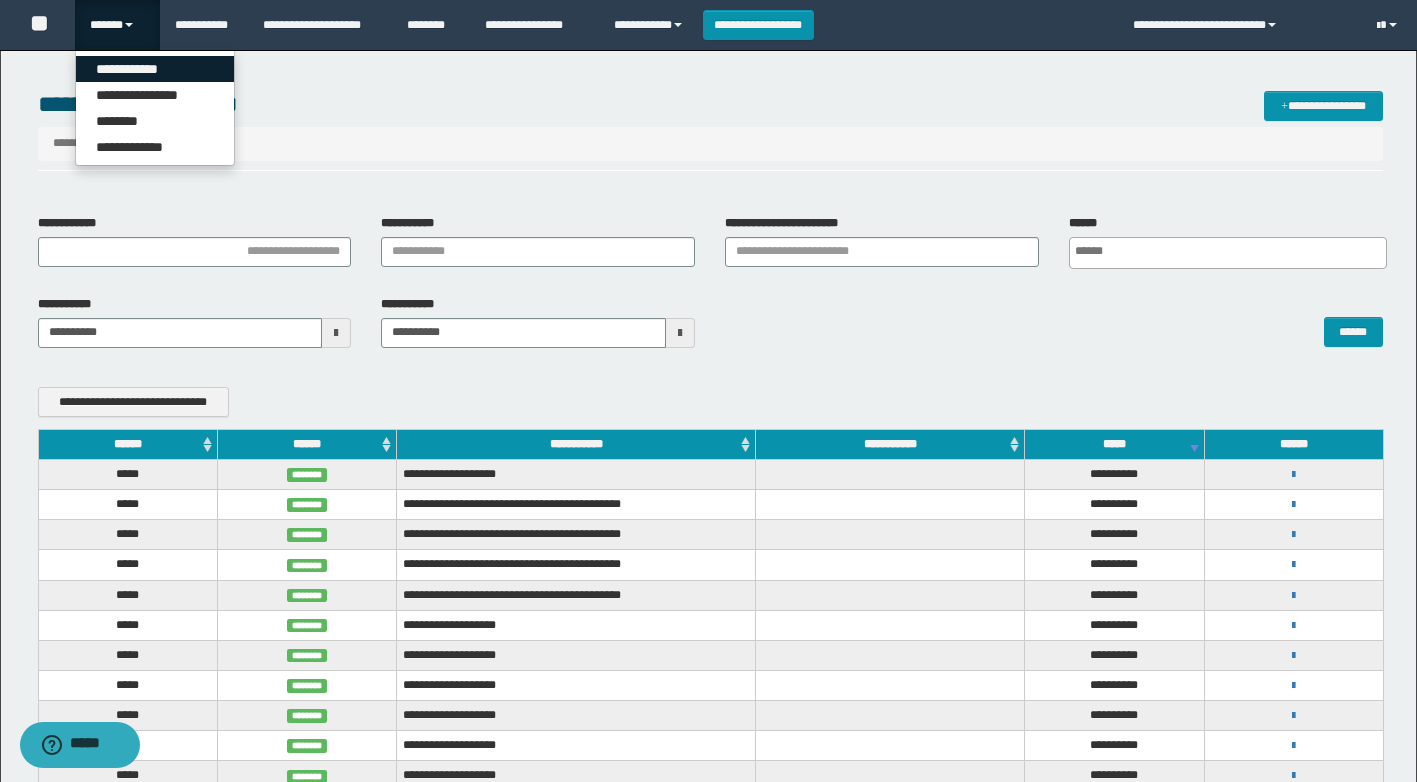 scroll, scrollTop: 0, scrollLeft: 0, axis: both 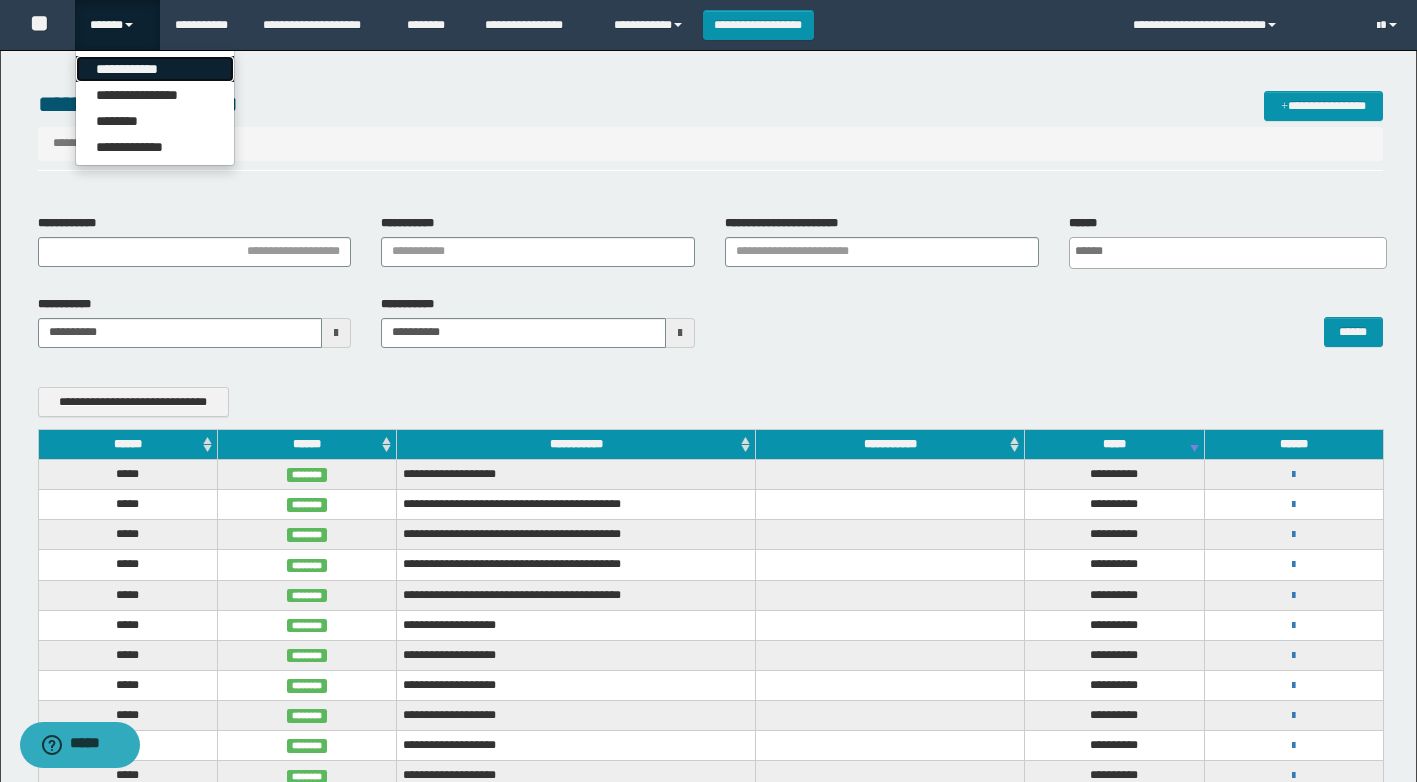 click on "**********" at bounding box center (155, 69) 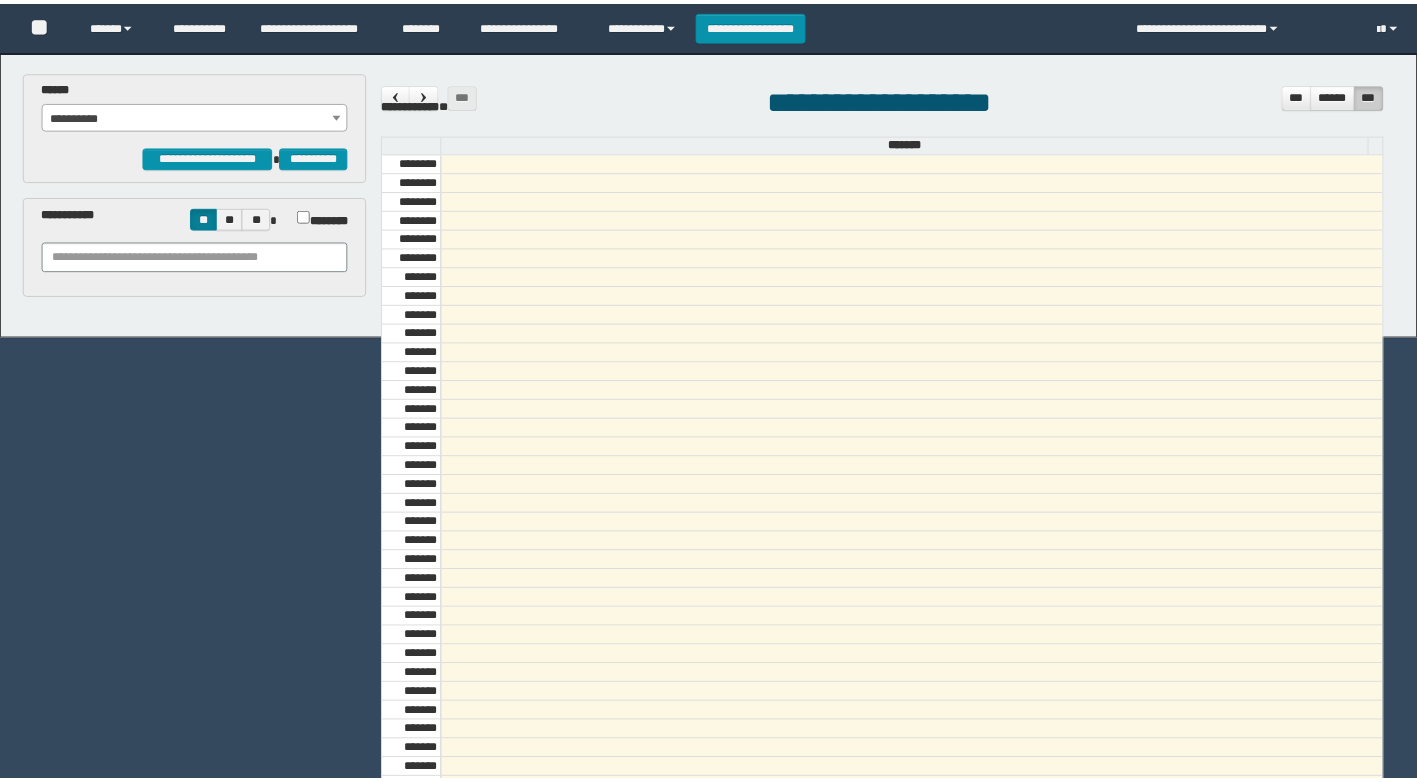 scroll, scrollTop: 0, scrollLeft: 0, axis: both 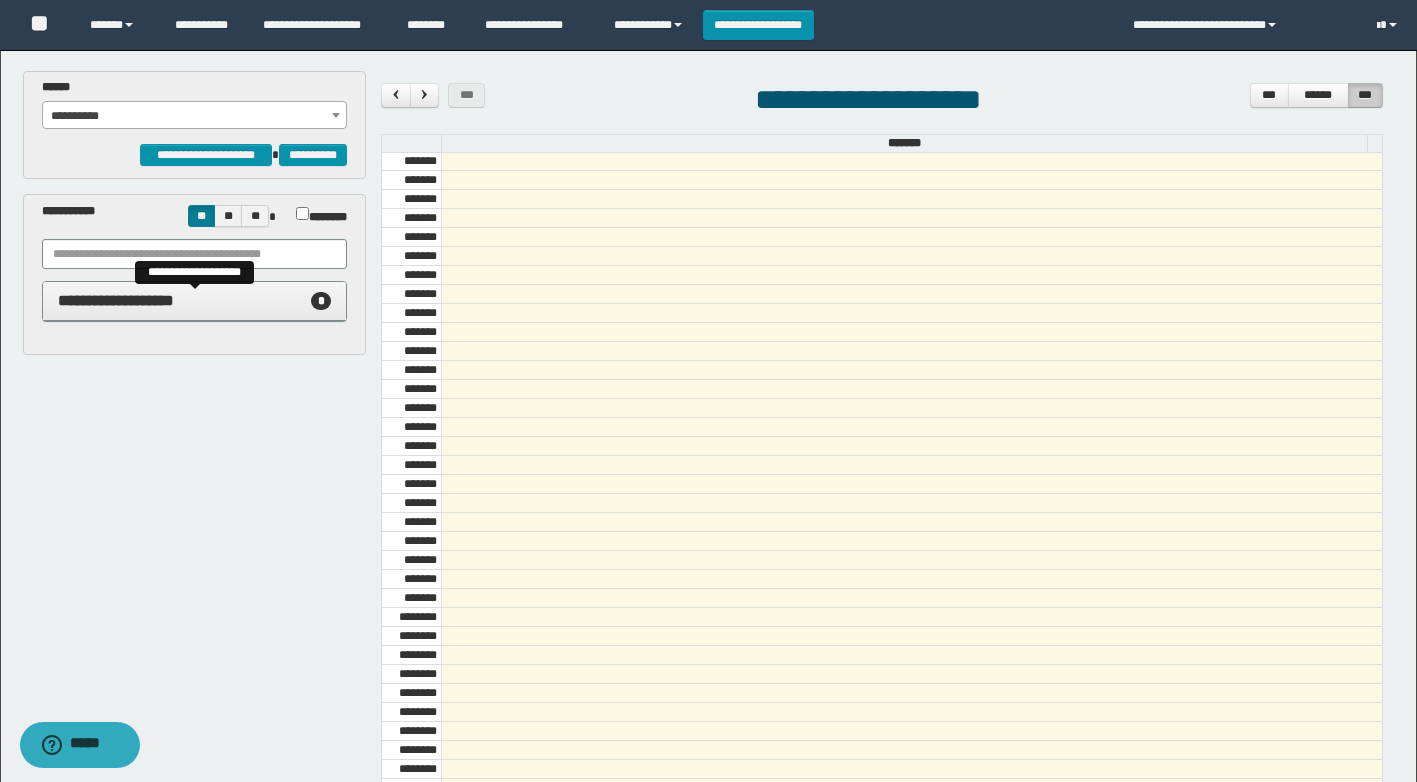click on "**********" at bounding box center [116, 300] 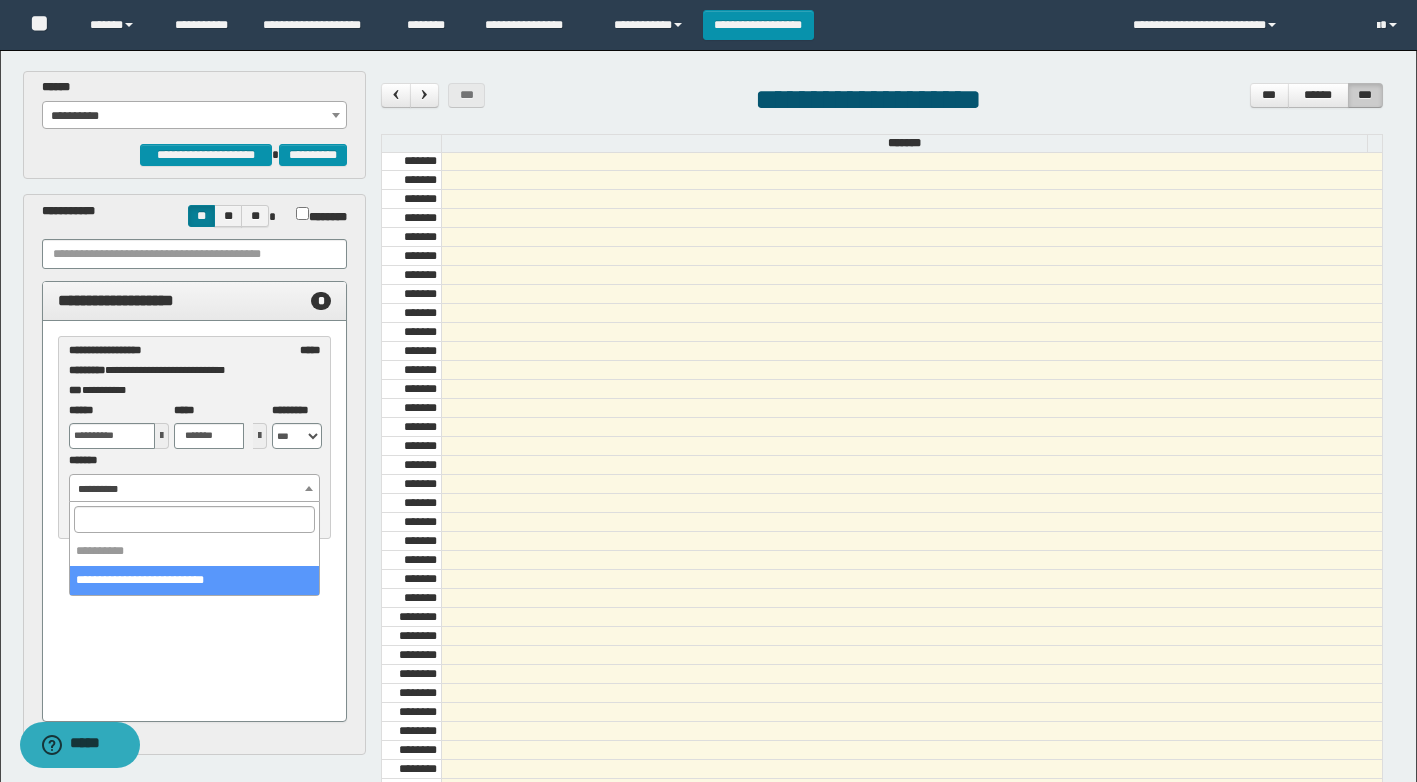 click on "**********" at bounding box center [195, 489] 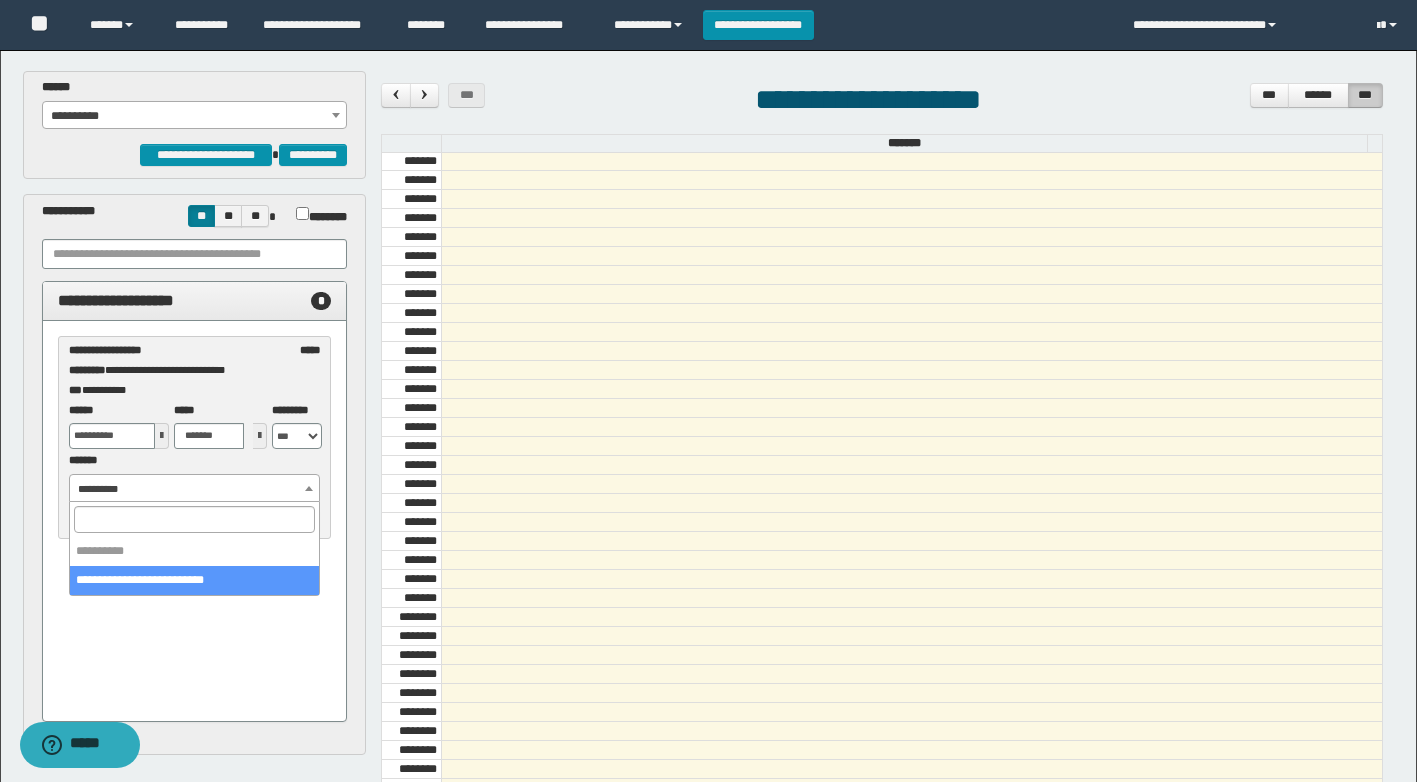 select on "******" 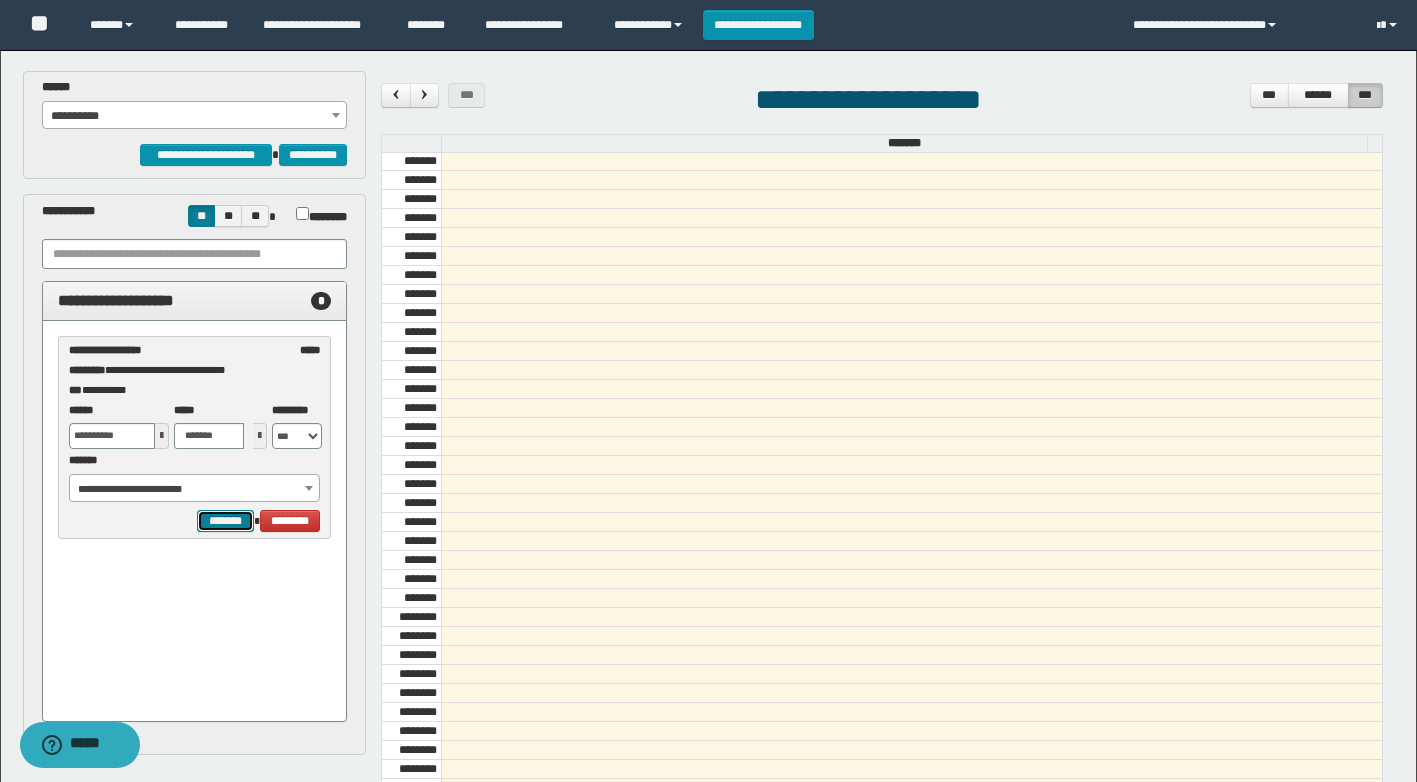 click on "*******" at bounding box center [225, 521] 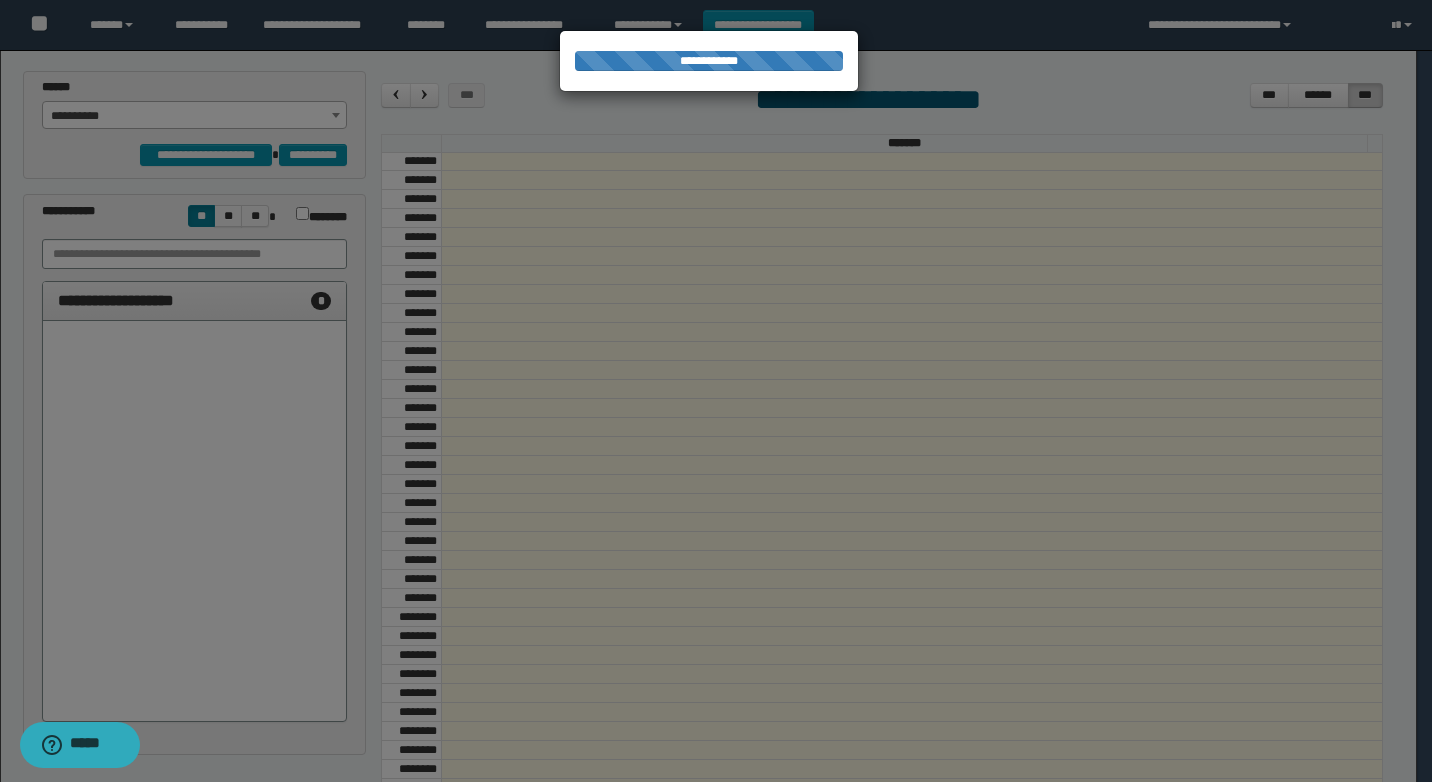 select on "******" 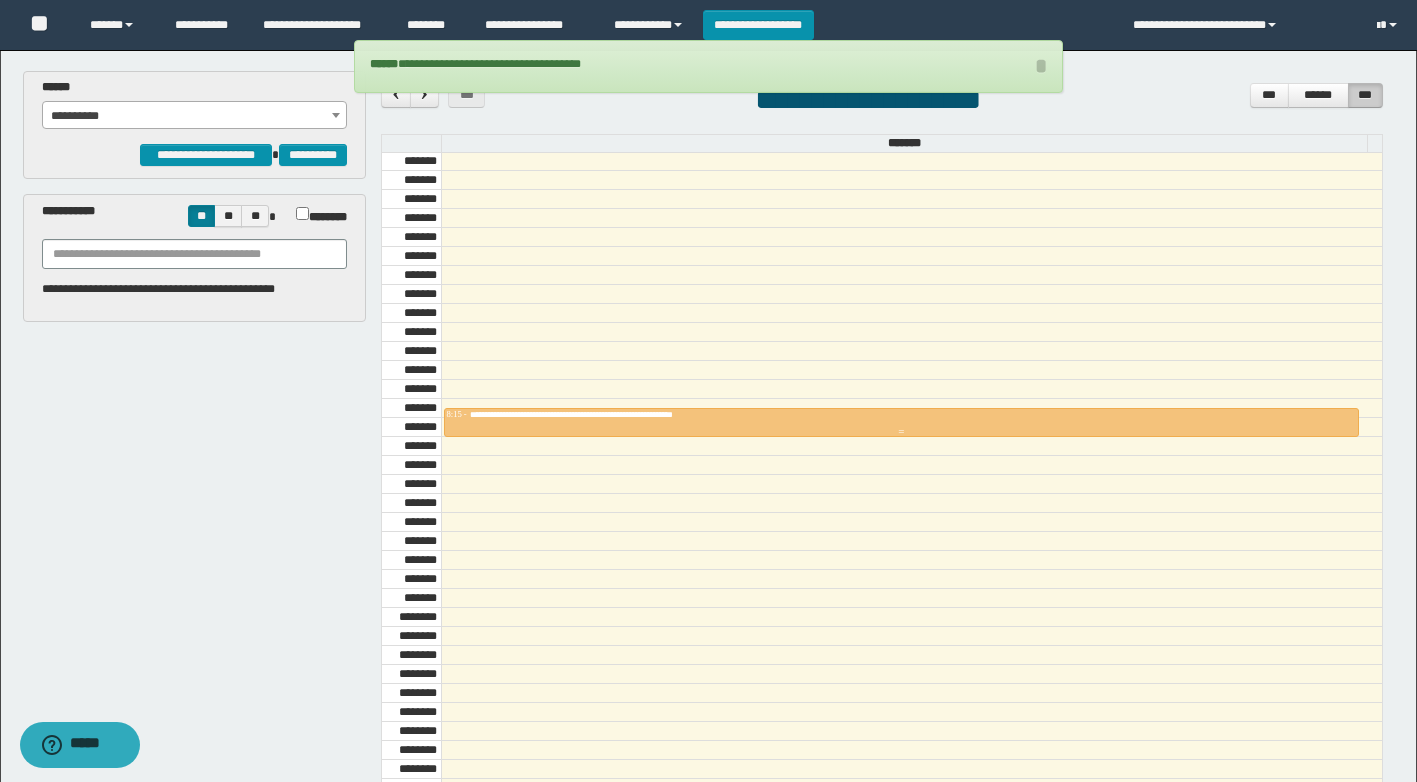 click on "**********" at bounding box center [901, 415] 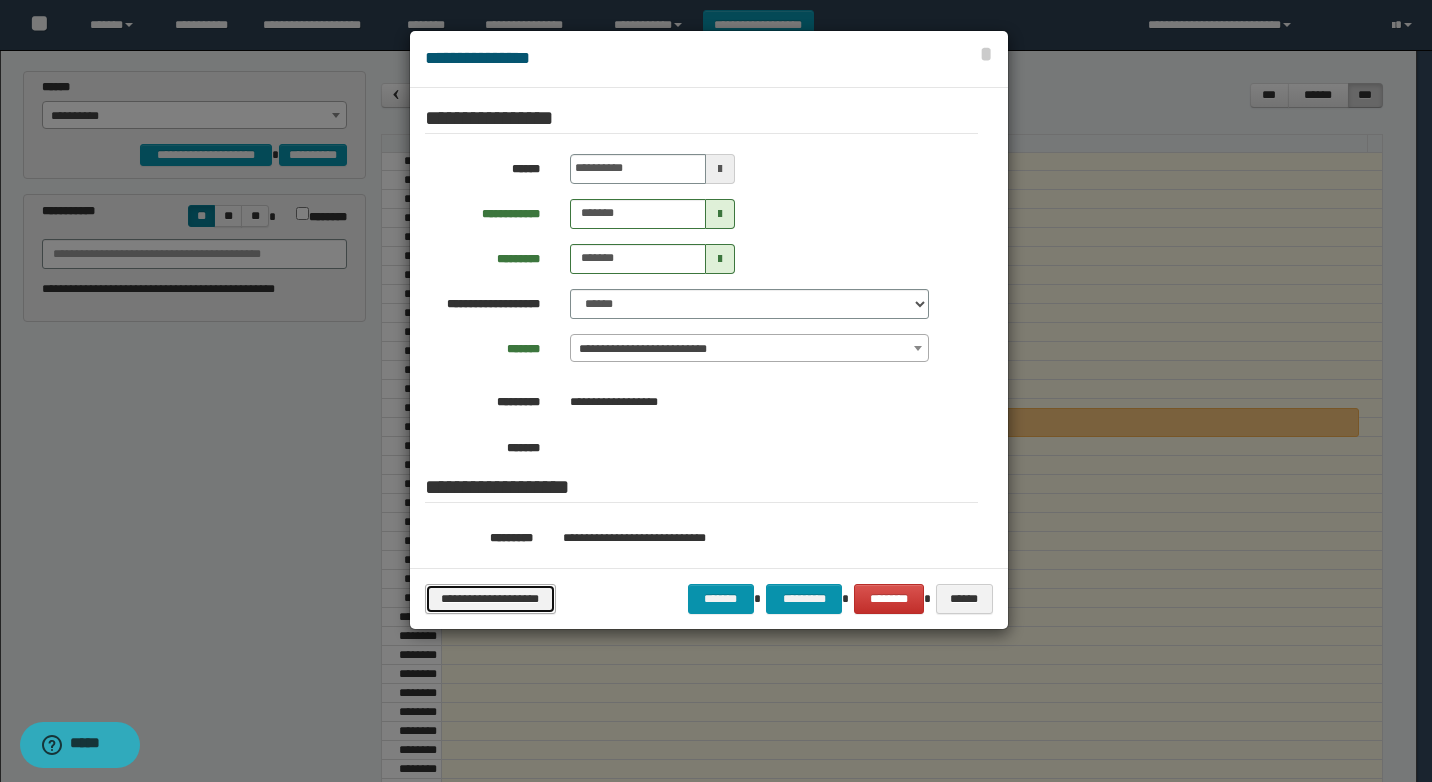 click on "**********" at bounding box center (490, 599) 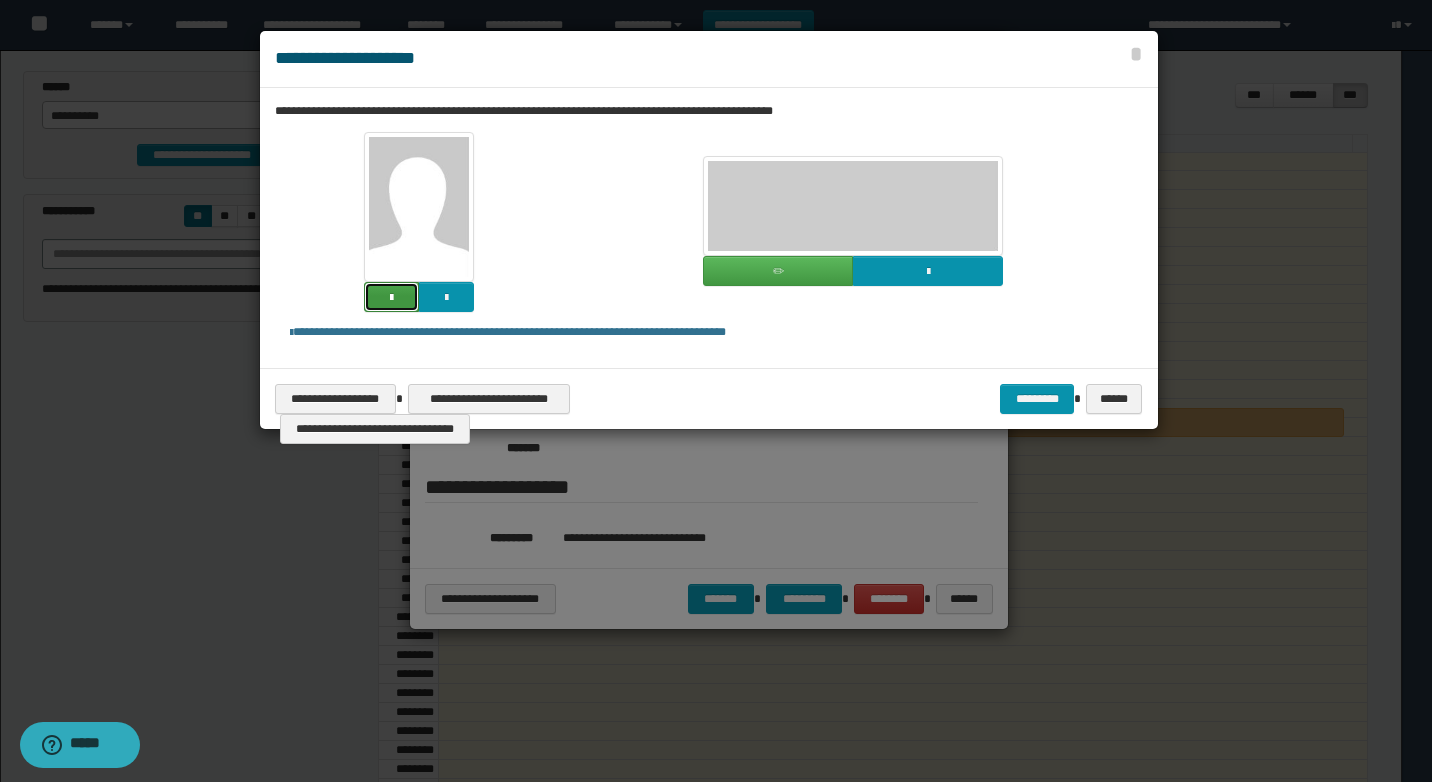 click at bounding box center [391, 297] 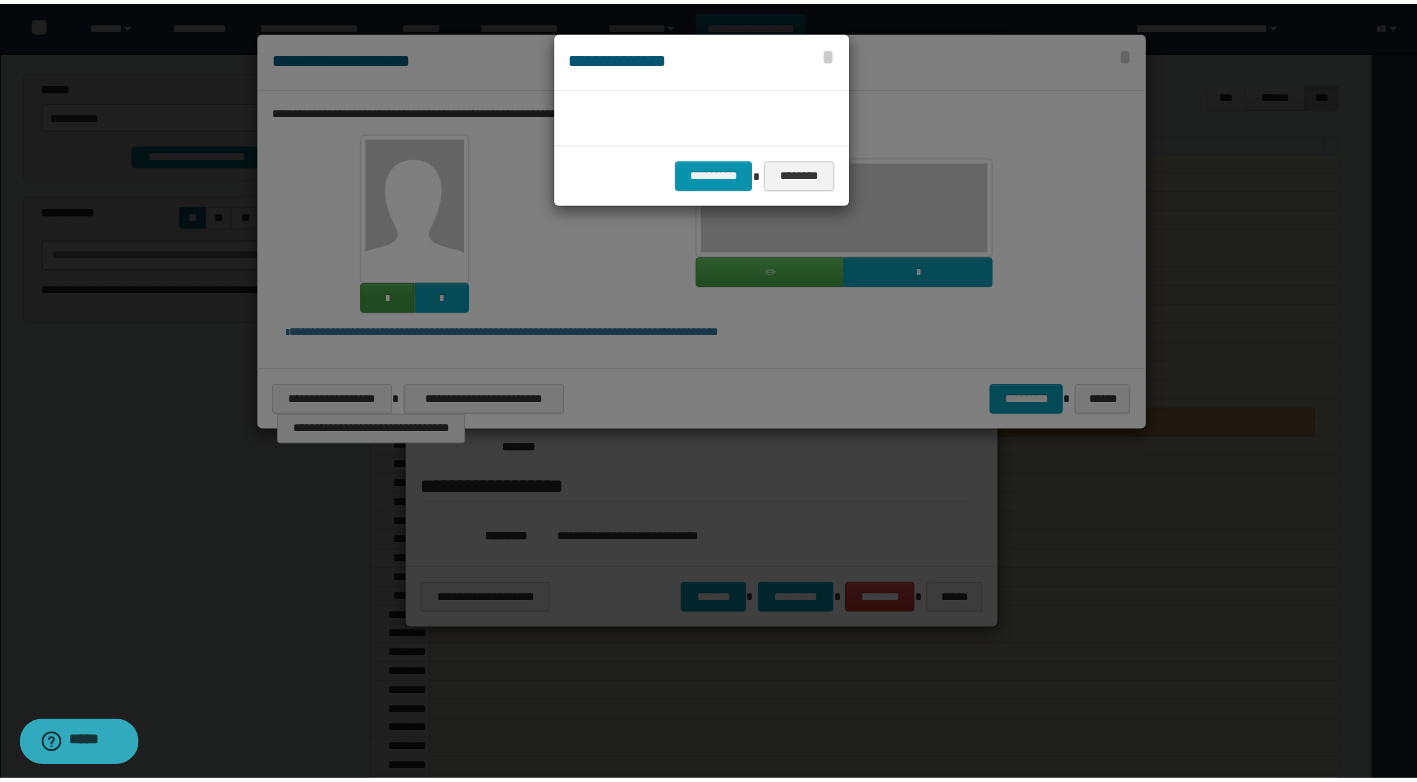 scroll, scrollTop: 45, scrollLeft: 105, axis: both 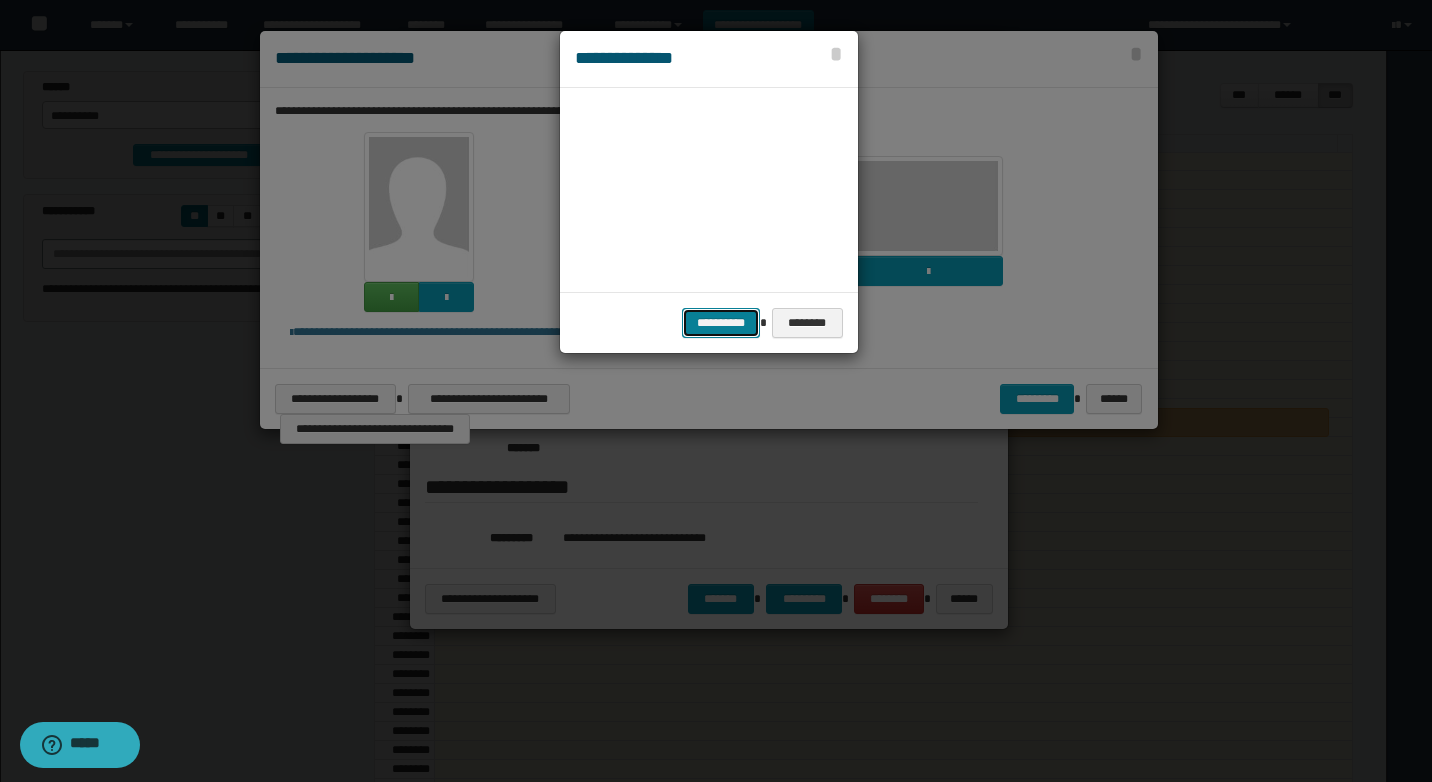 click on "**********" at bounding box center [721, 323] 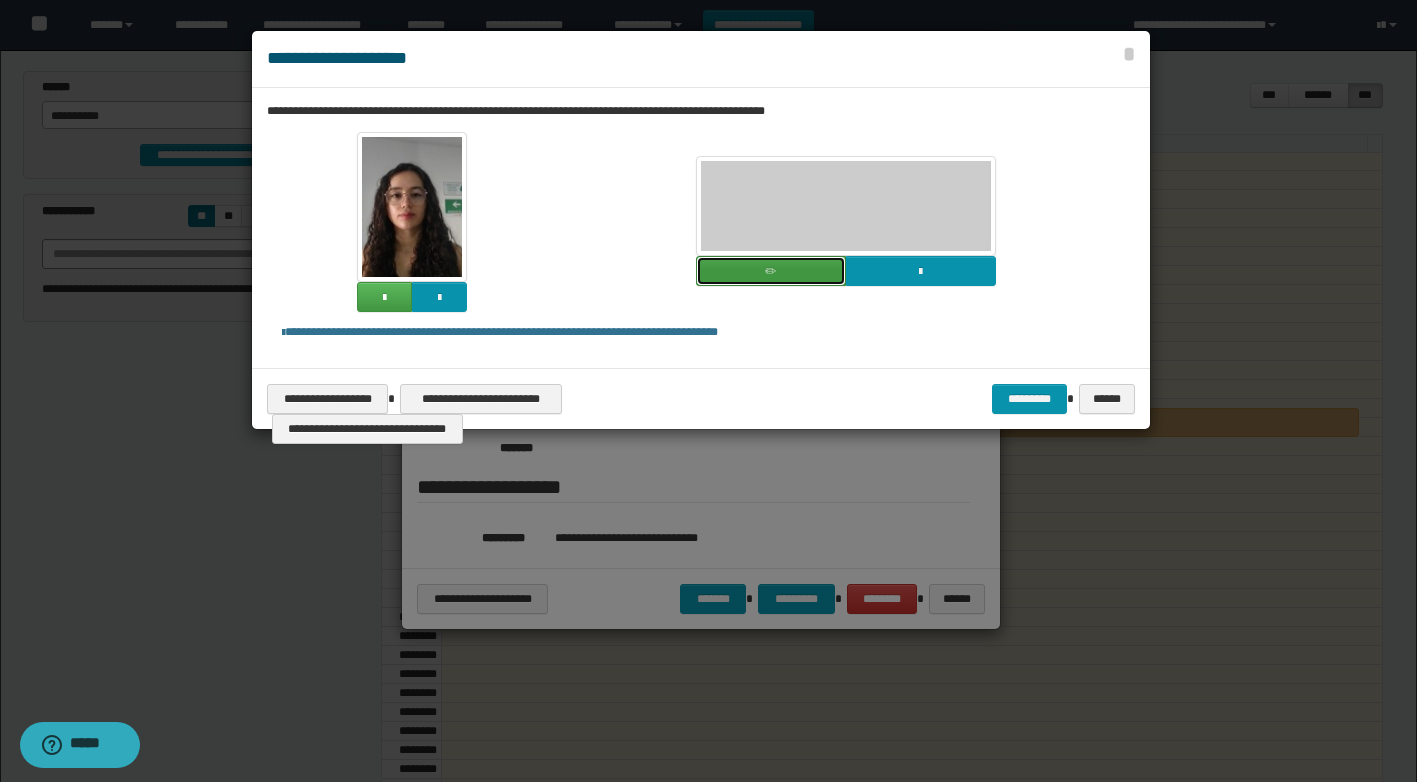 click at bounding box center [771, 271] 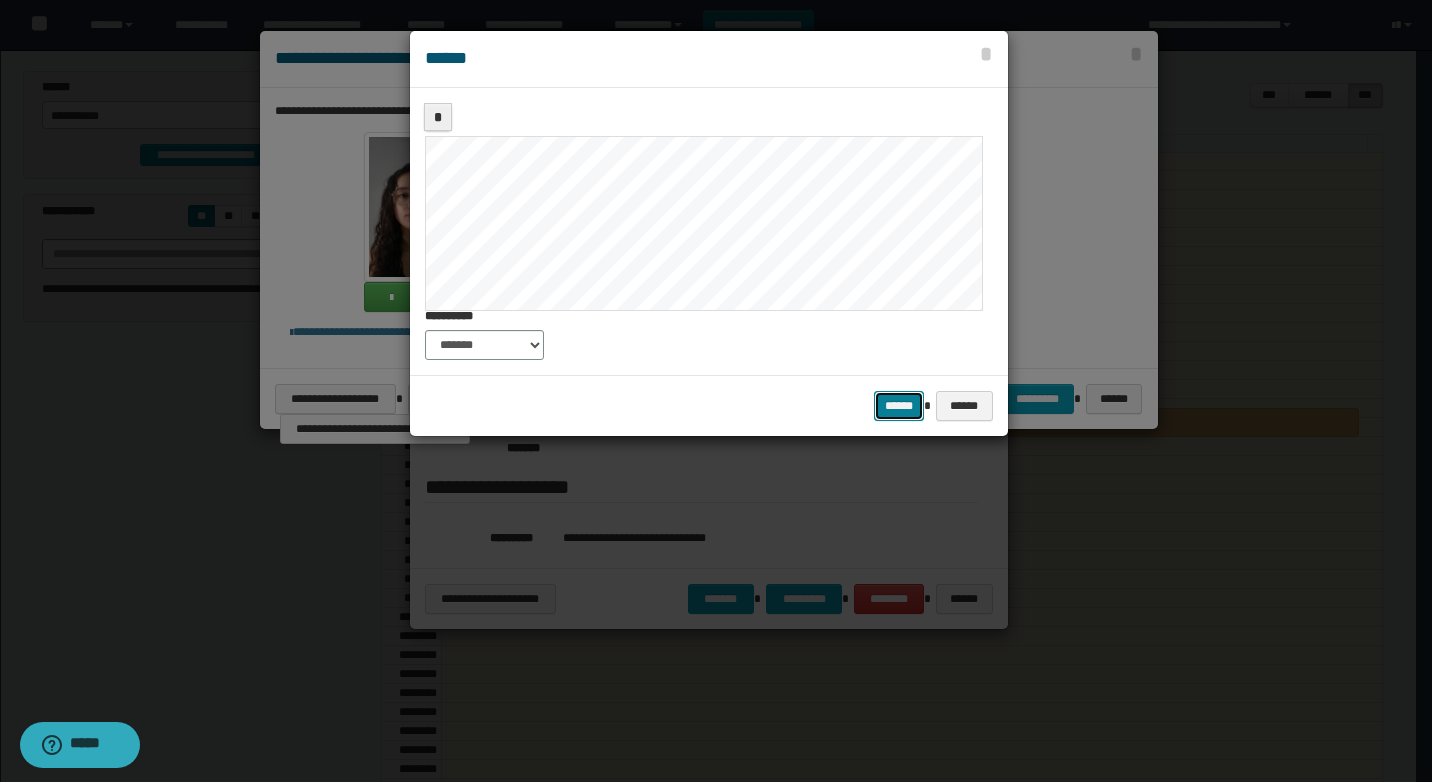 click on "******" at bounding box center [899, 406] 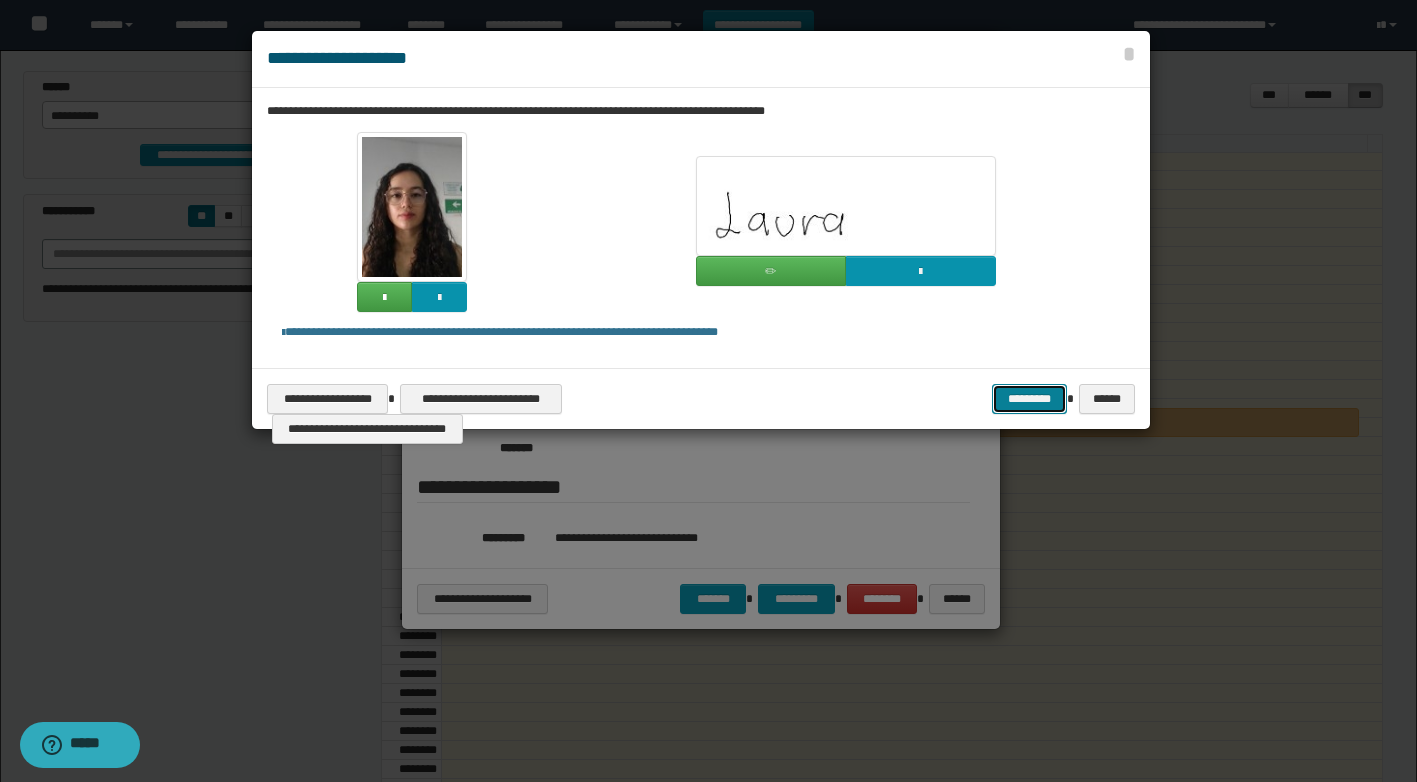 click on "*********" at bounding box center (1029, 399) 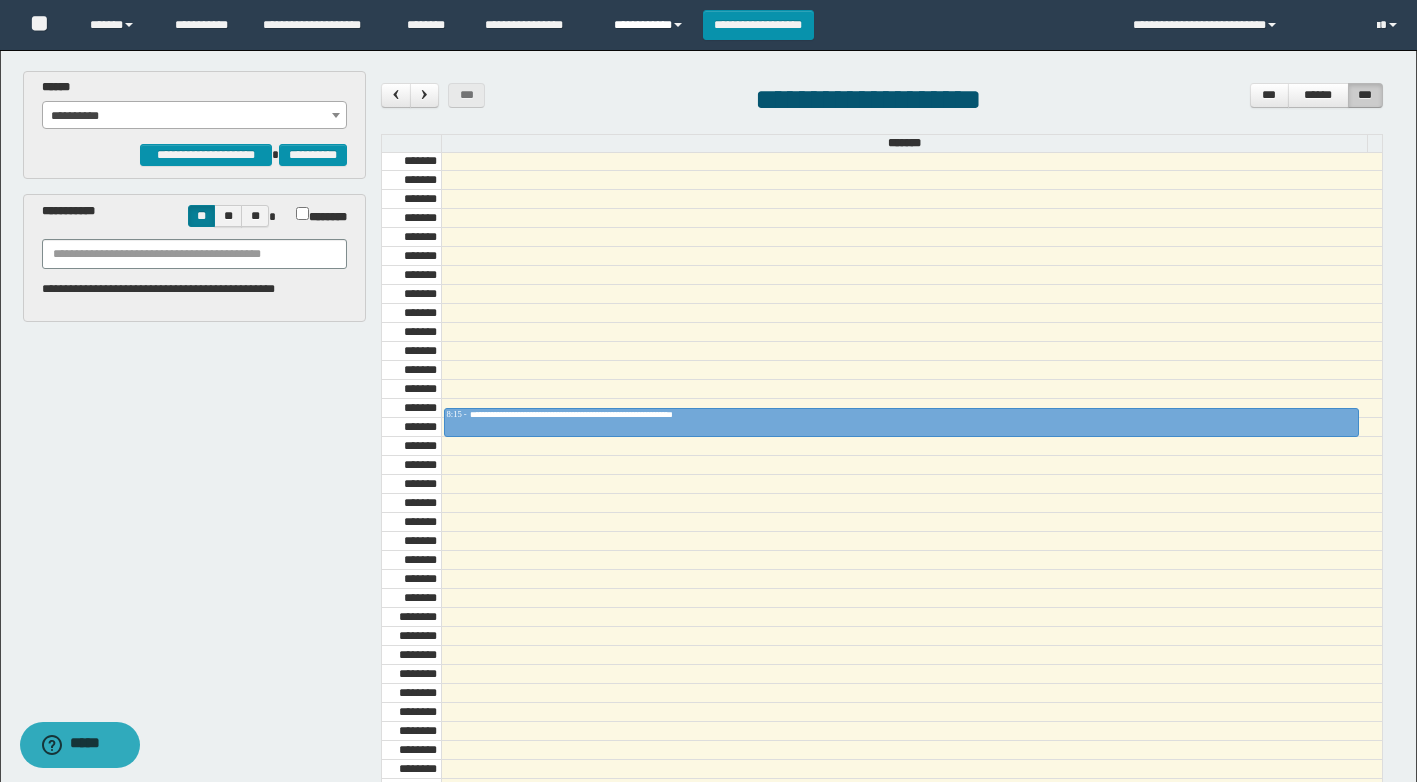 click on "**********" at bounding box center [651, 25] 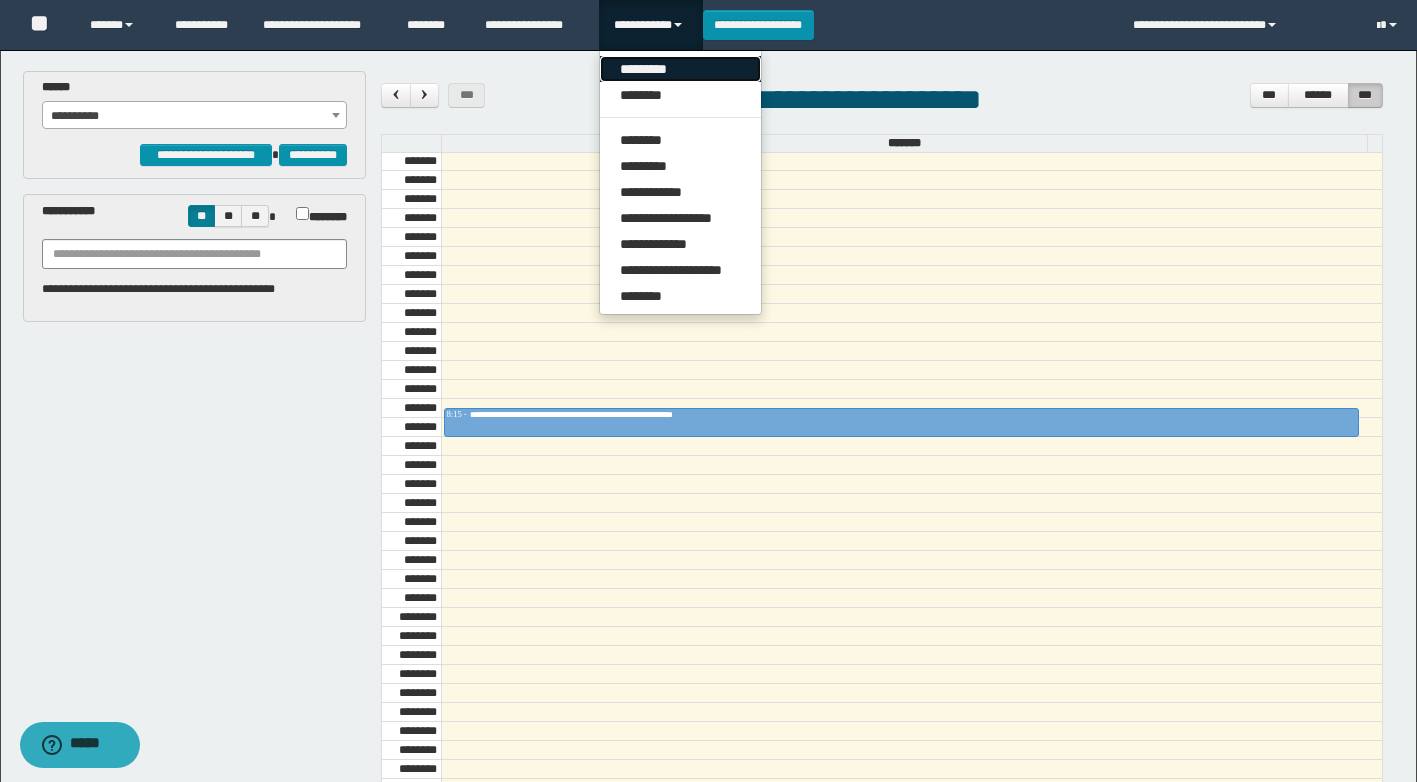 click on "*********" at bounding box center [680, 69] 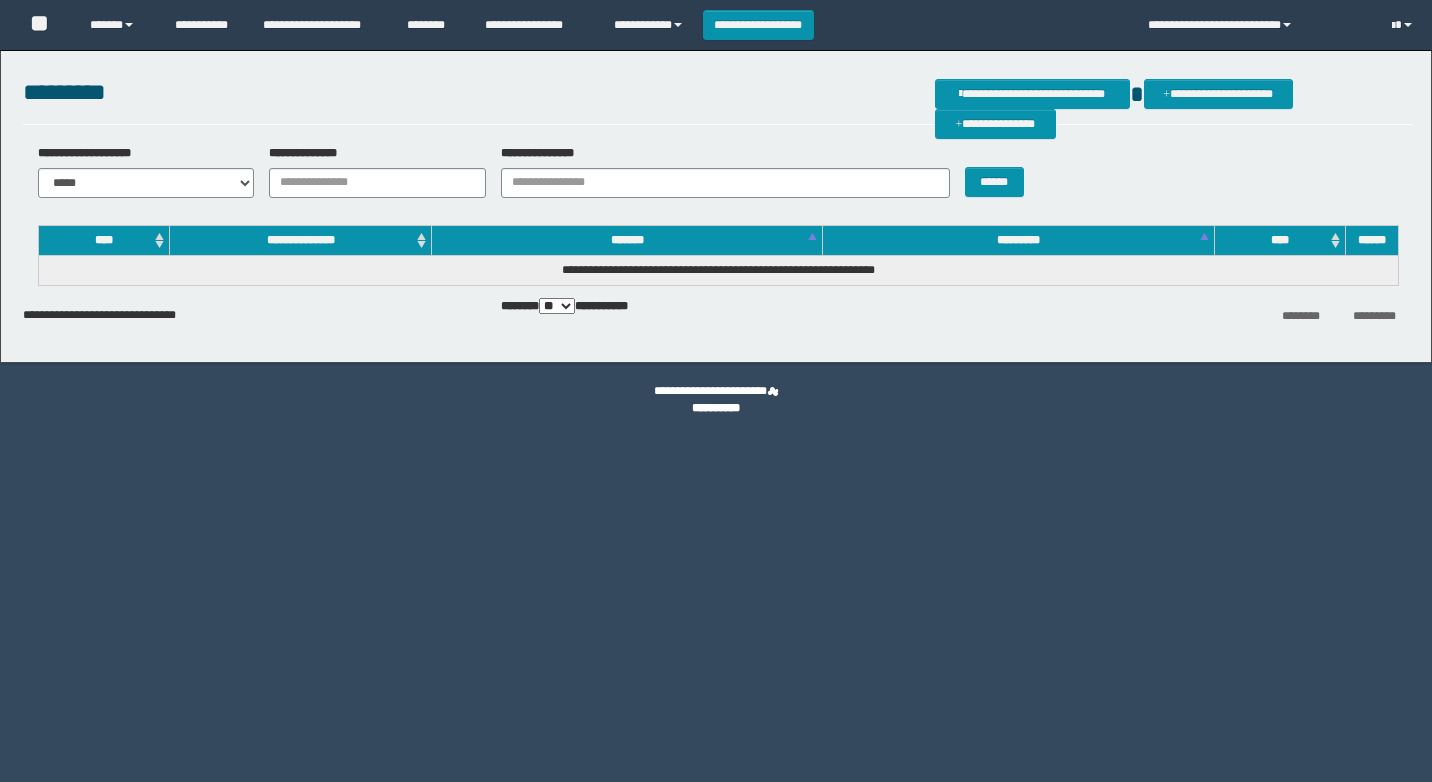 scroll, scrollTop: 0, scrollLeft: 0, axis: both 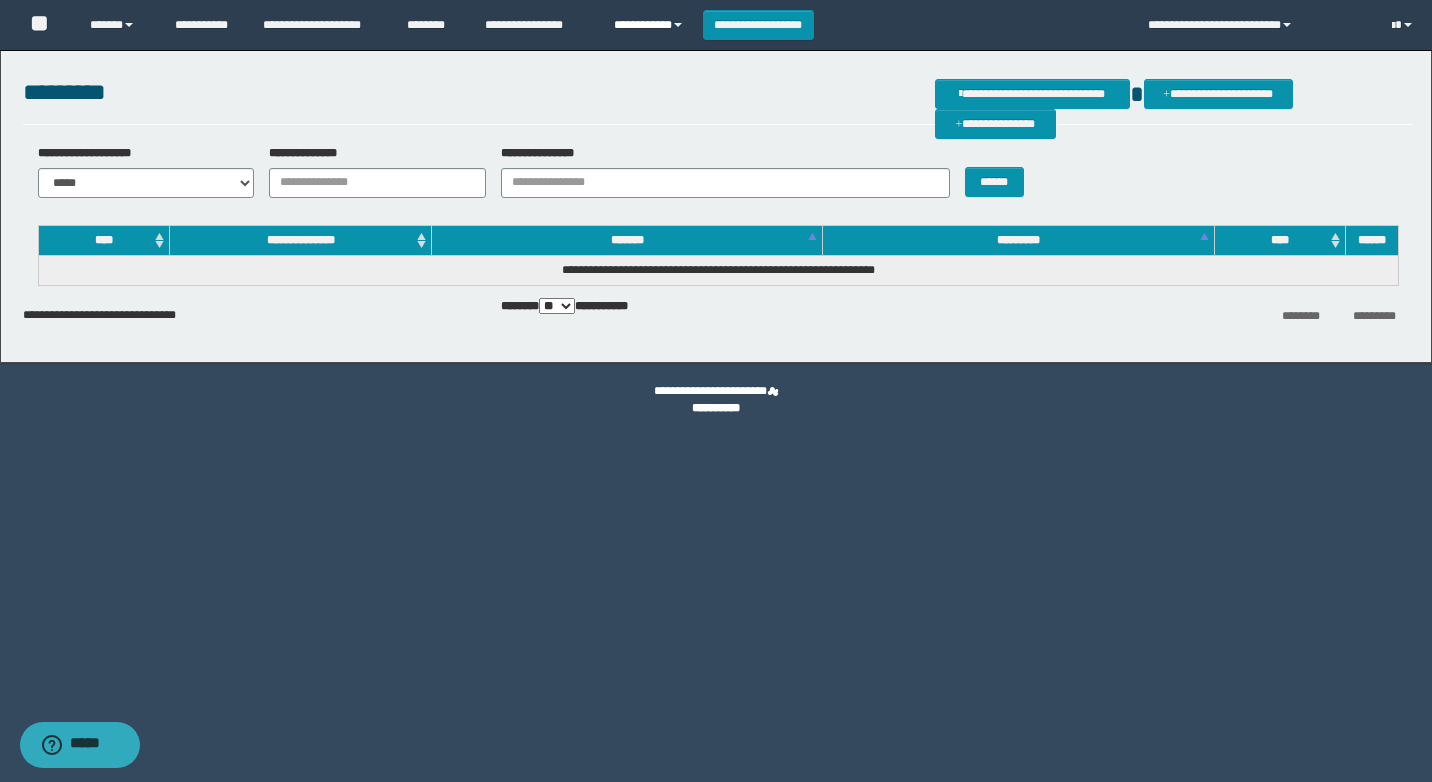 click on "**********" at bounding box center (651, 25) 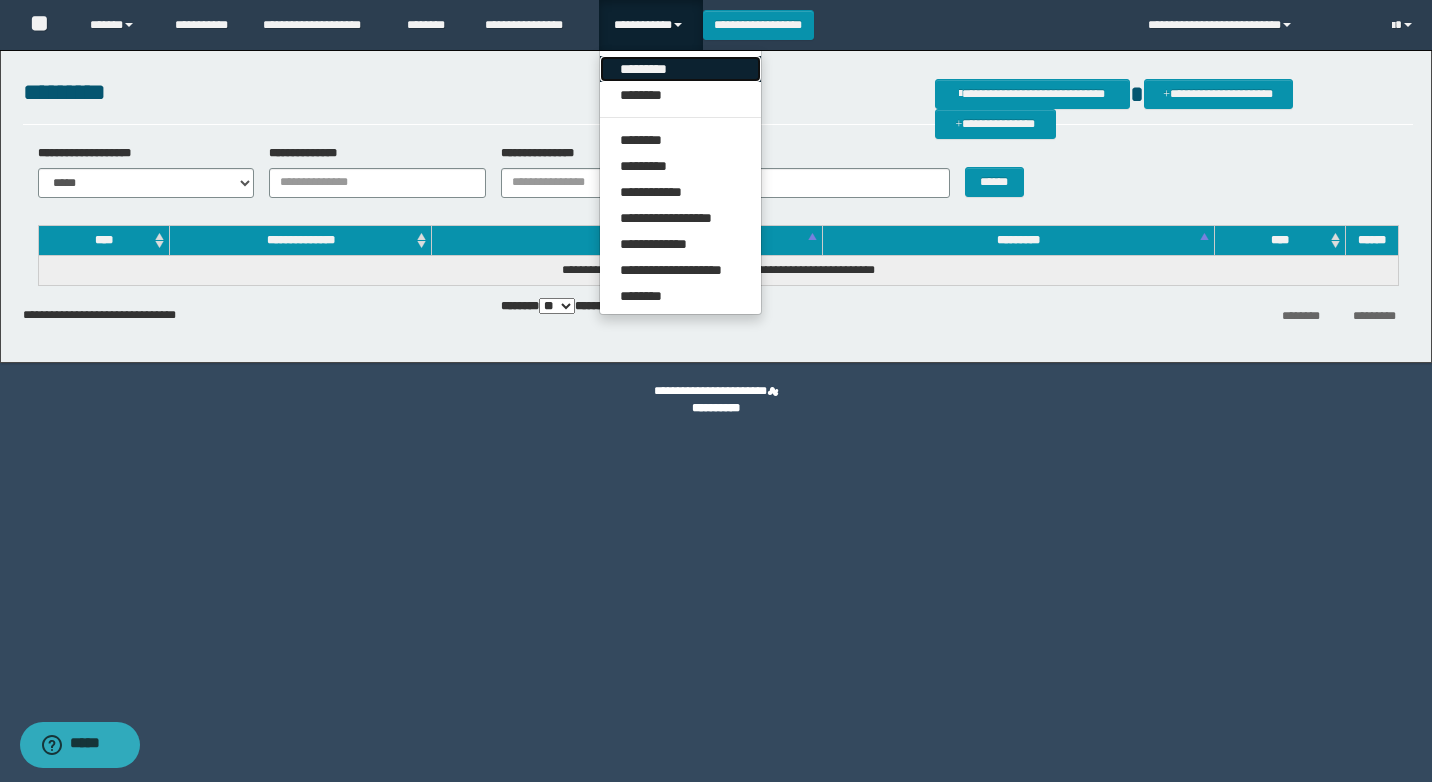 click on "*********" at bounding box center (680, 69) 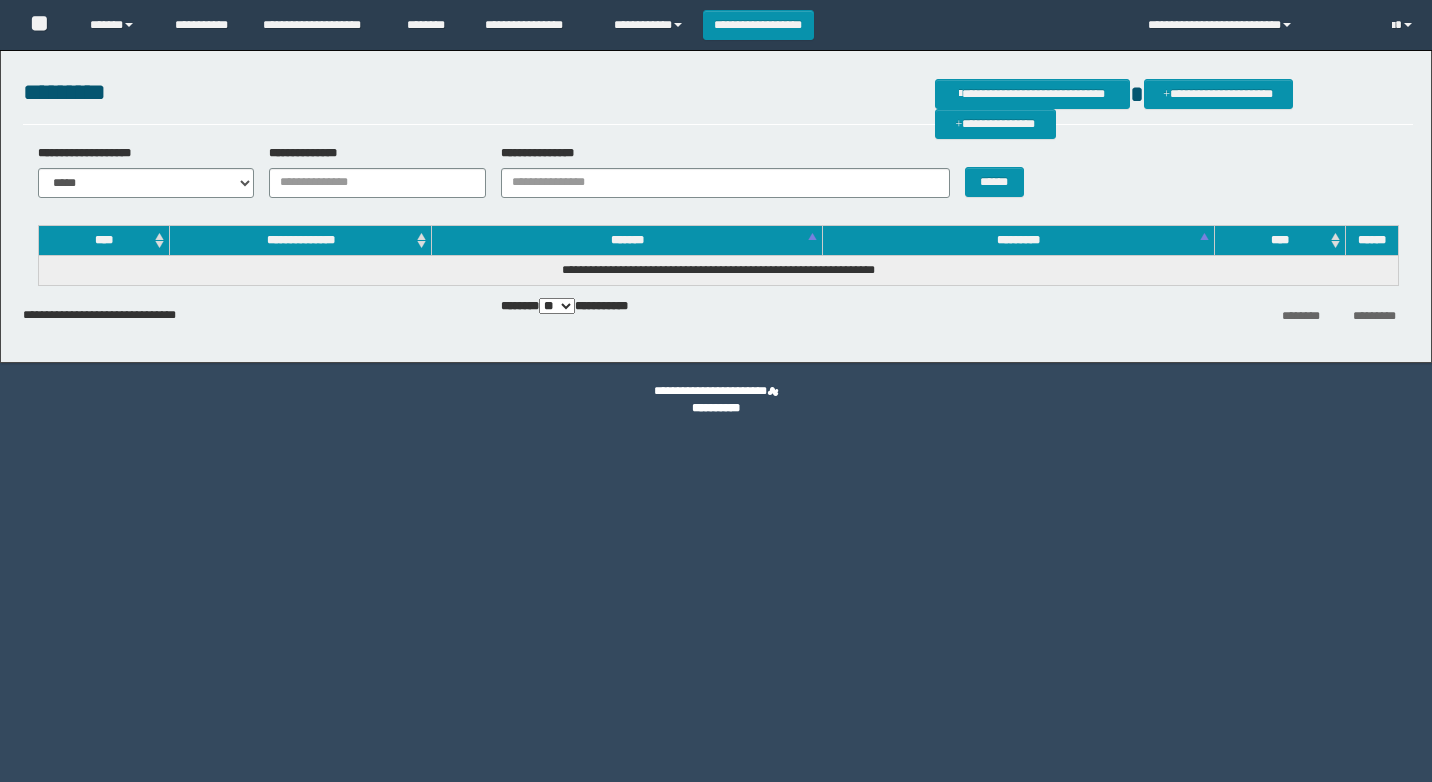 scroll, scrollTop: 0, scrollLeft: 0, axis: both 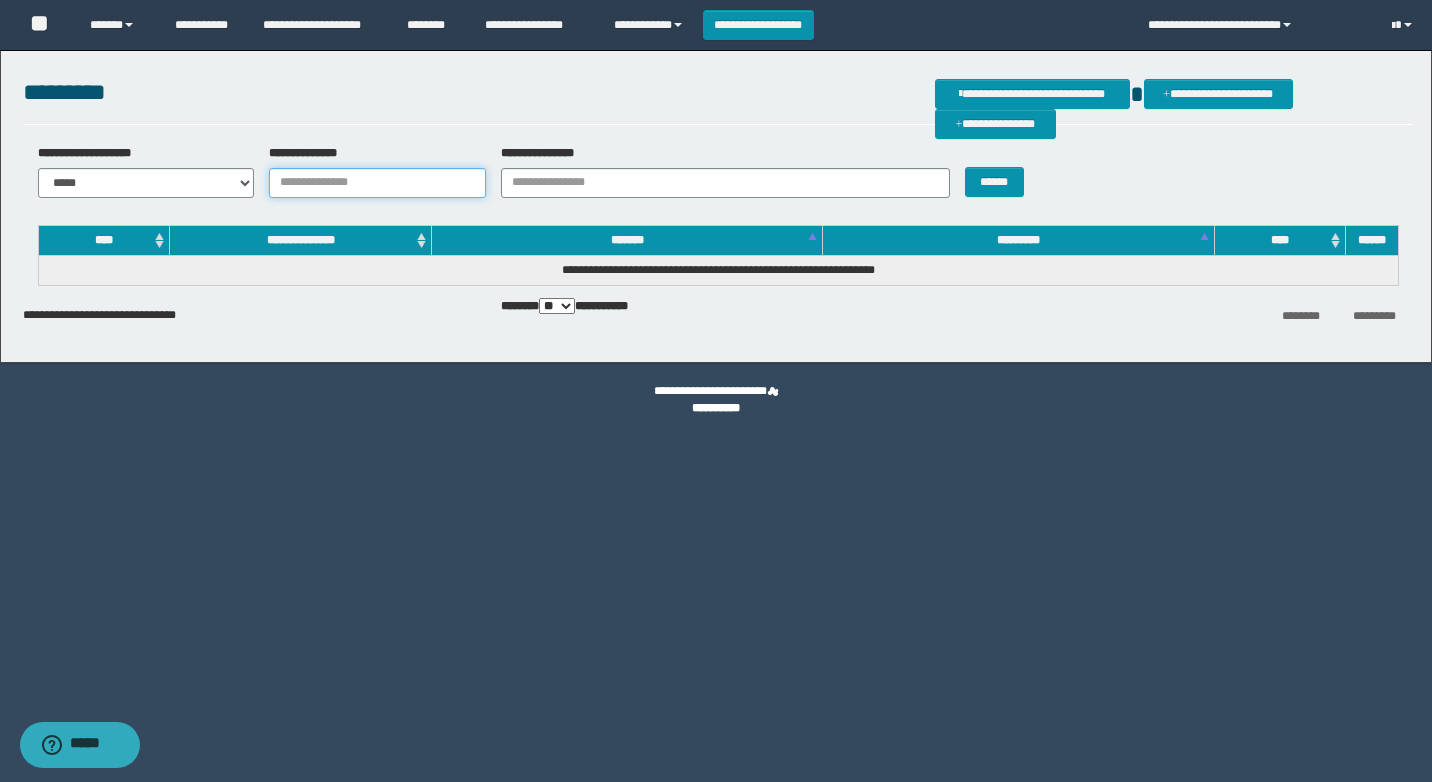 click on "**********" at bounding box center [377, 183] 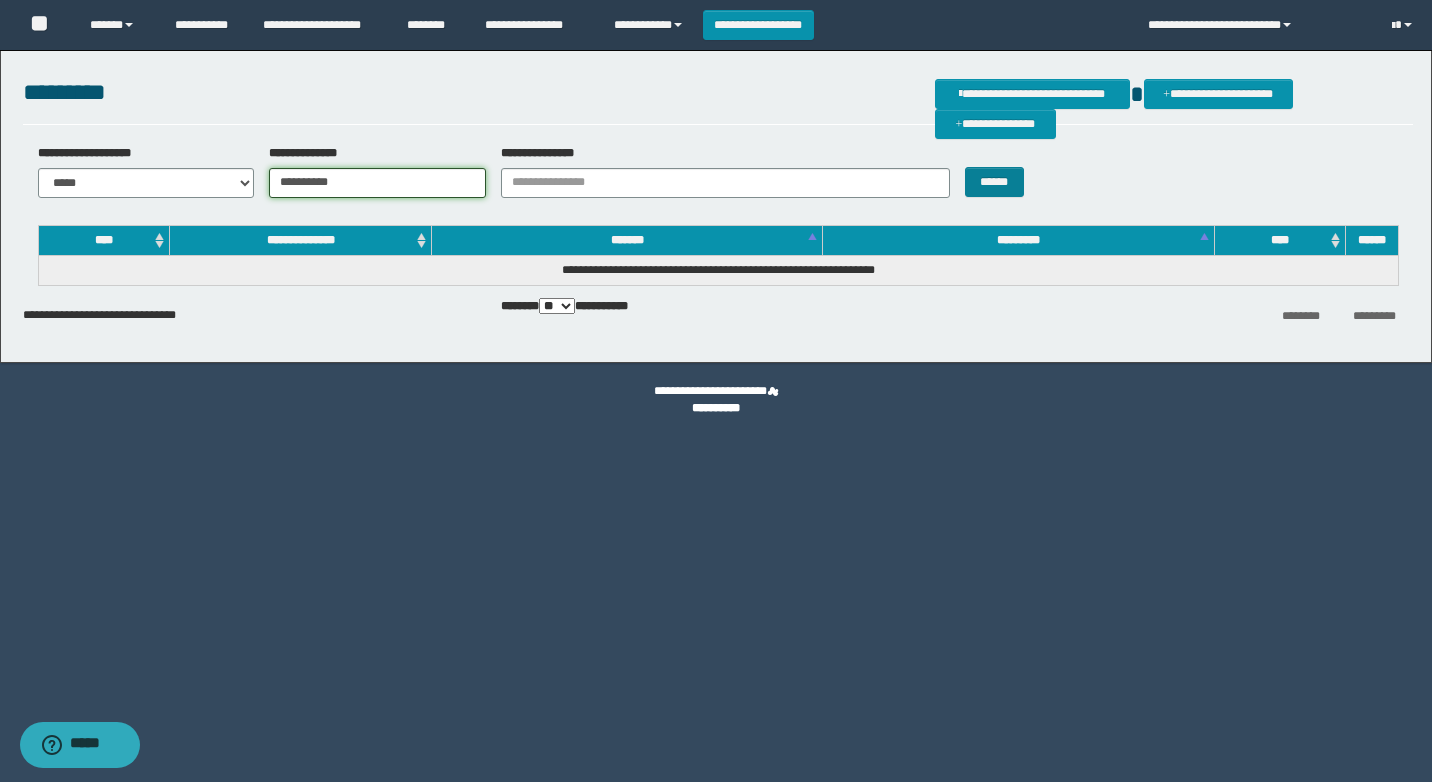 type on "**********" 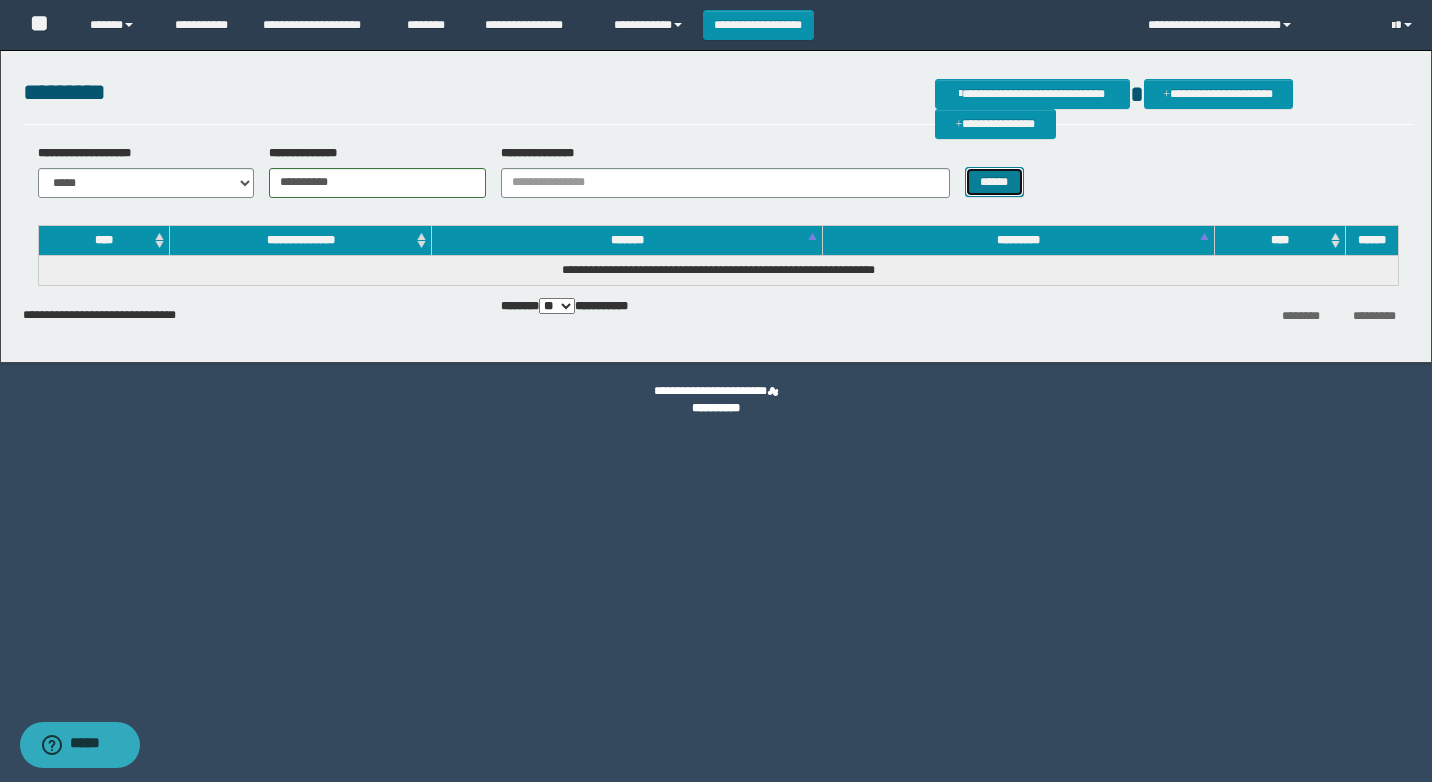click on "******" at bounding box center (994, 182) 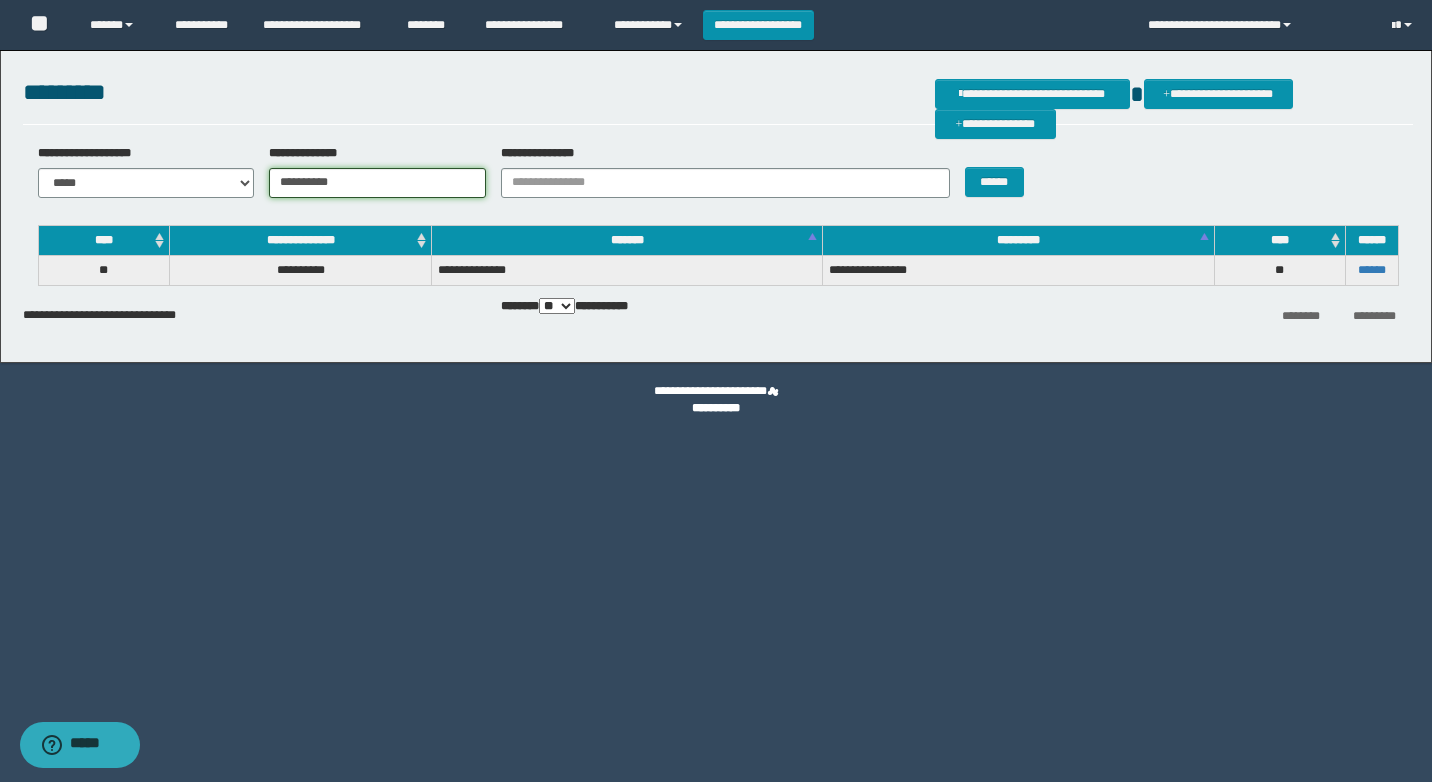 click on "**********" at bounding box center [377, 183] 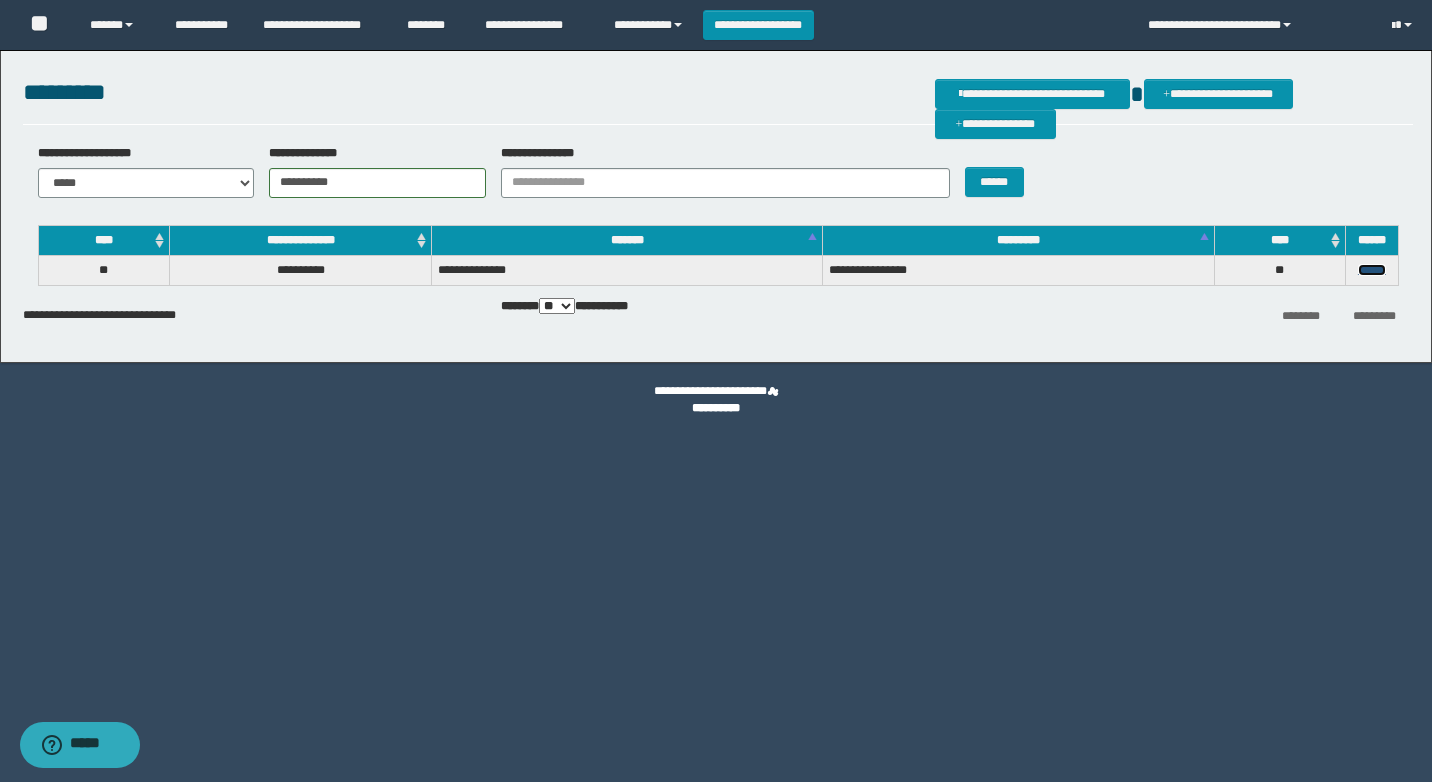 click on "******" at bounding box center [1372, 270] 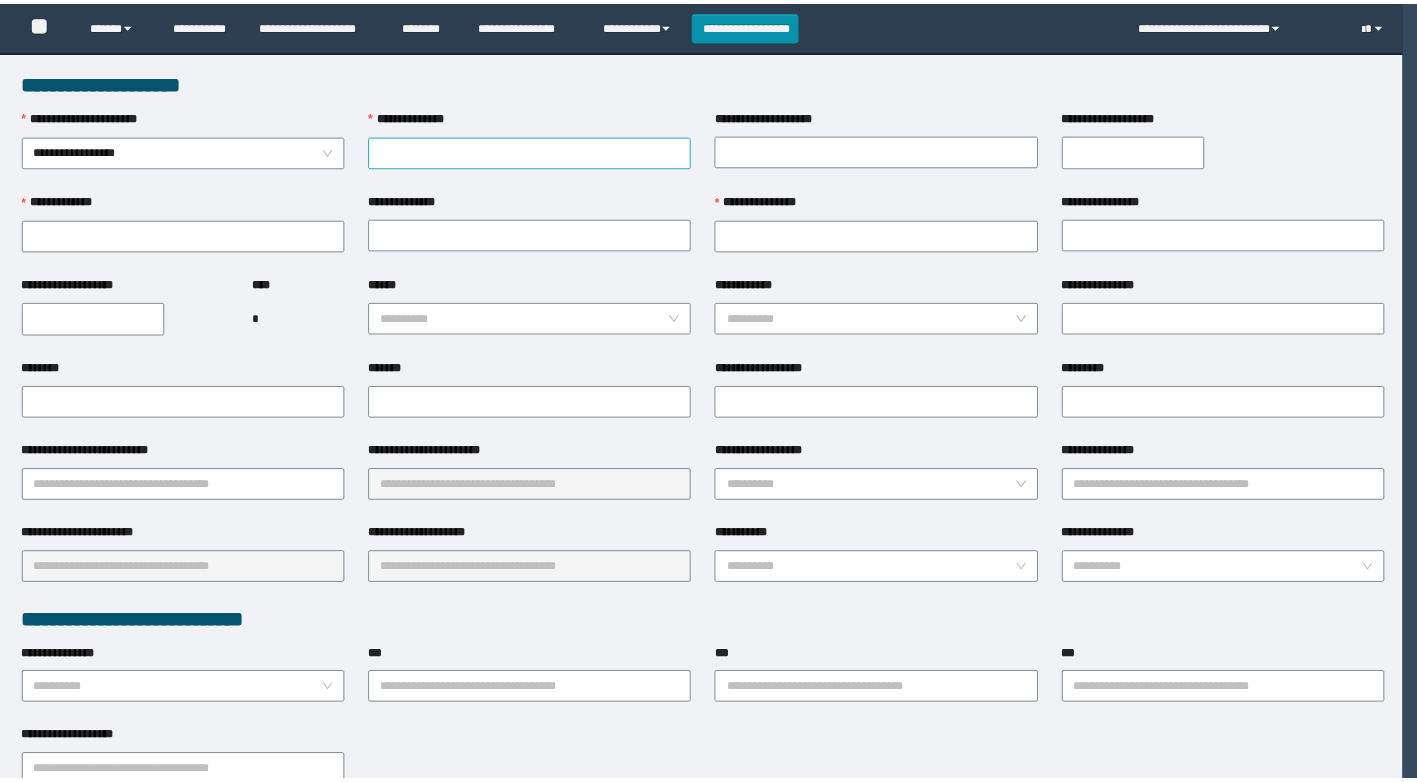 scroll, scrollTop: 0, scrollLeft: 0, axis: both 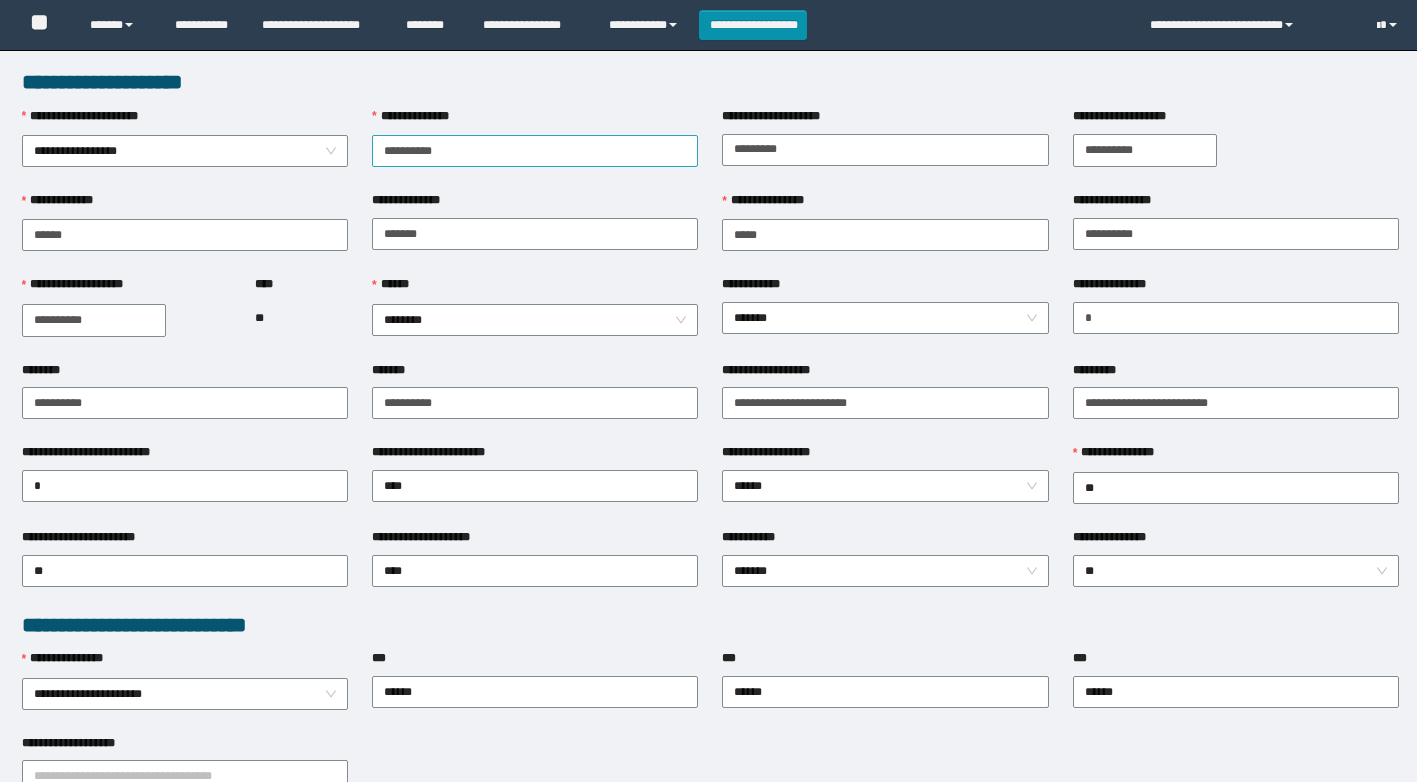 click on "**********" at bounding box center (535, 151) 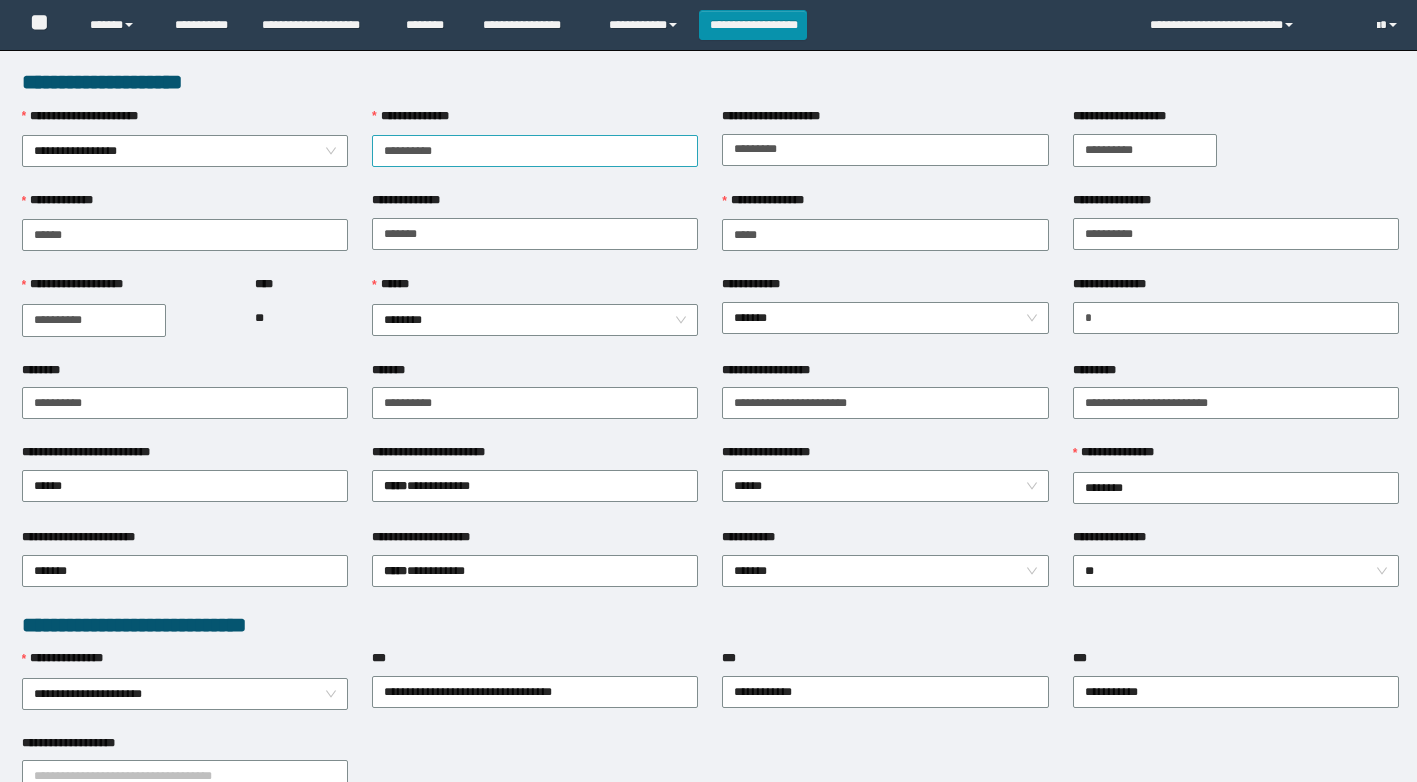 type on "**********" 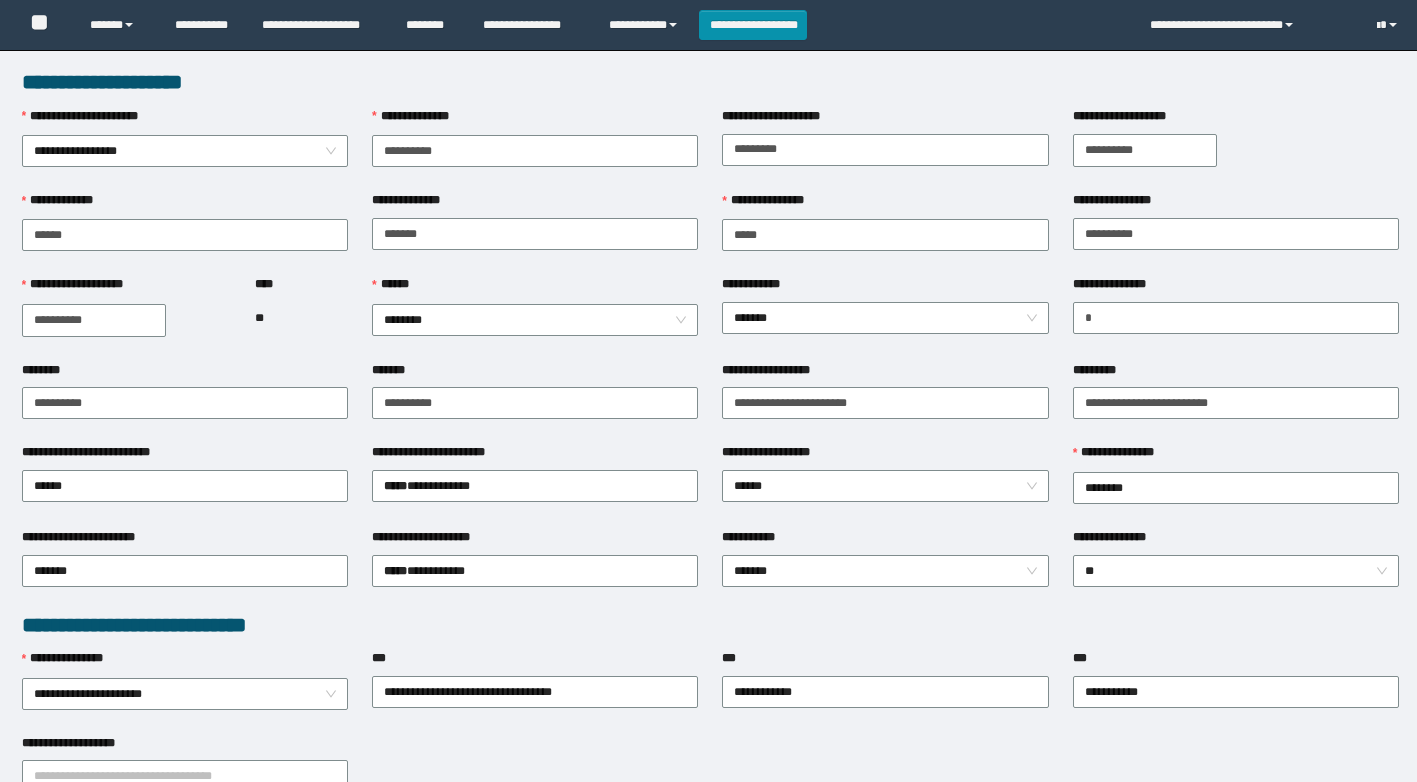 scroll, scrollTop: 0, scrollLeft: 0, axis: both 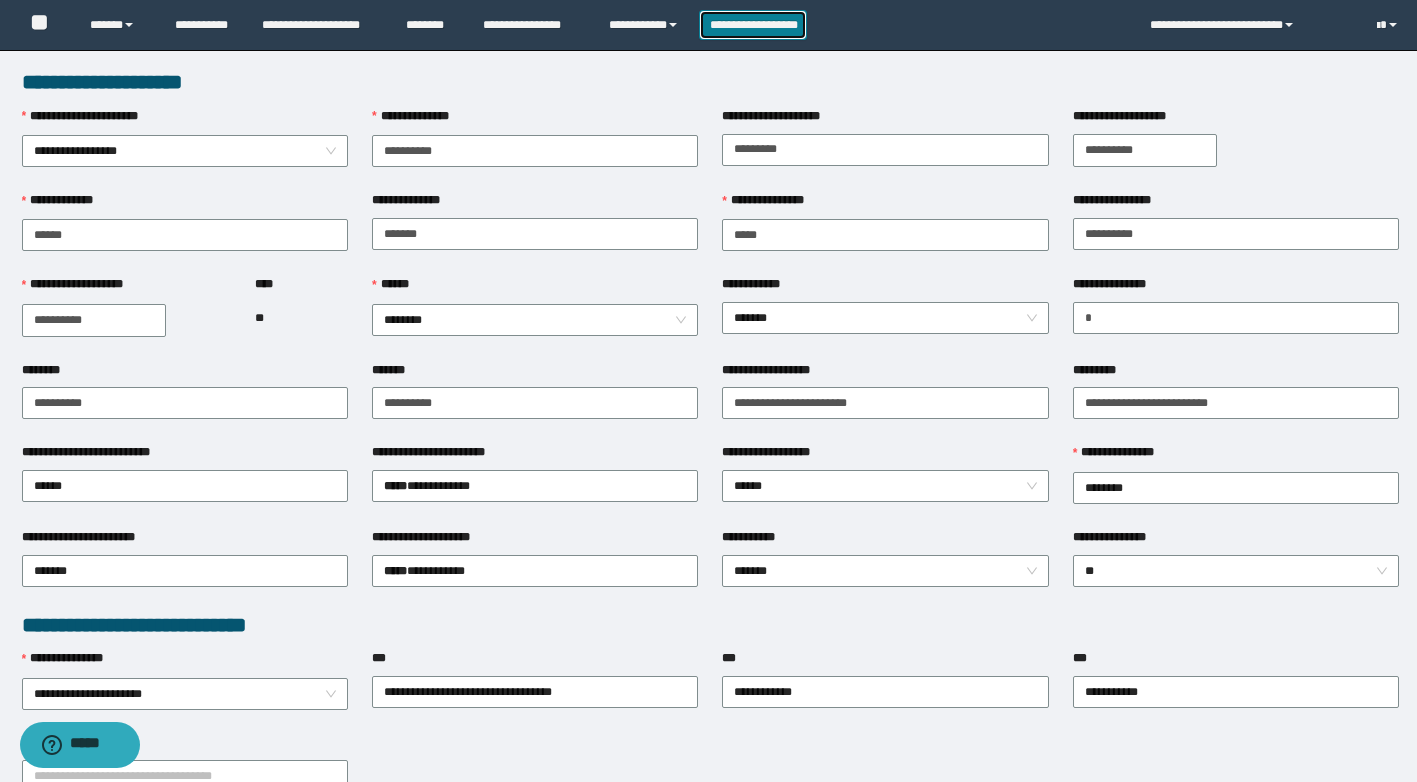 click on "**********" at bounding box center [753, 25] 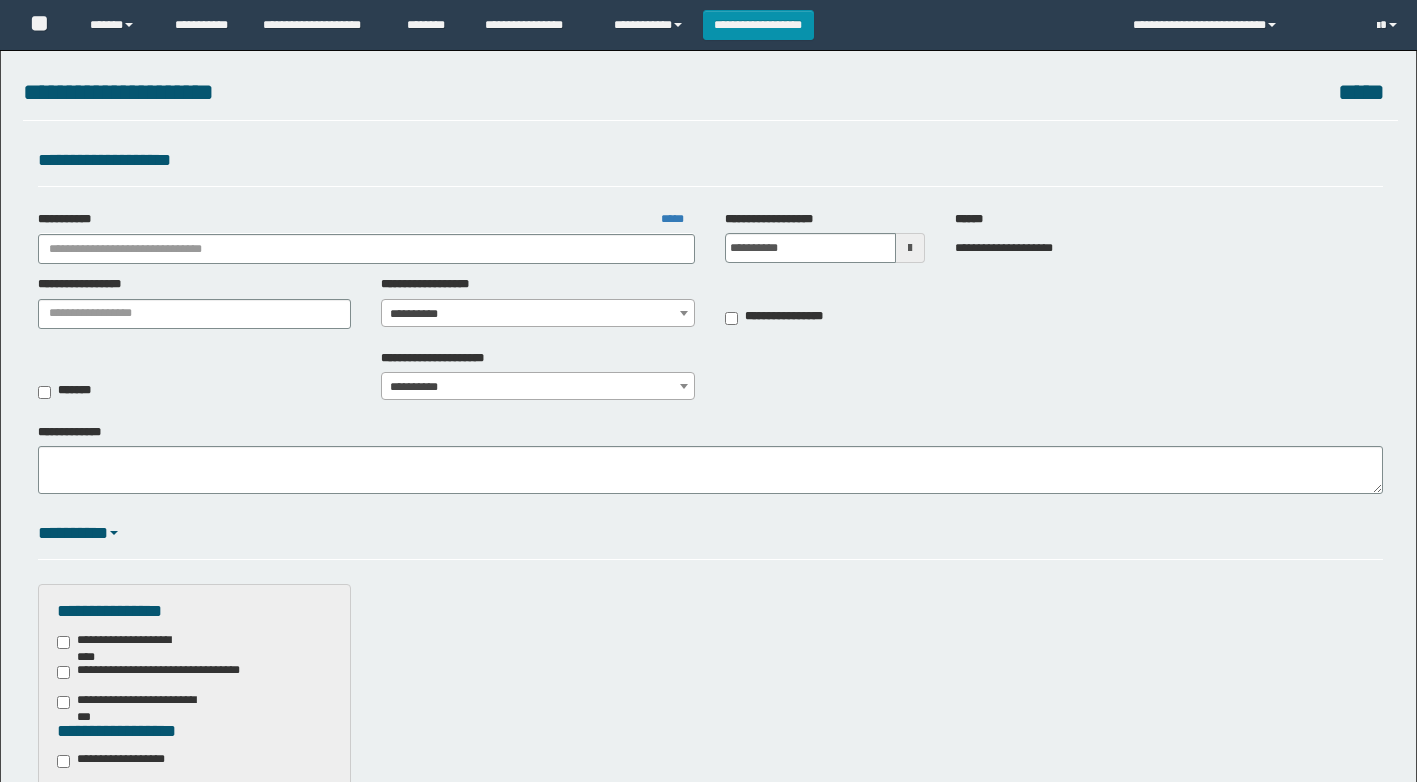 click at bounding box center (367, 248) 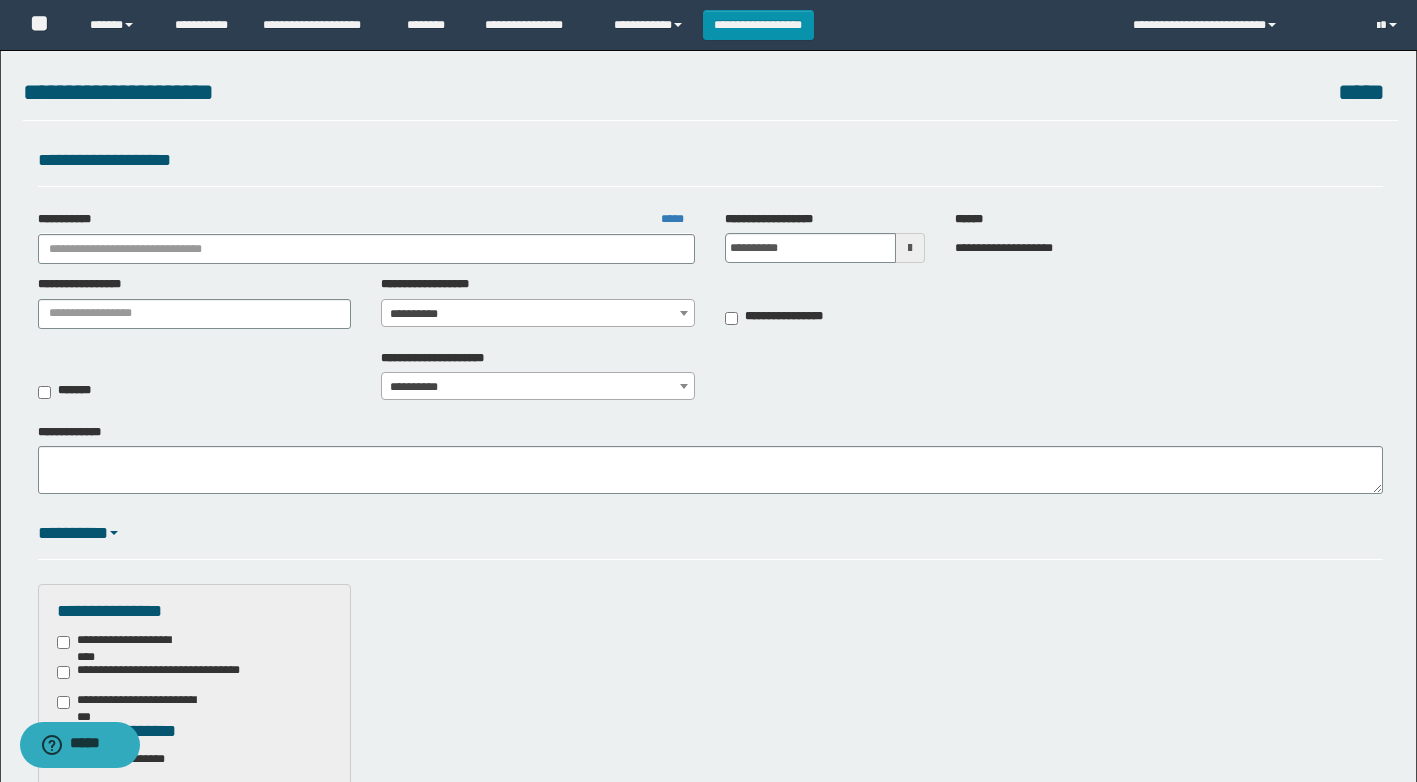 scroll, scrollTop: 0, scrollLeft: 0, axis: both 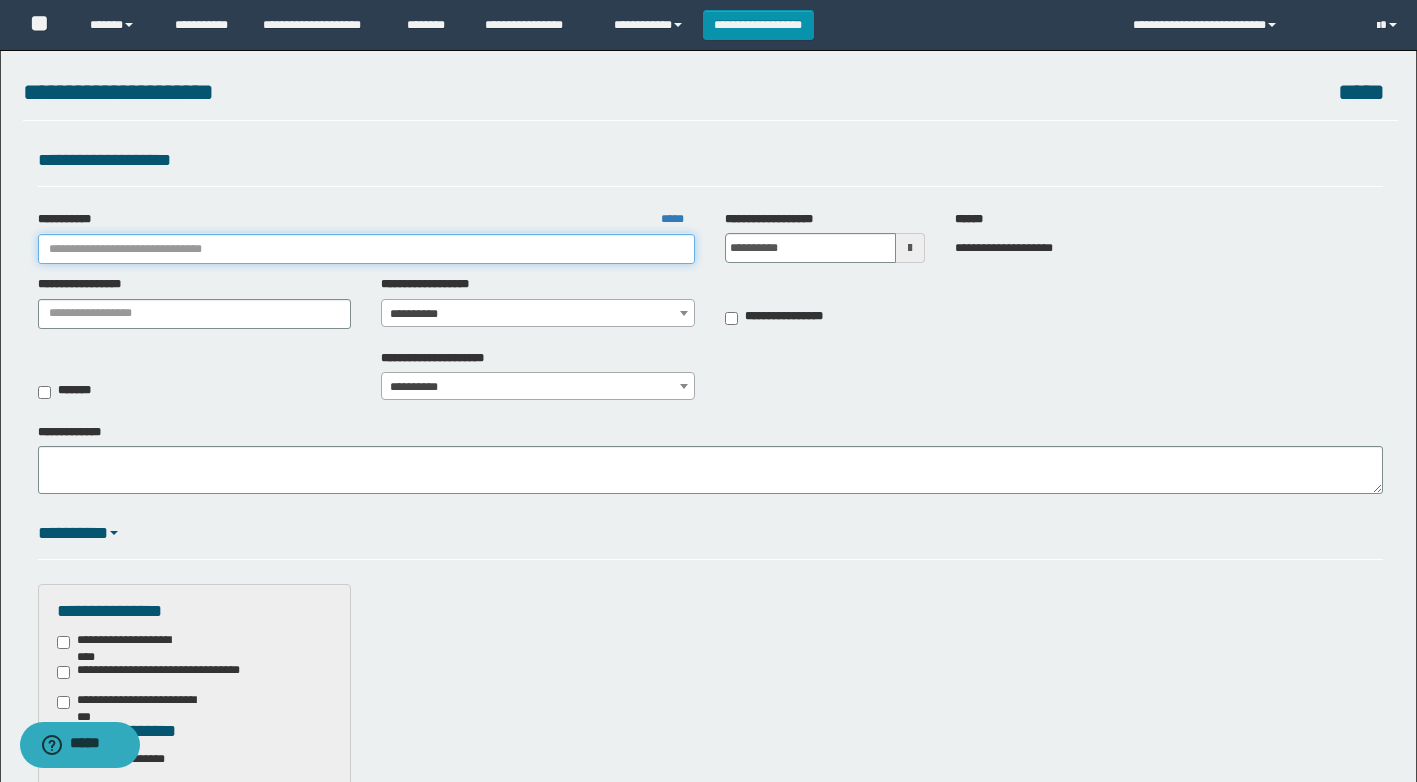 click on "**********" at bounding box center [367, 249] 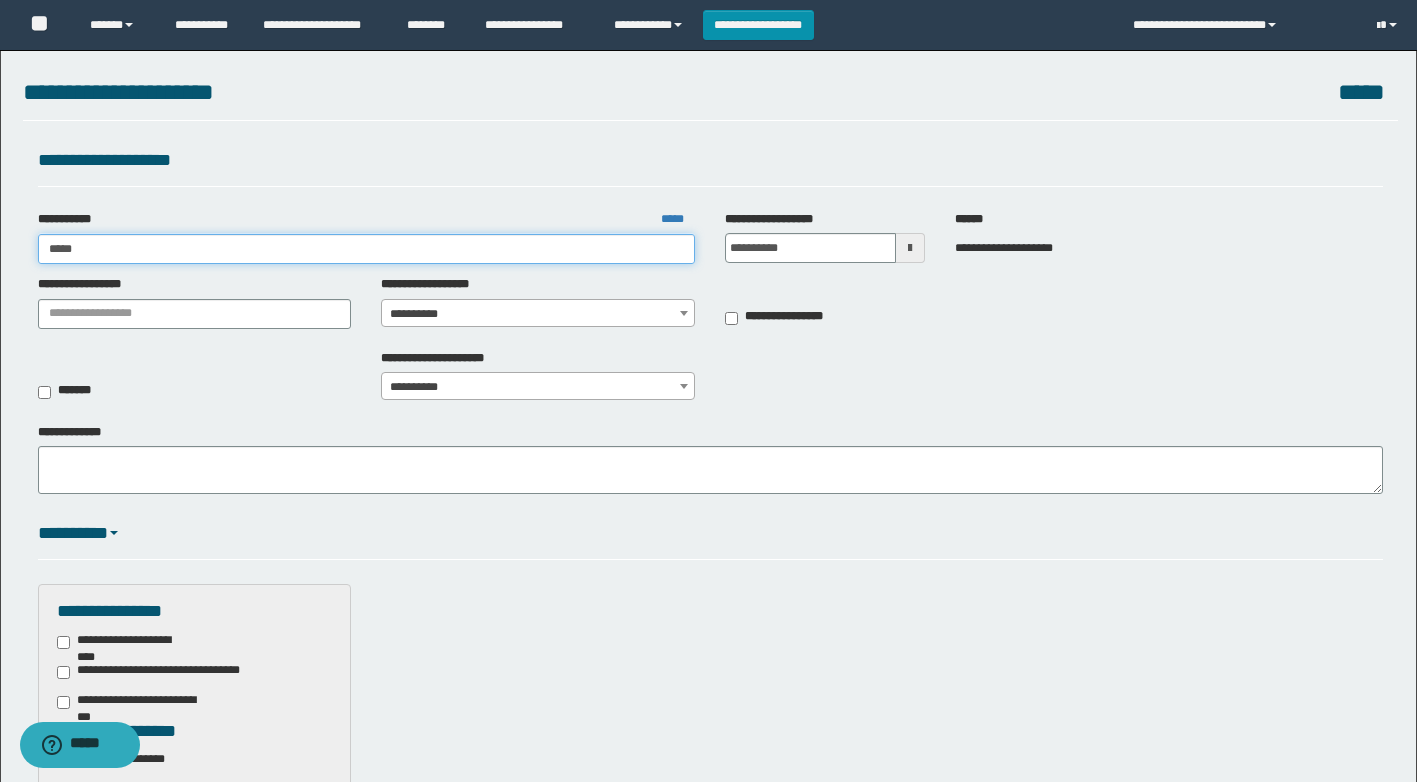 type on "******" 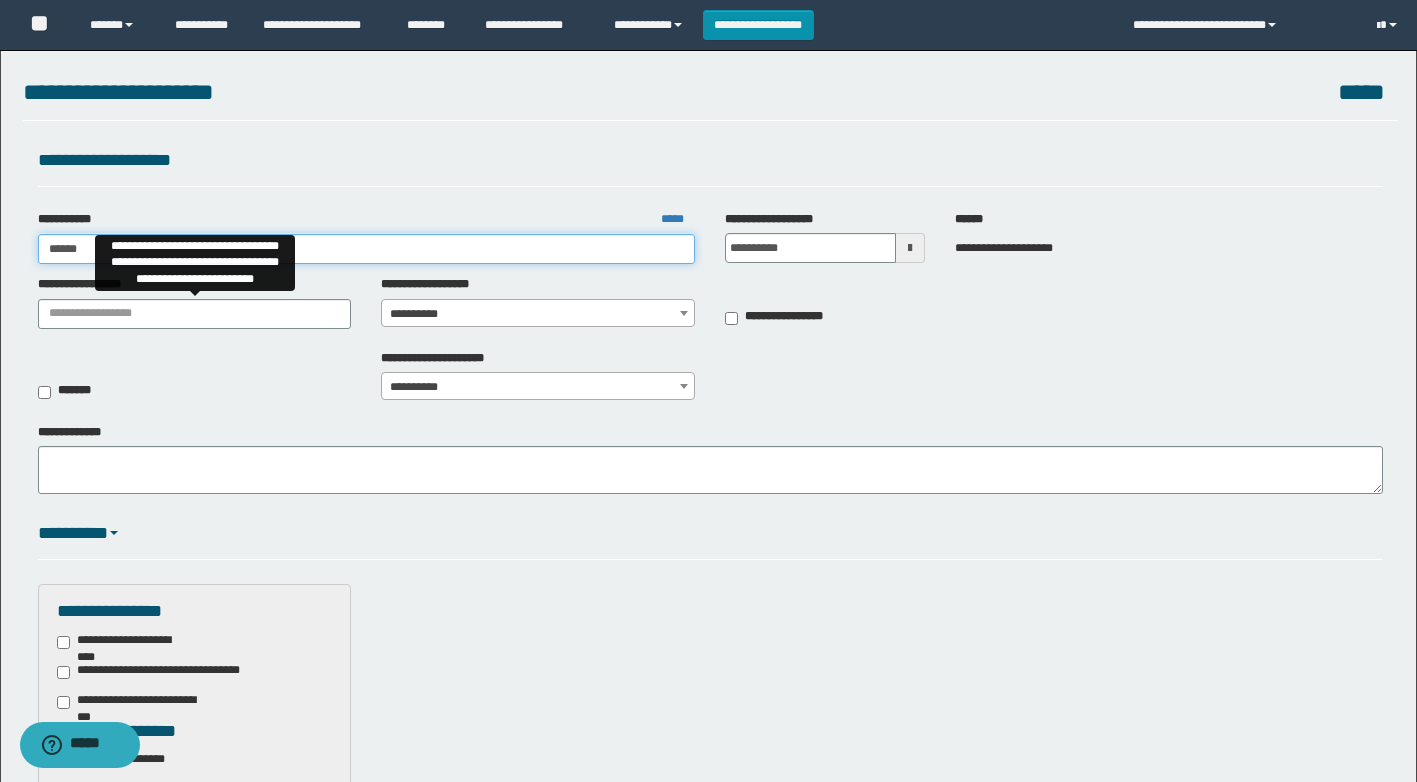 type on "******" 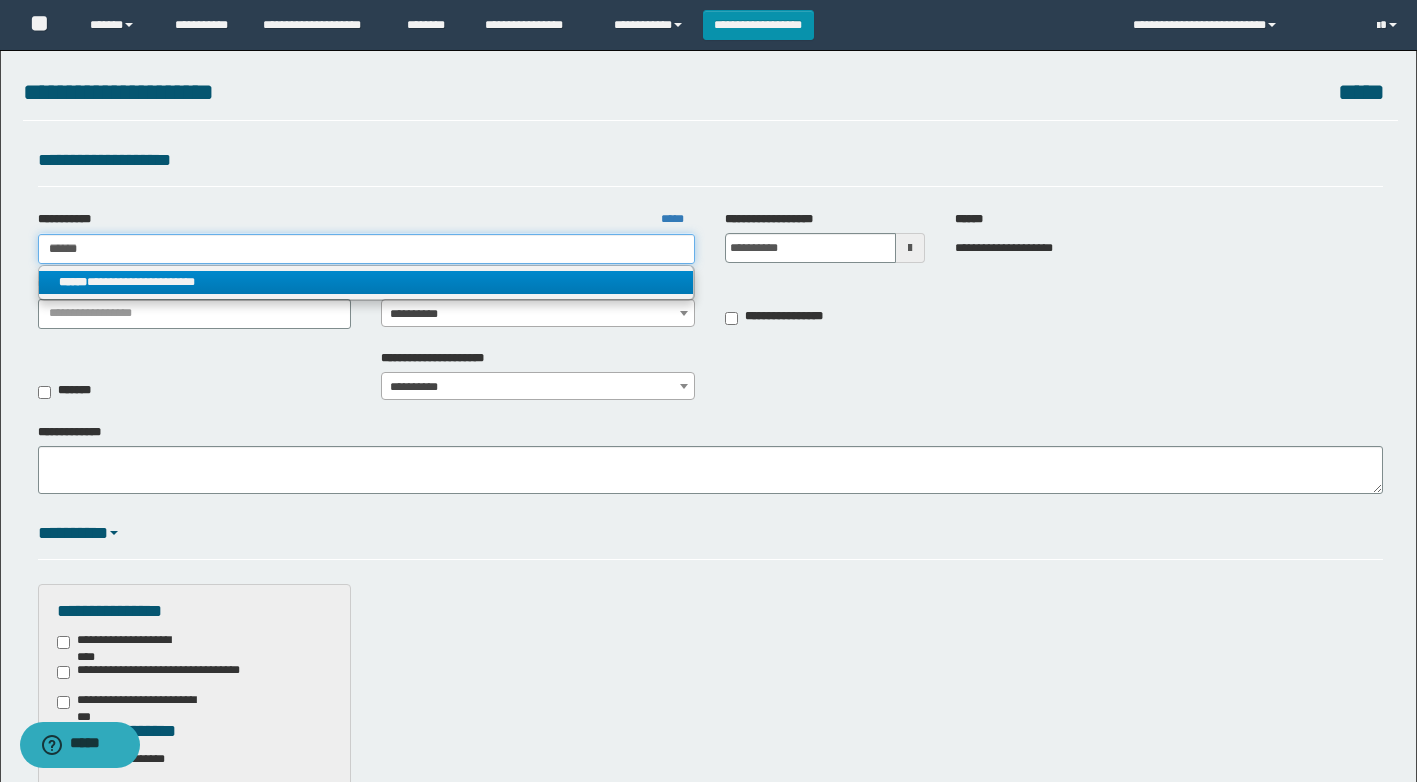 type on "******" 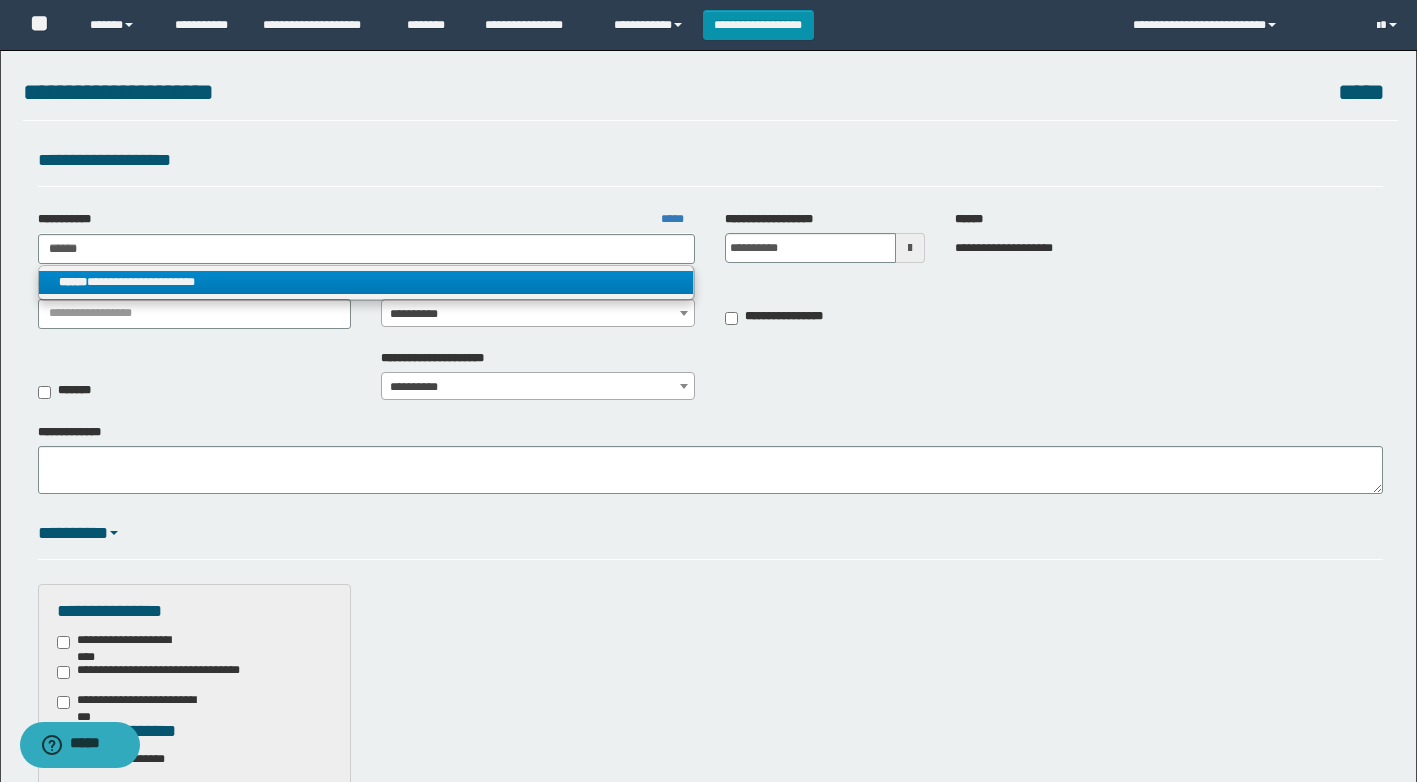 click on "**********" at bounding box center [366, 282] 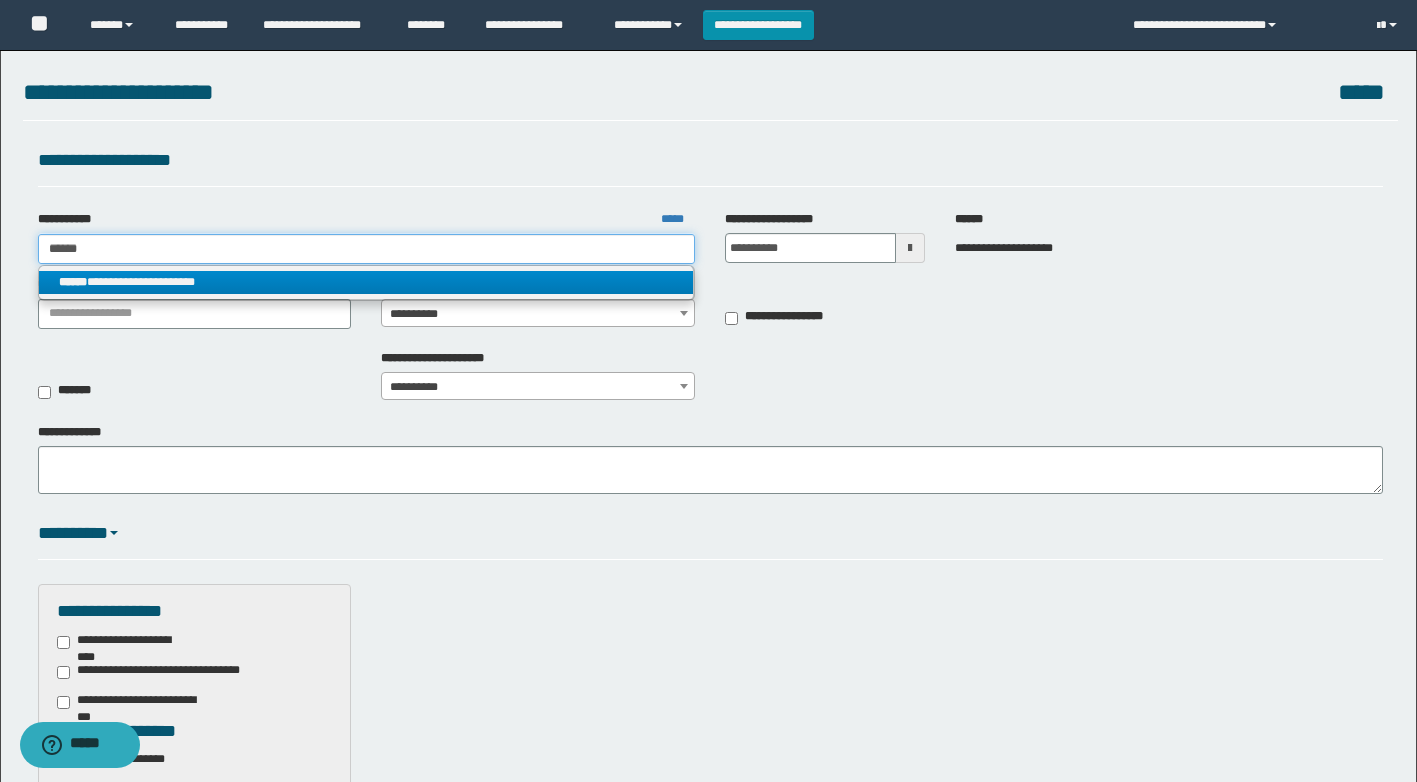type 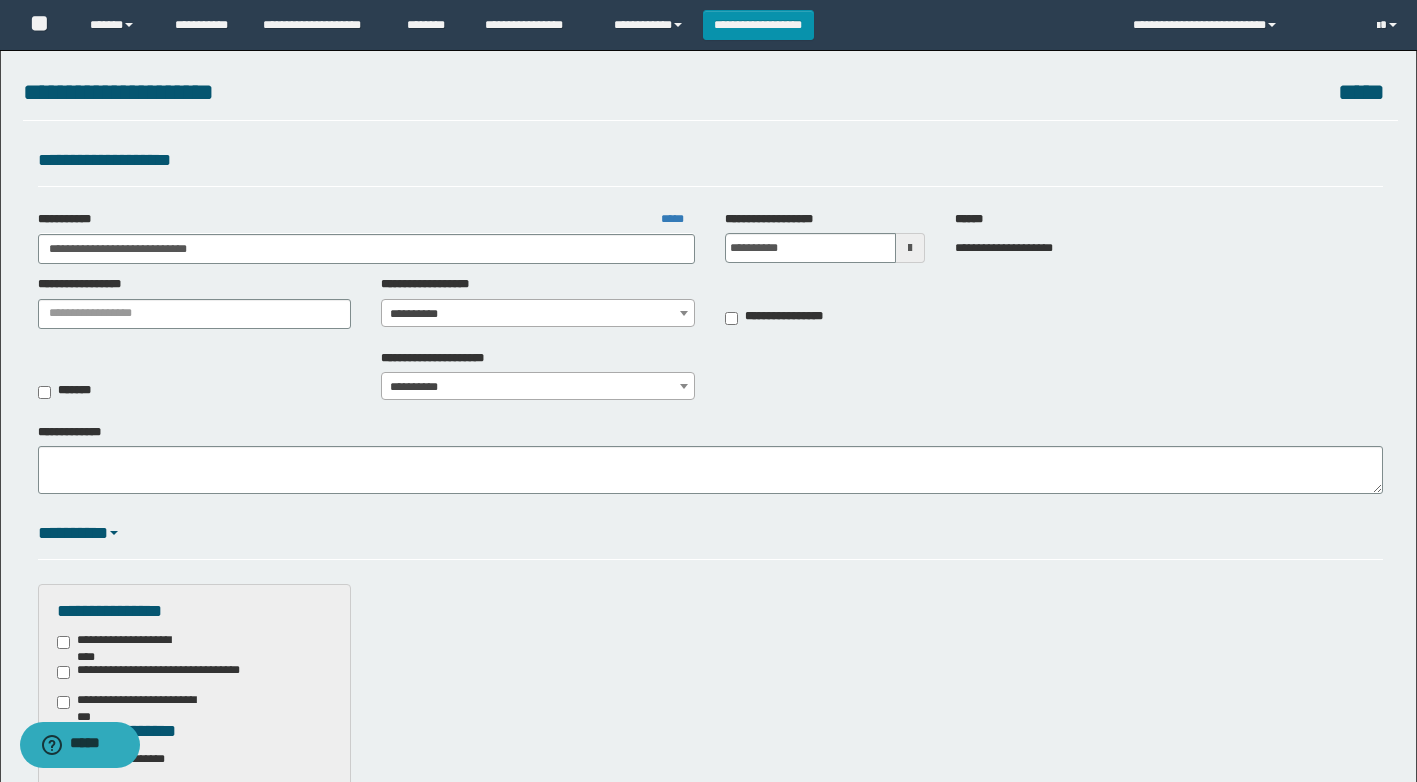 click on "**********" at bounding box center (538, 314) 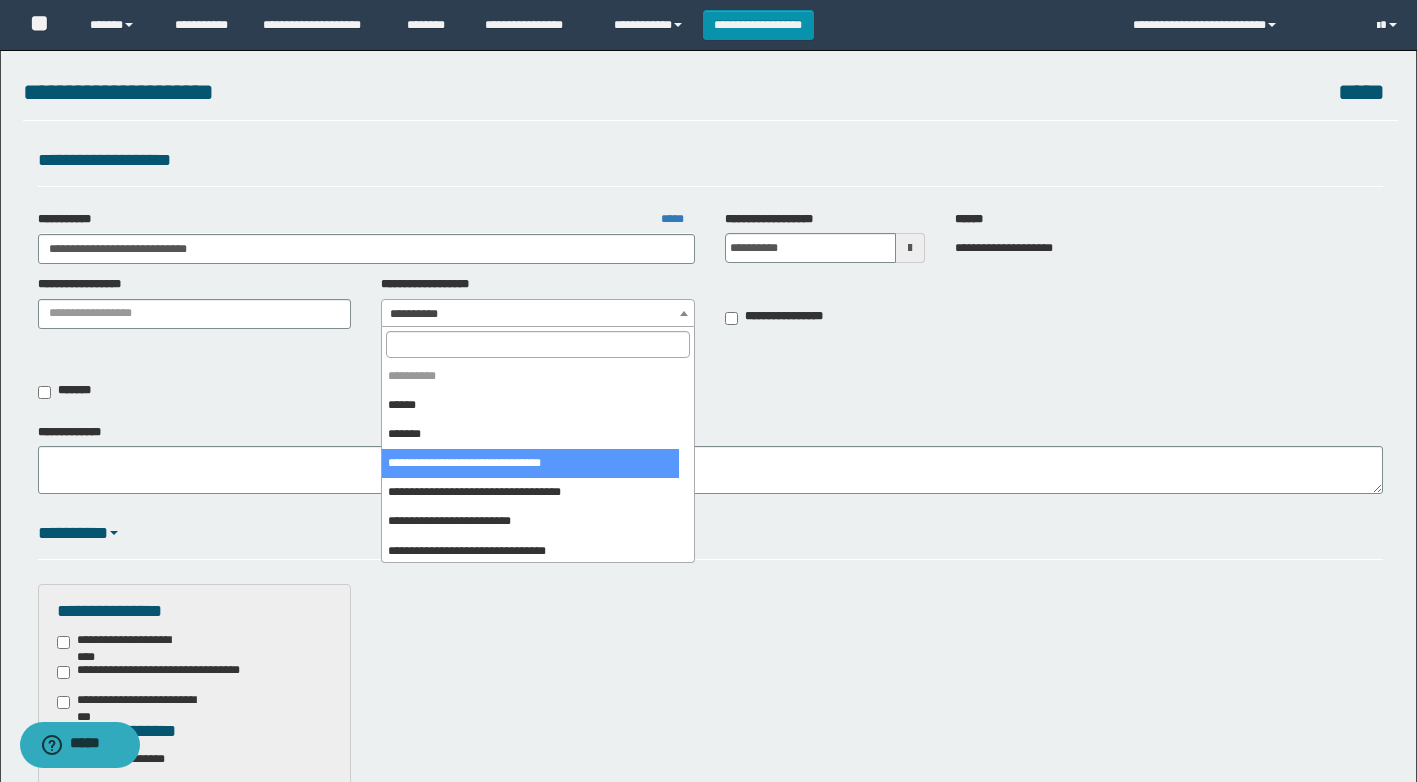 scroll, scrollTop: 237, scrollLeft: 0, axis: vertical 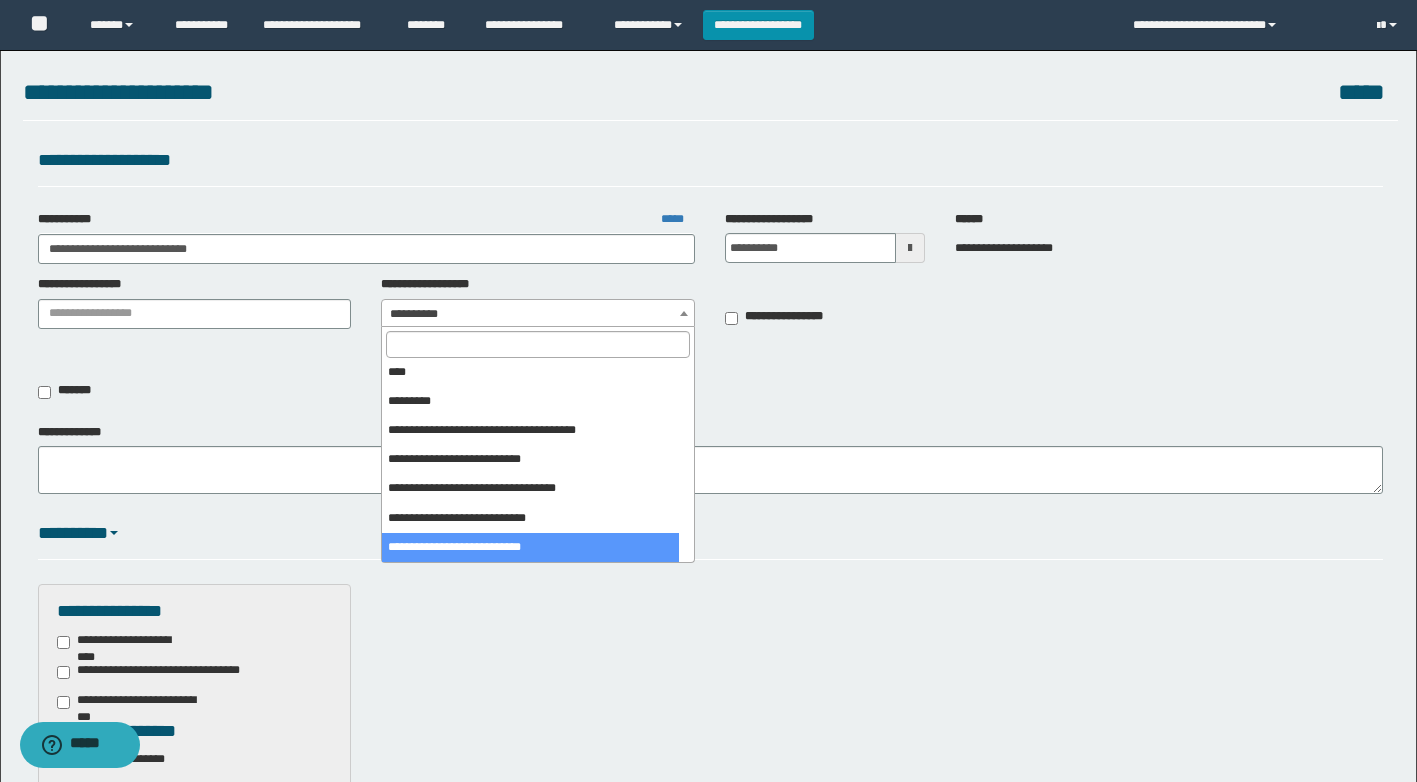 select on "***" 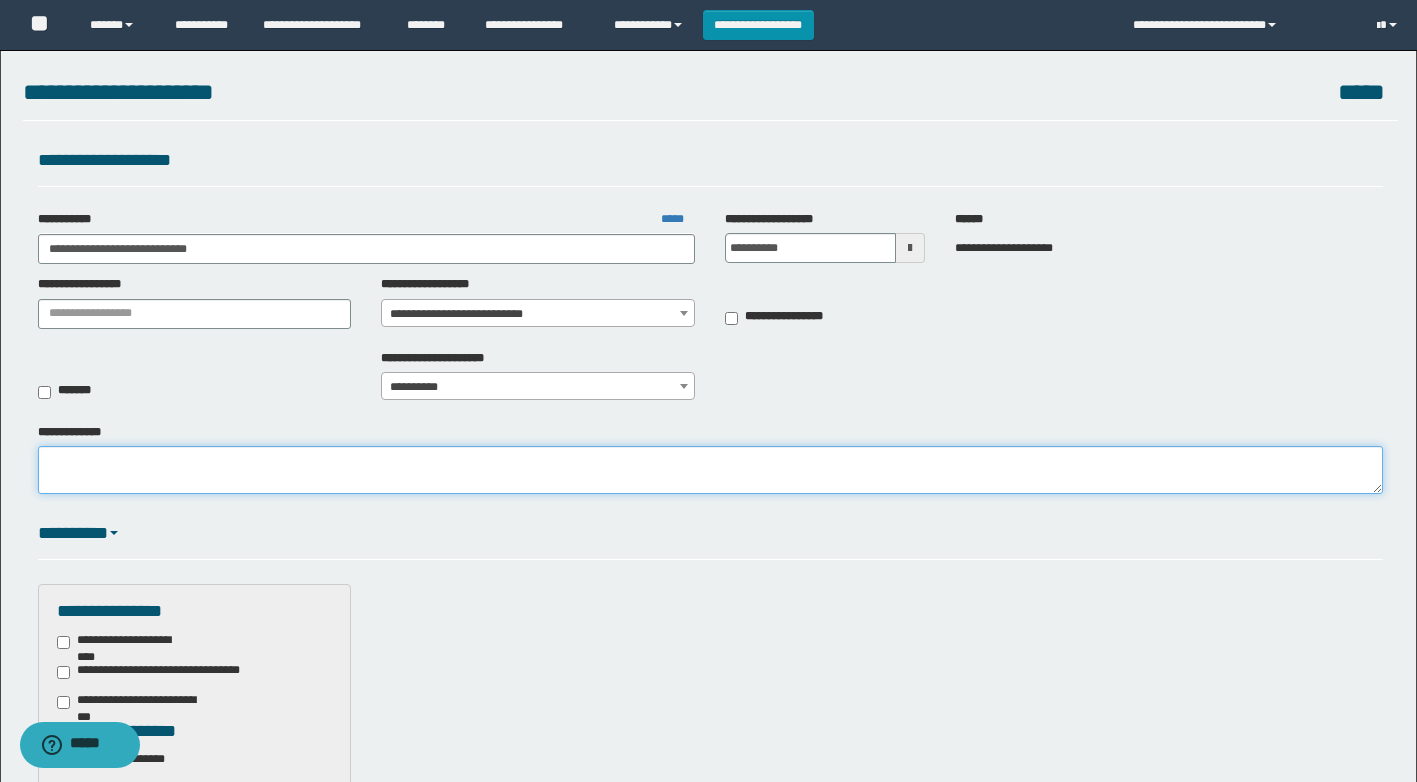 click on "**********" at bounding box center (710, 470) 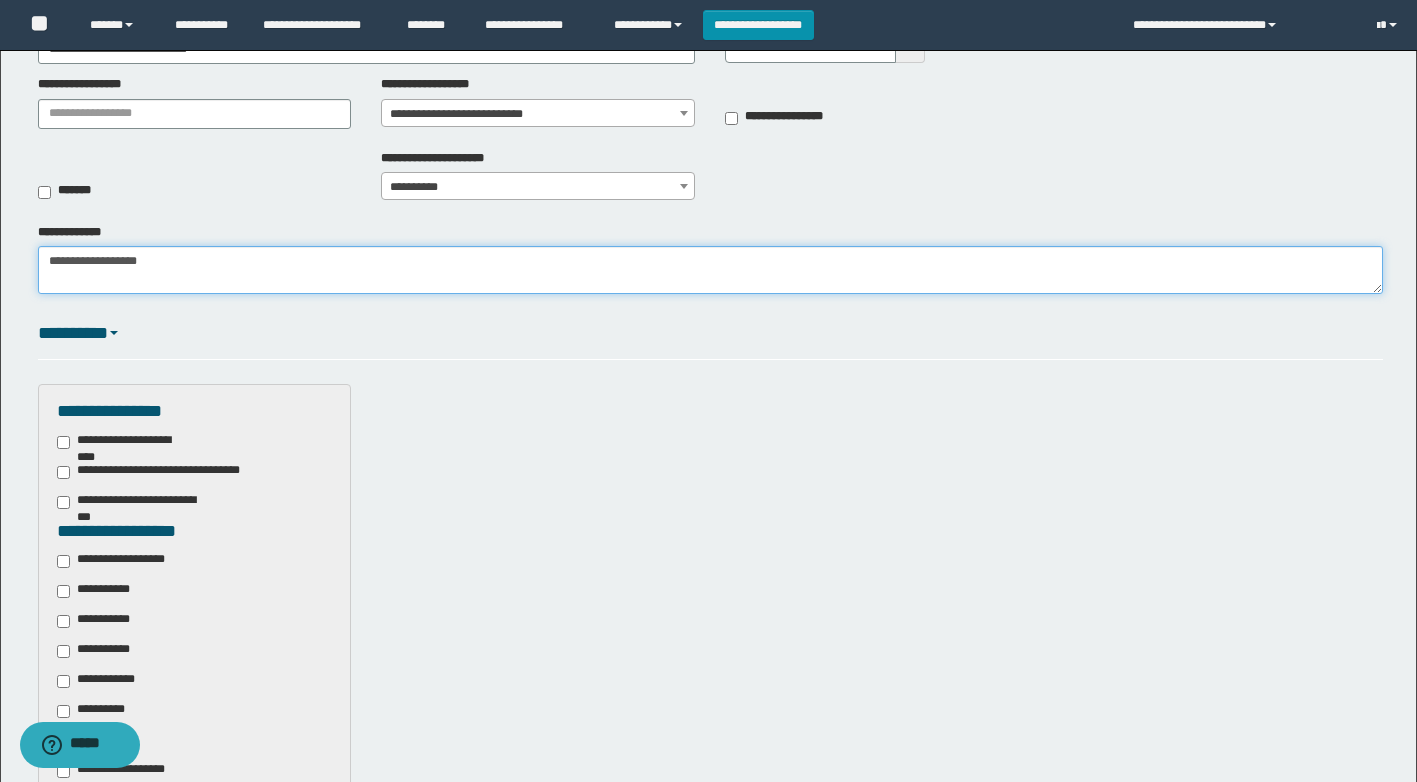 type on "**********" 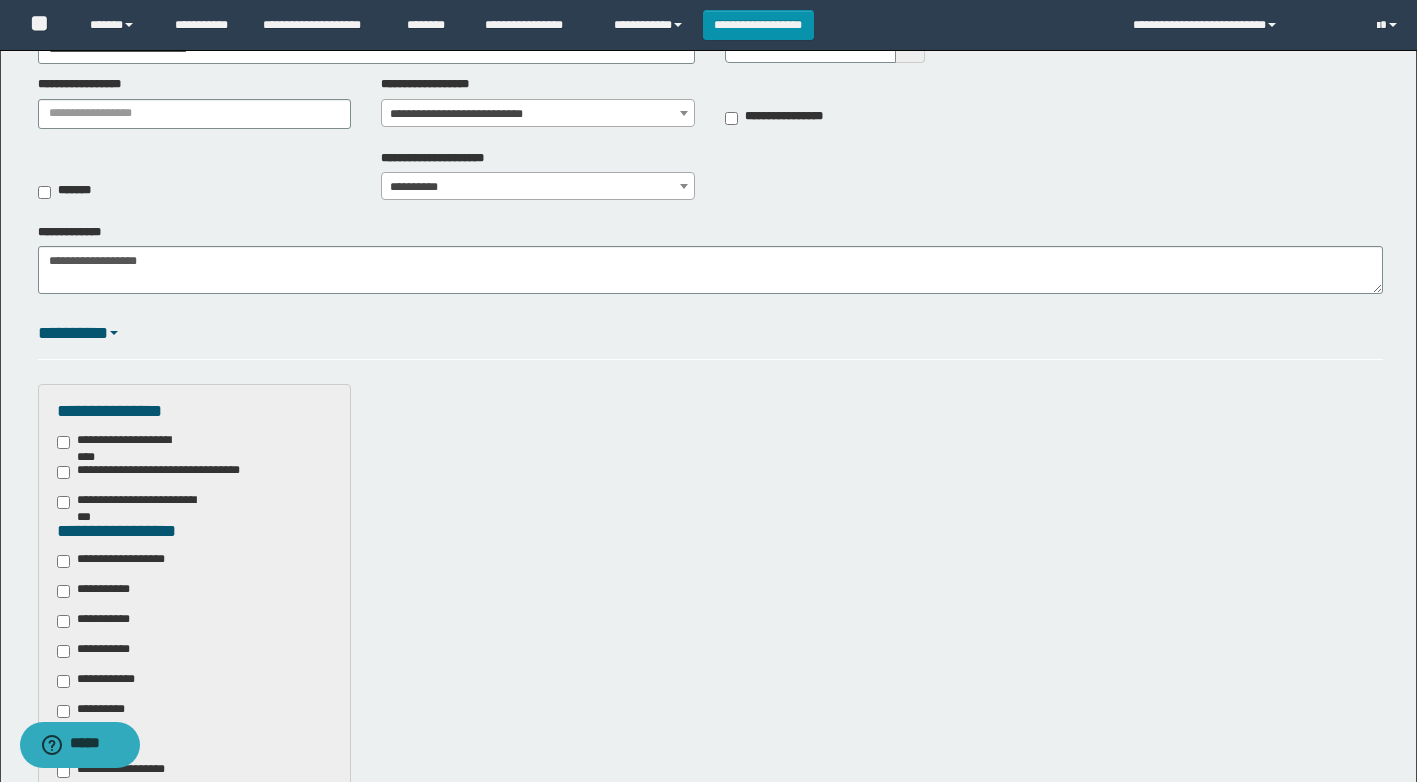 click on "**********" at bounding box center (124, 561) 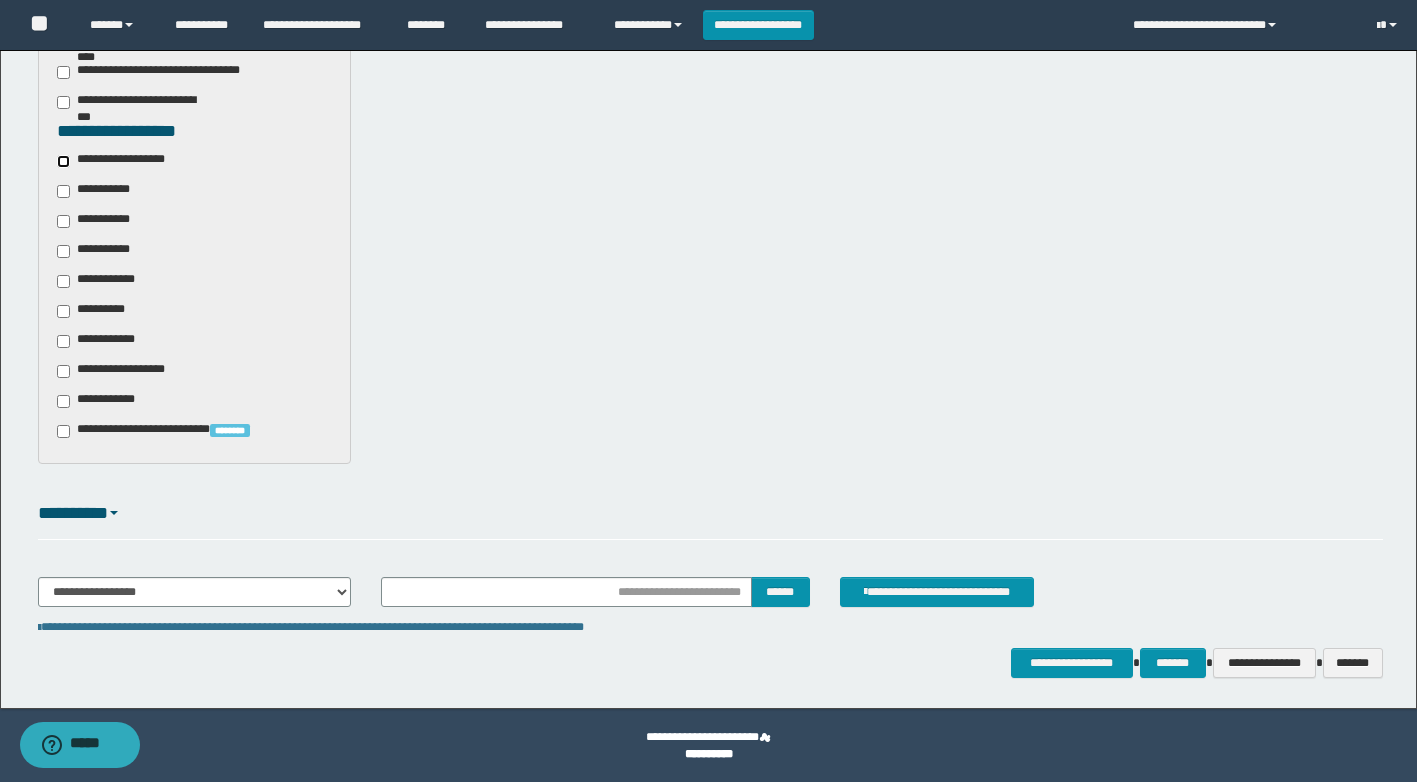 scroll, scrollTop: 602, scrollLeft: 0, axis: vertical 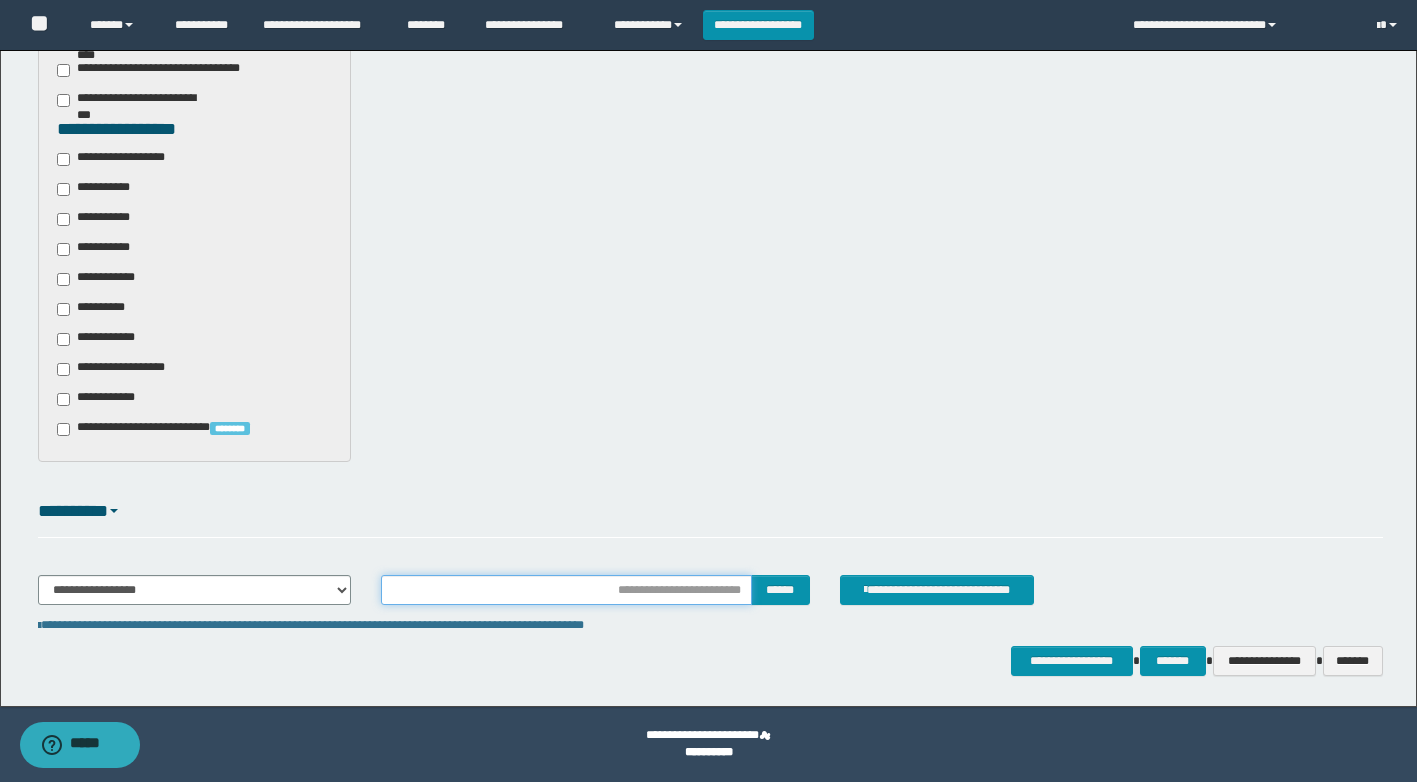 click at bounding box center (566, 590) 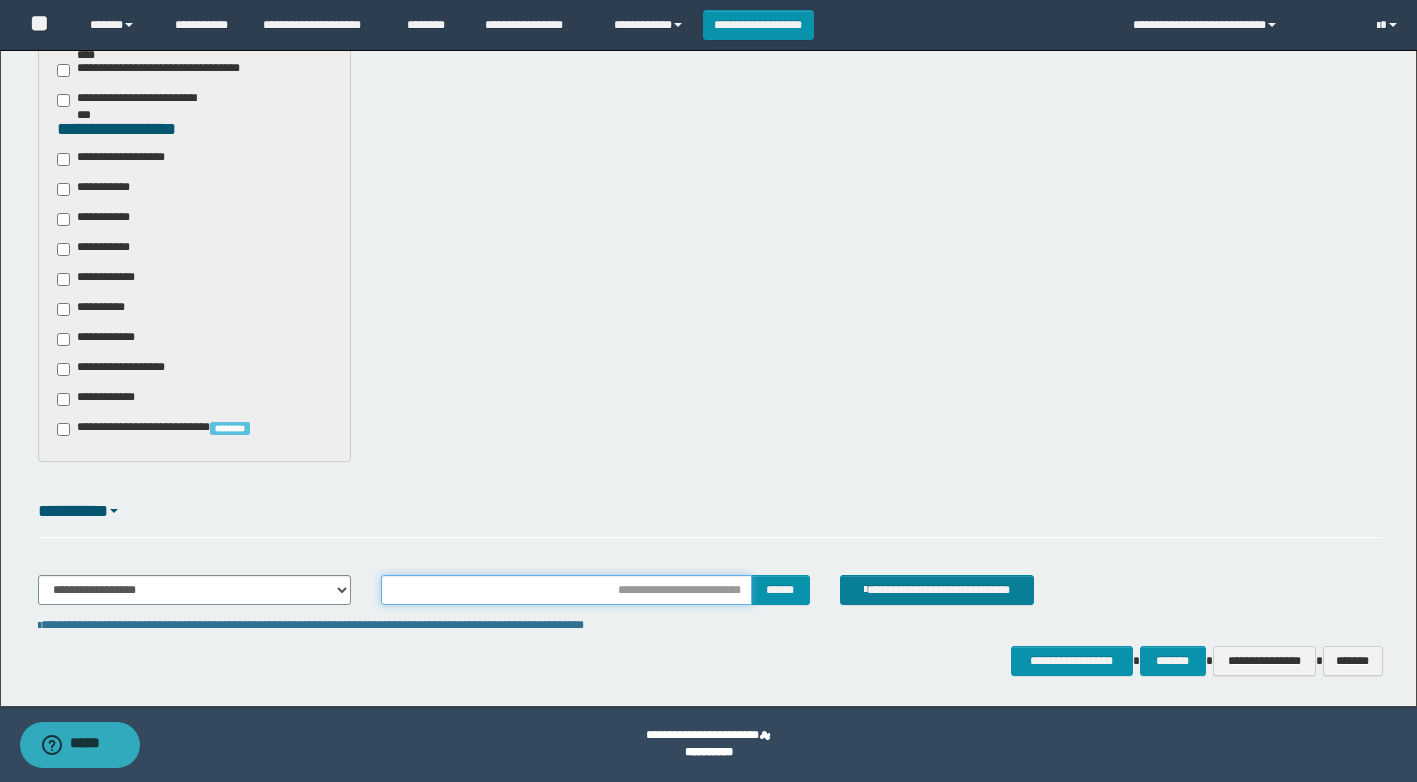 type on "**********" 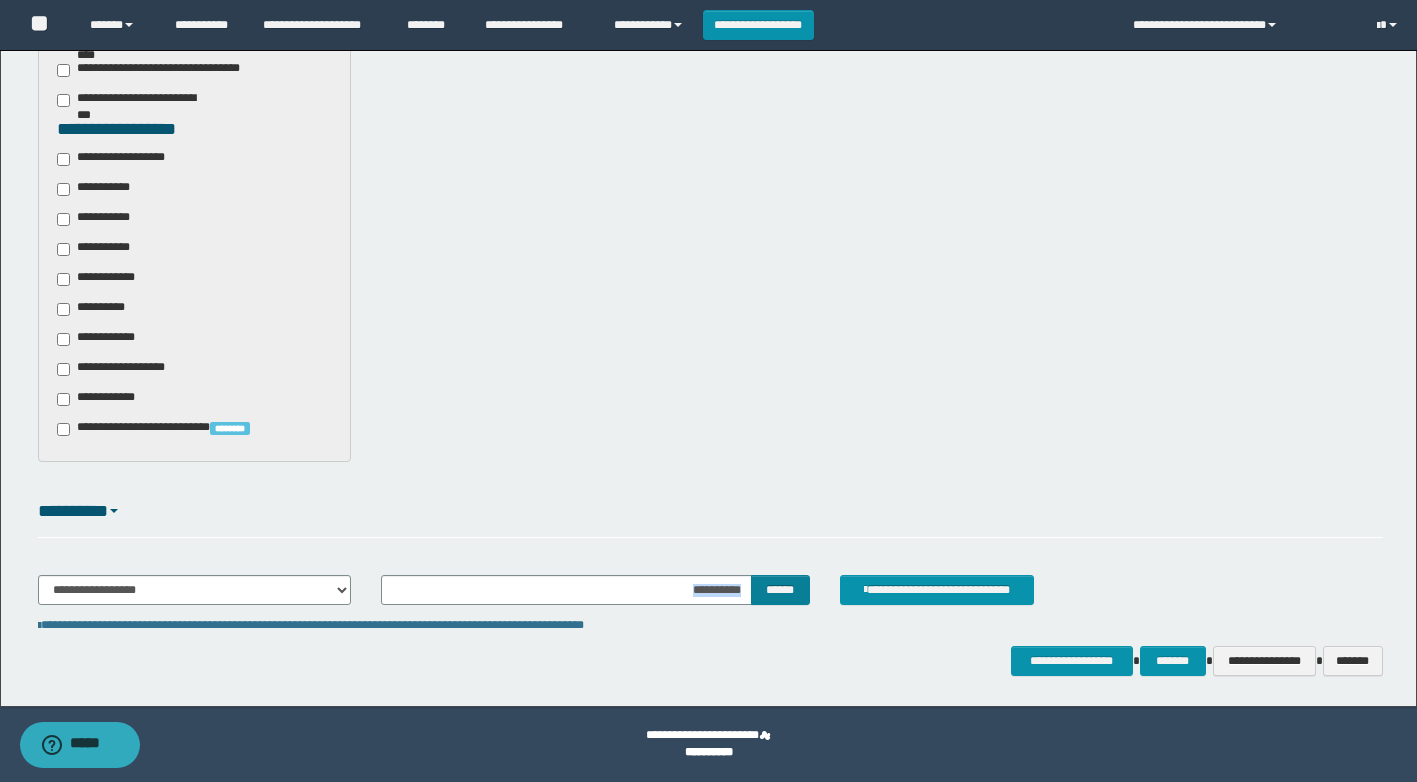 click on "**********" at bounding box center [595, 590] 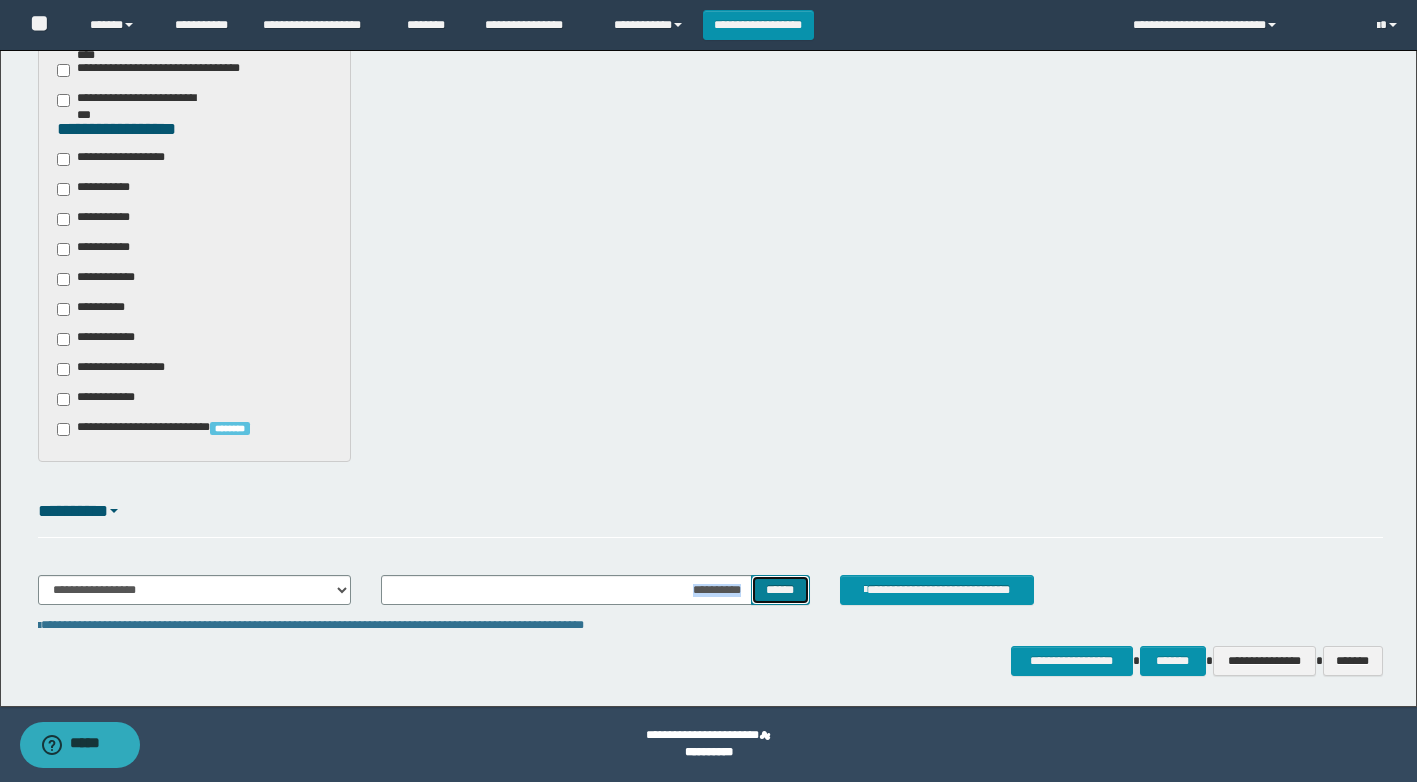 click on "******" at bounding box center [780, 590] 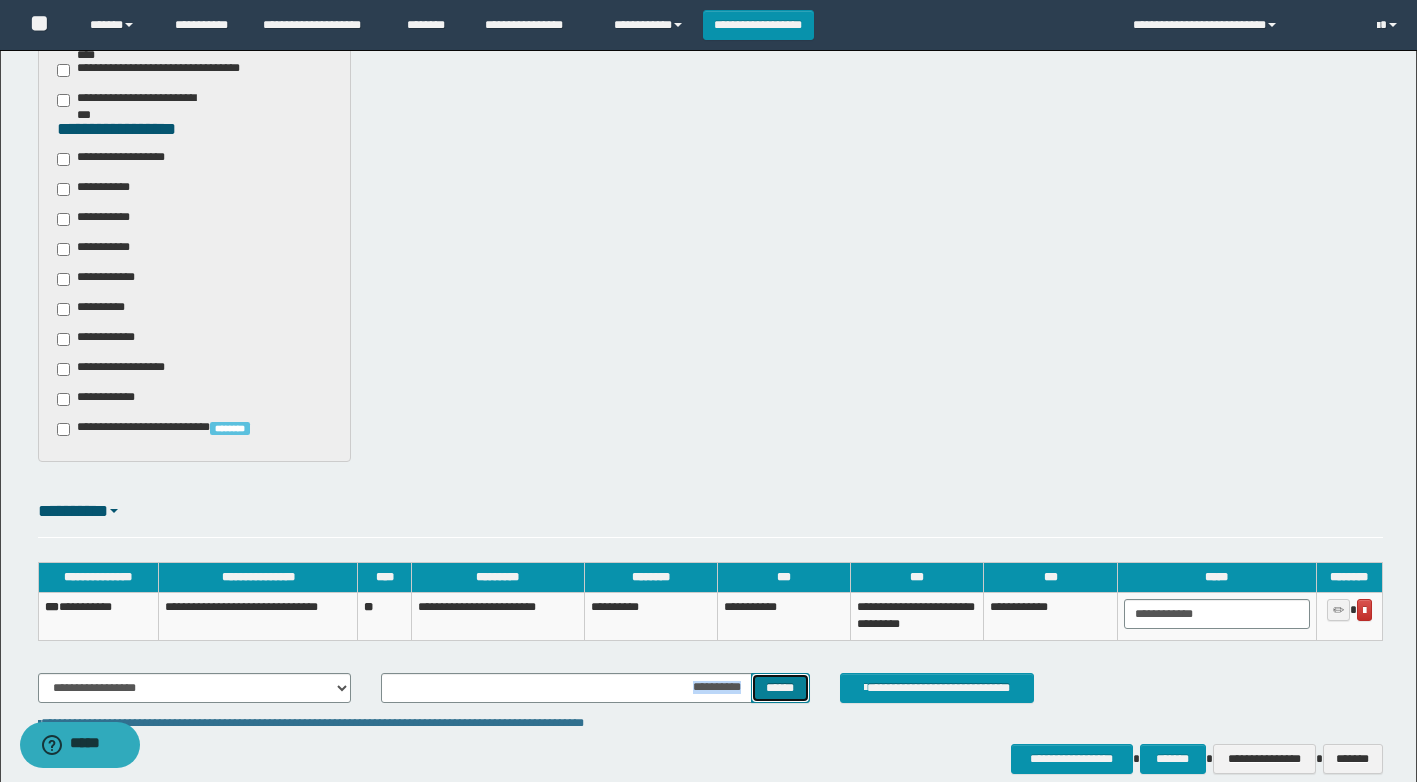 scroll, scrollTop: 699, scrollLeft: 0, axis: vertical 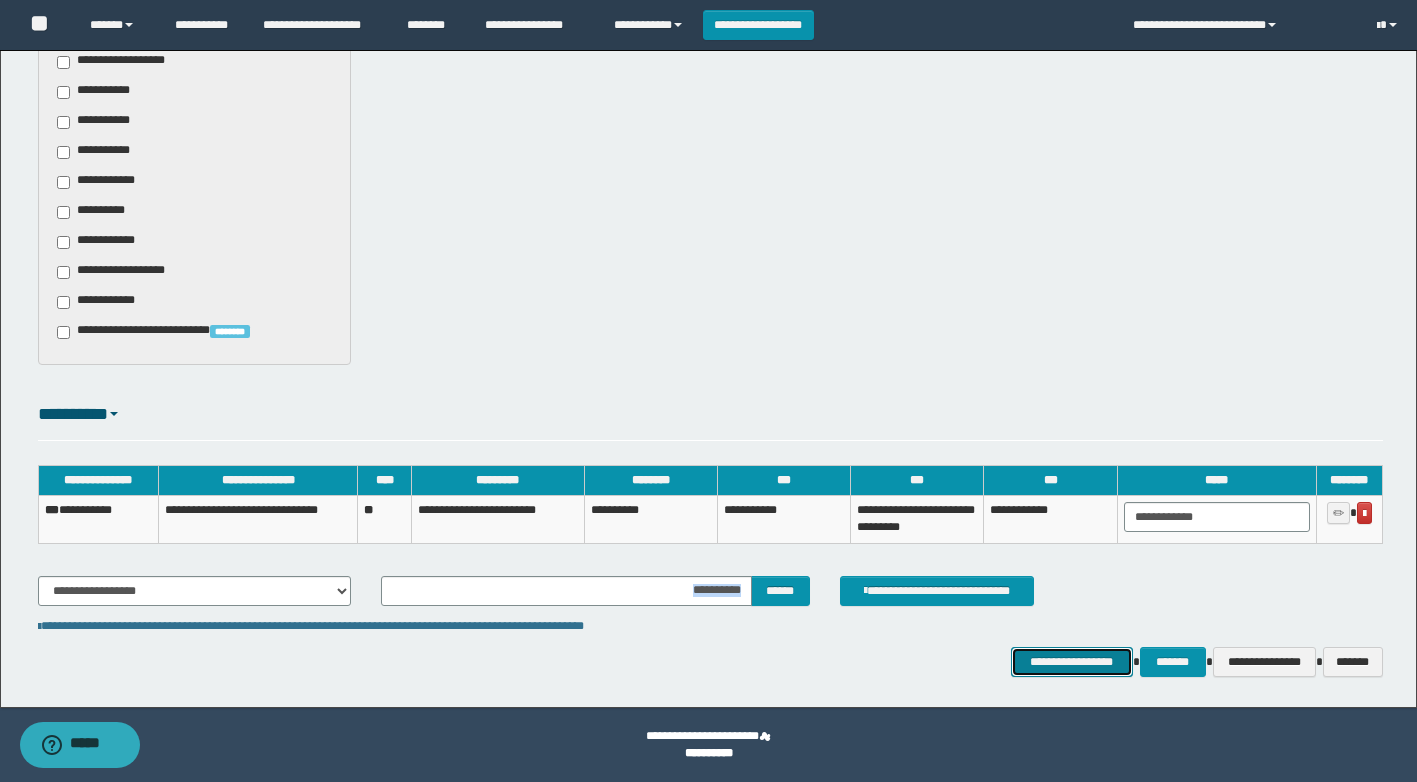click on "**********" at bounding box center (1072, 662) 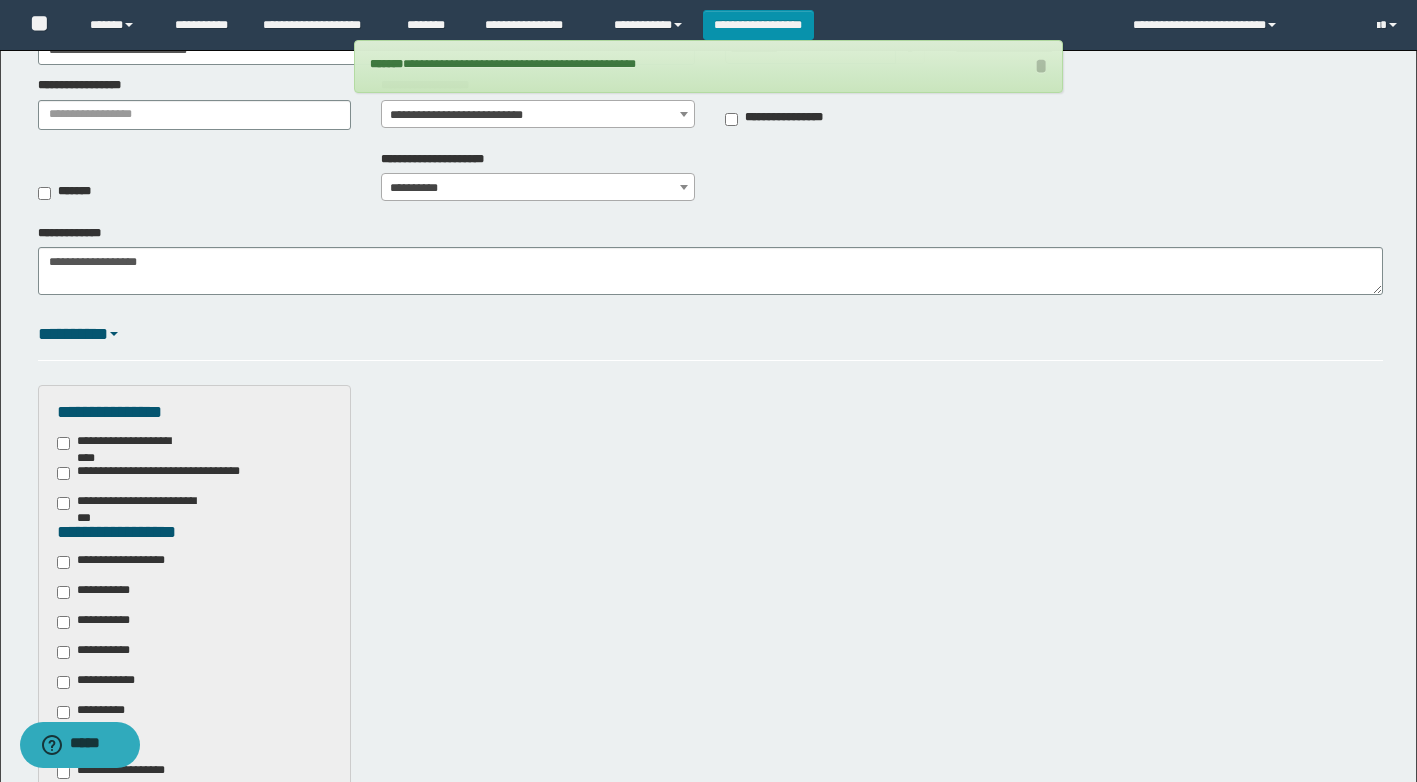 scroll, scrollTop: 0, scrollLeft: 0, axis: both 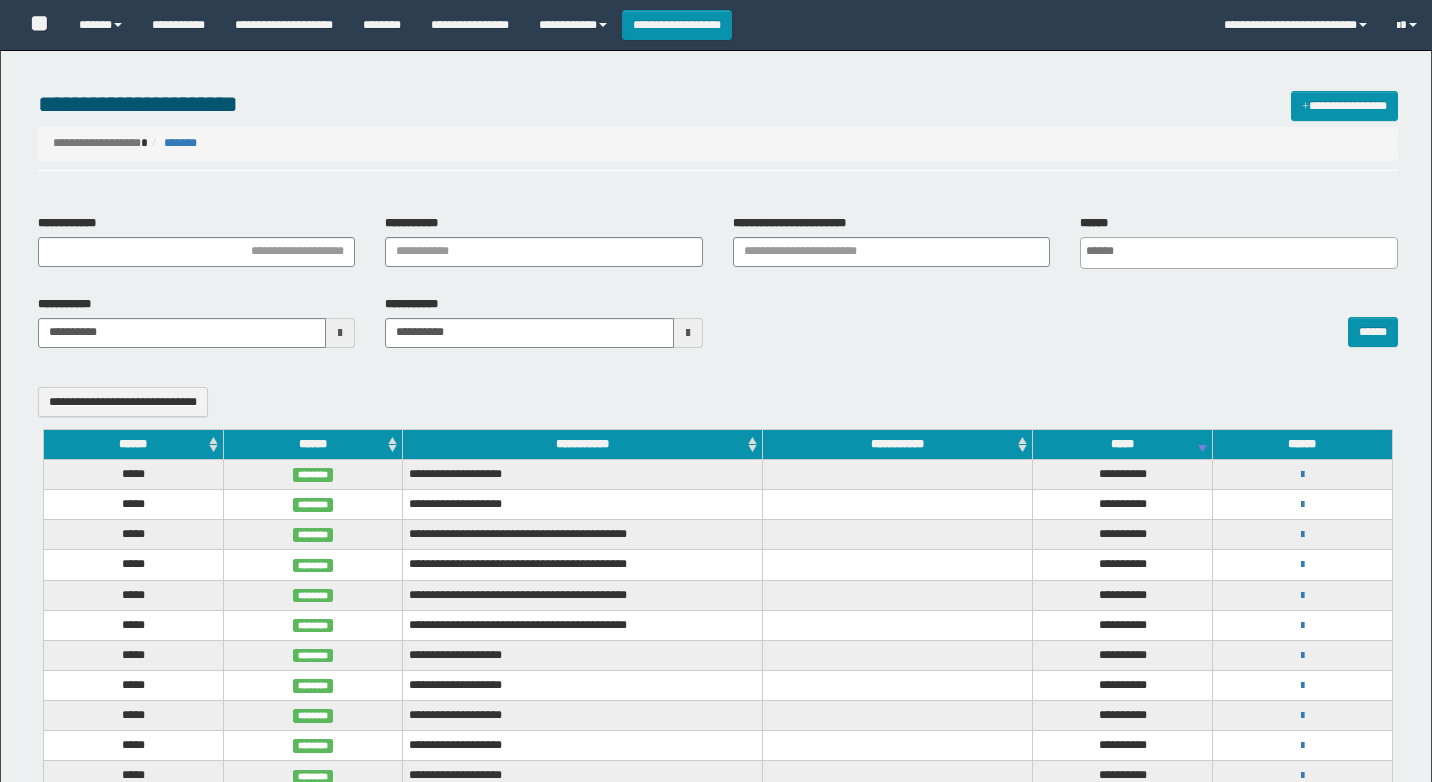 select 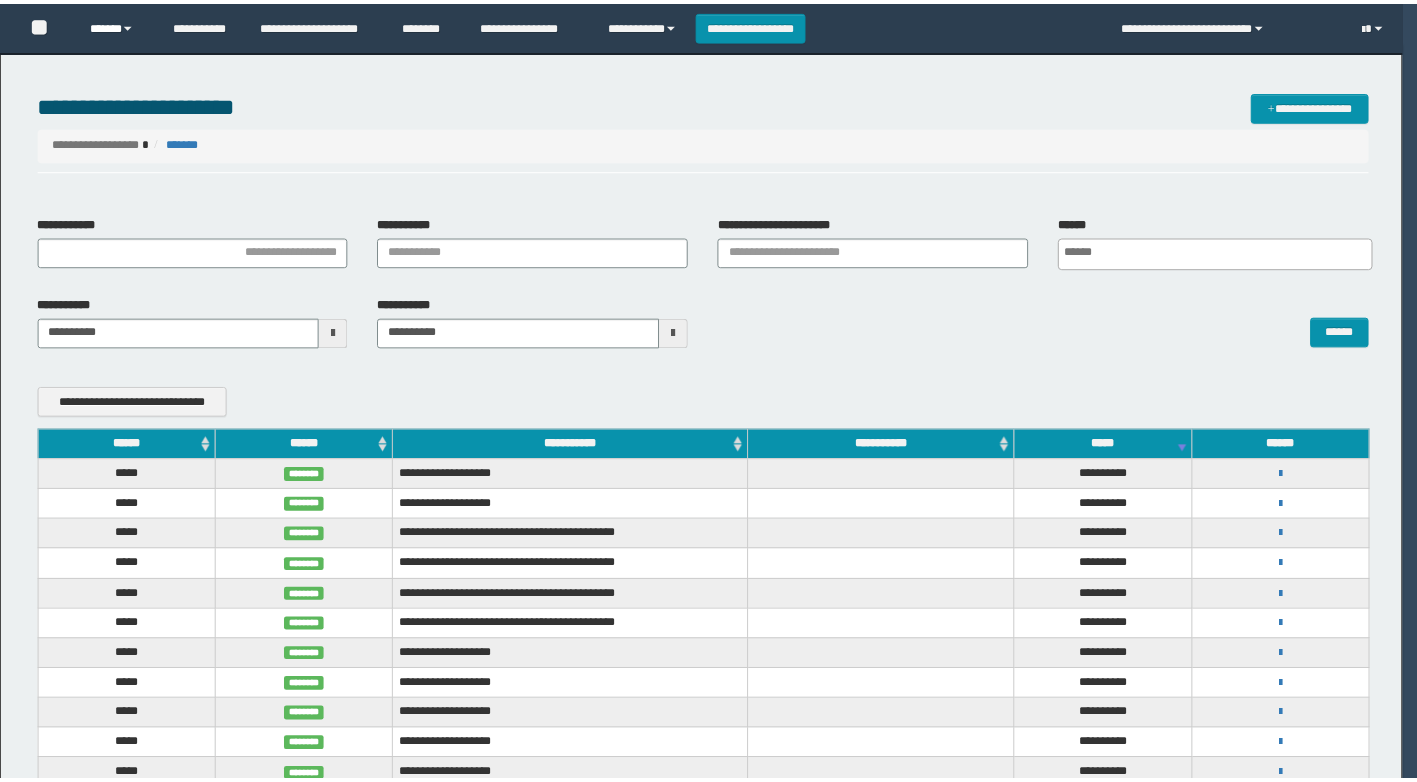 scroll, scrollTop: 0, scrollLeft: 0, axis: both 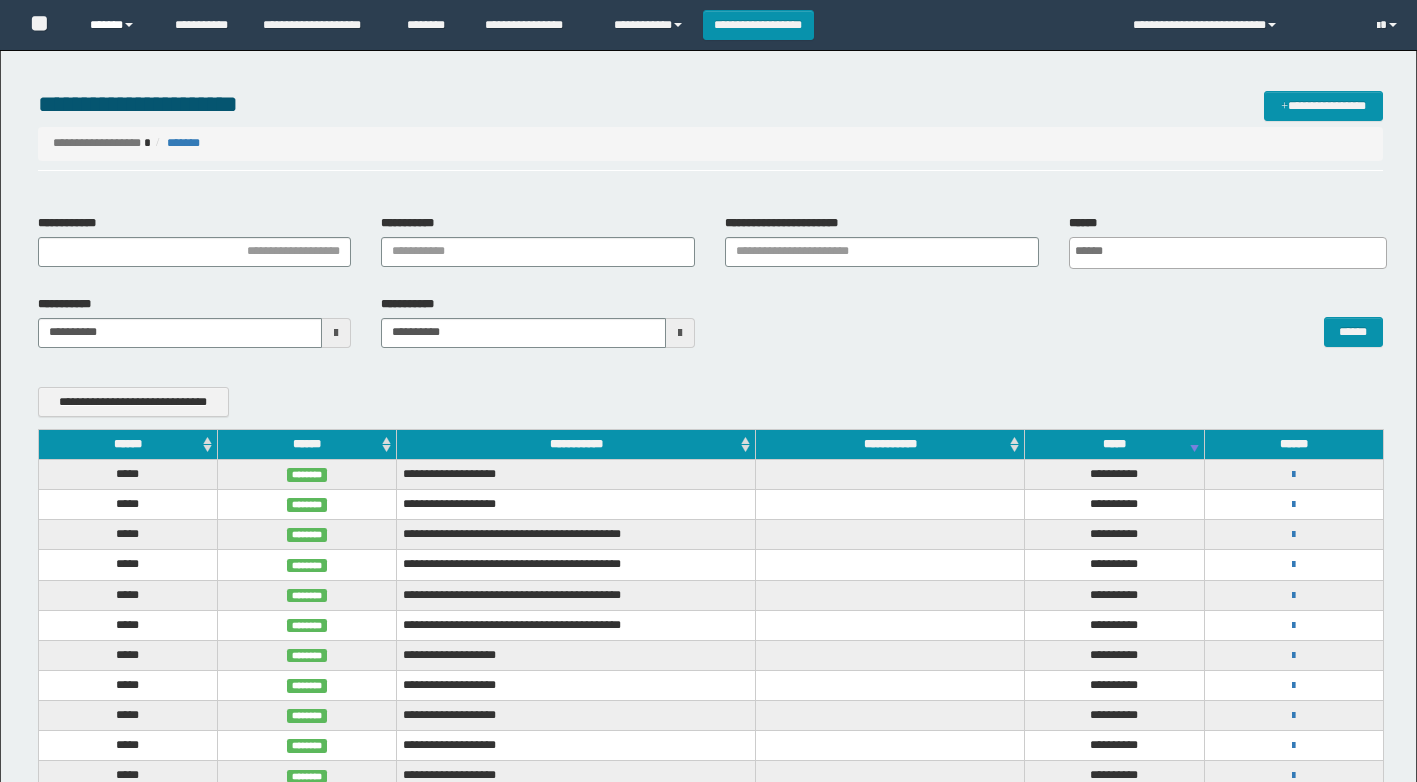 drag, startPoint x: 0, startPoint y: 0, endPoint x: 96, endPoint y: 18, distance: 97.67292 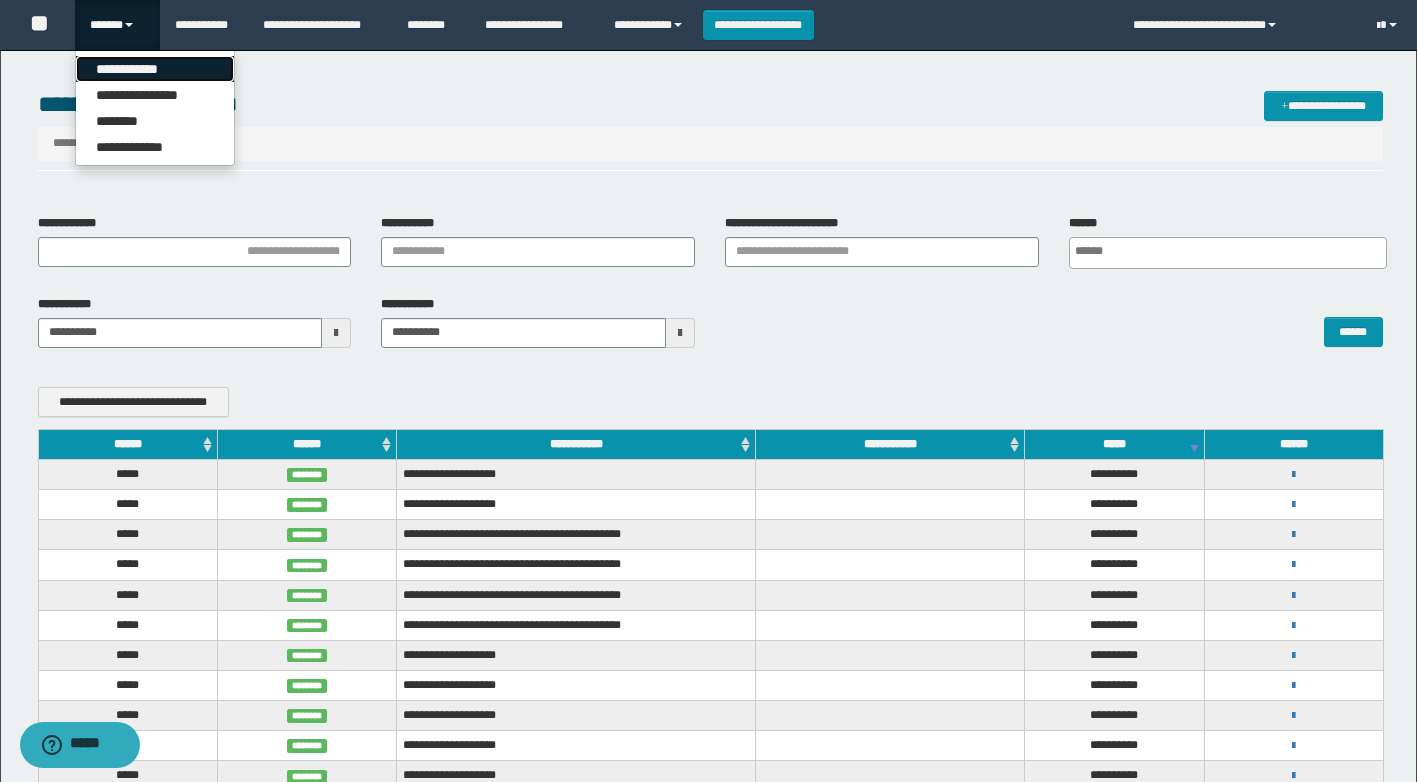 click on "**********" at bounding box center (155, 69) 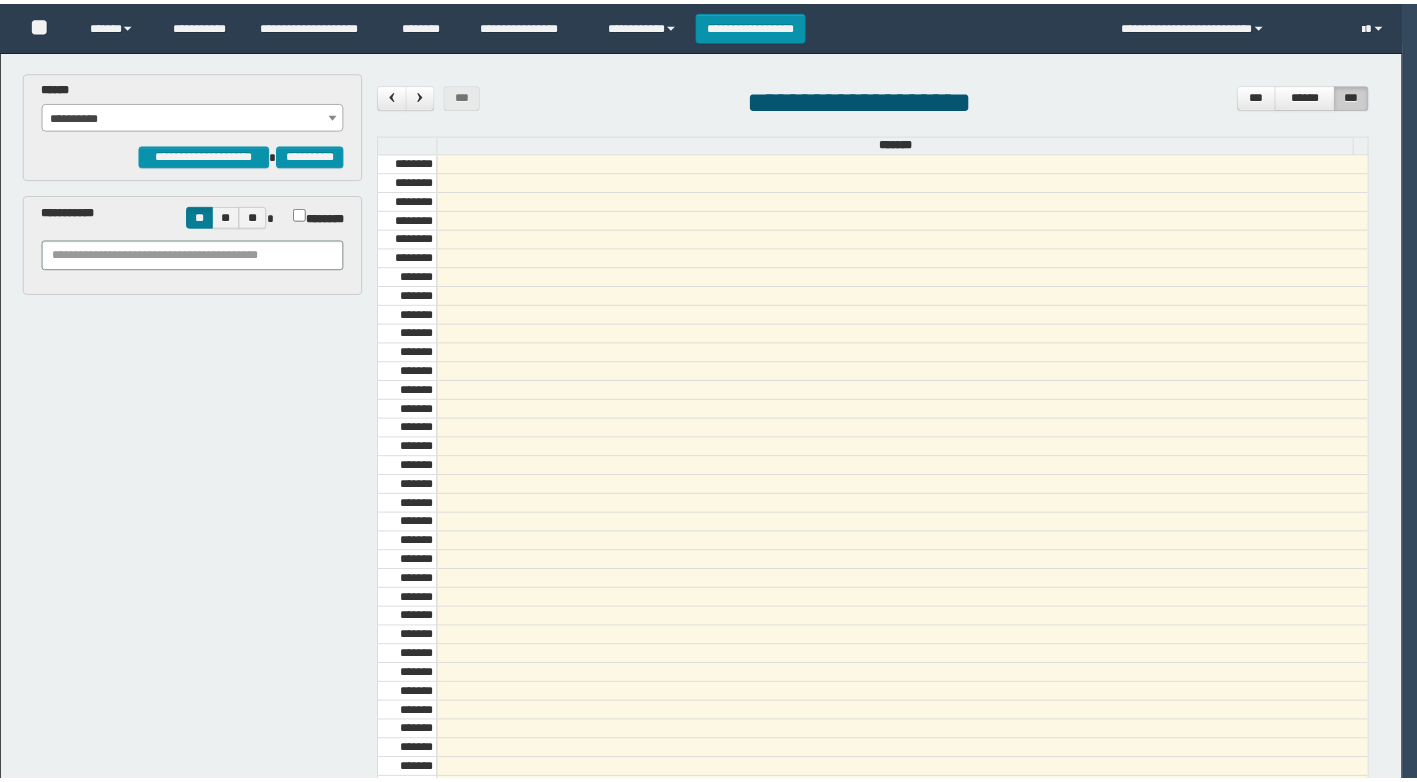 scroll, scrollTop: 0, scrollLeft: 0, axis: both 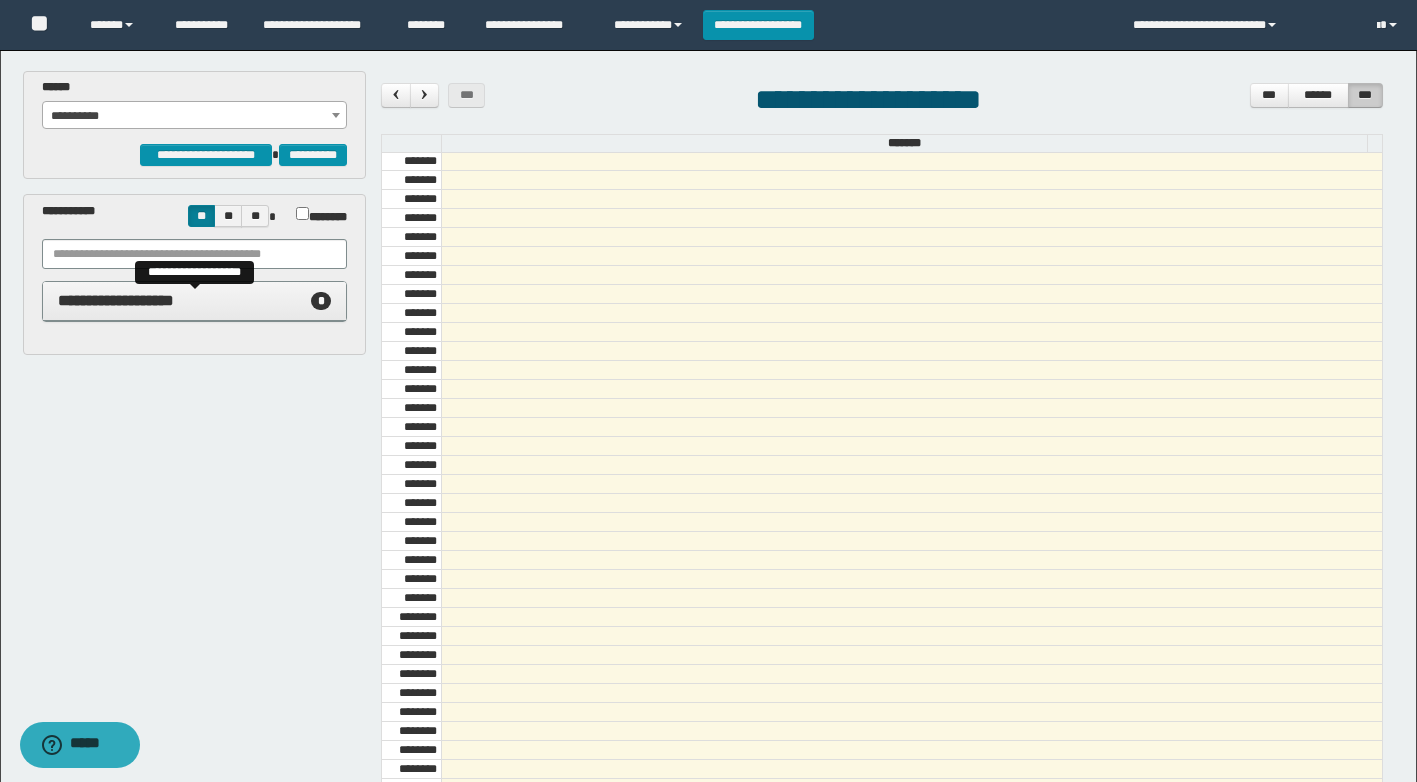 click on "**********" at bounding box center [116, 300] 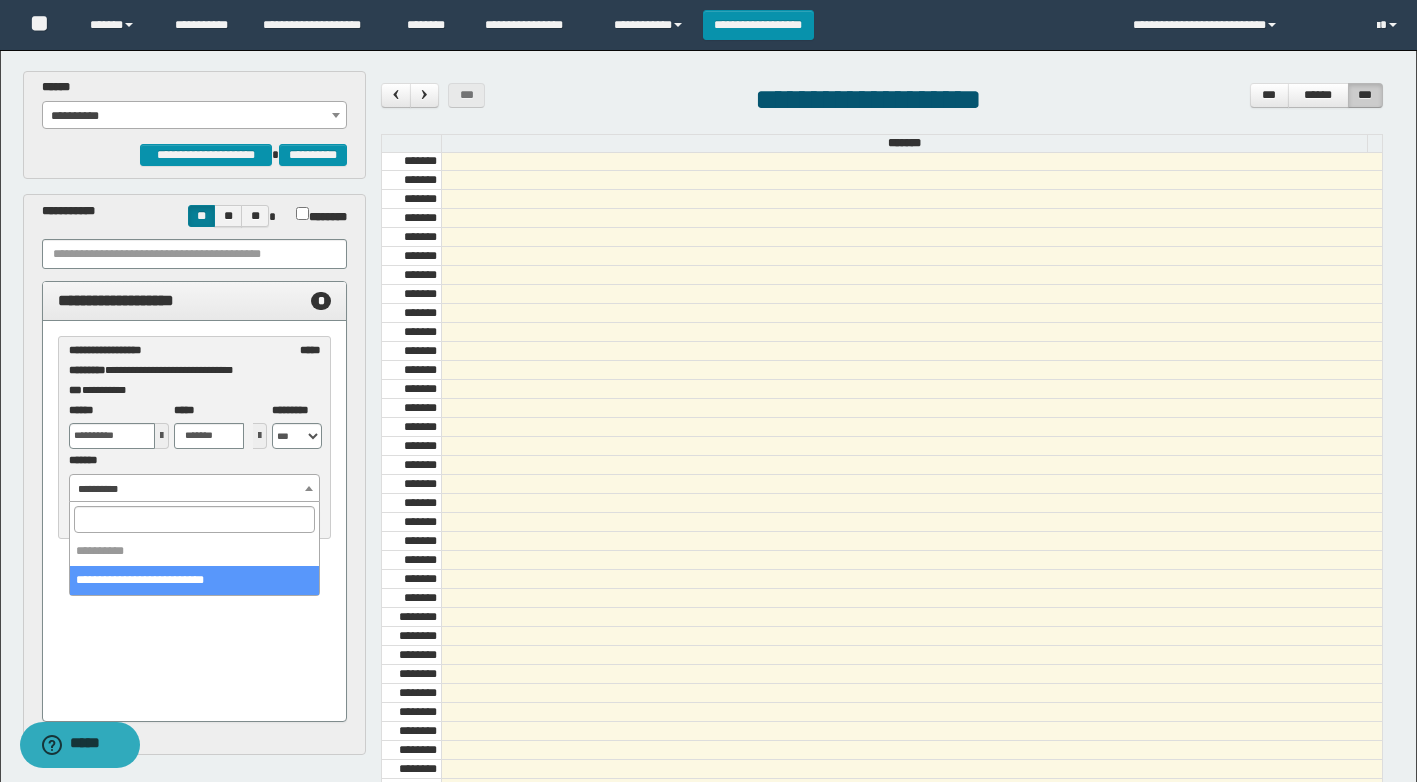 click on "**********" at bounding box center (195, 489) 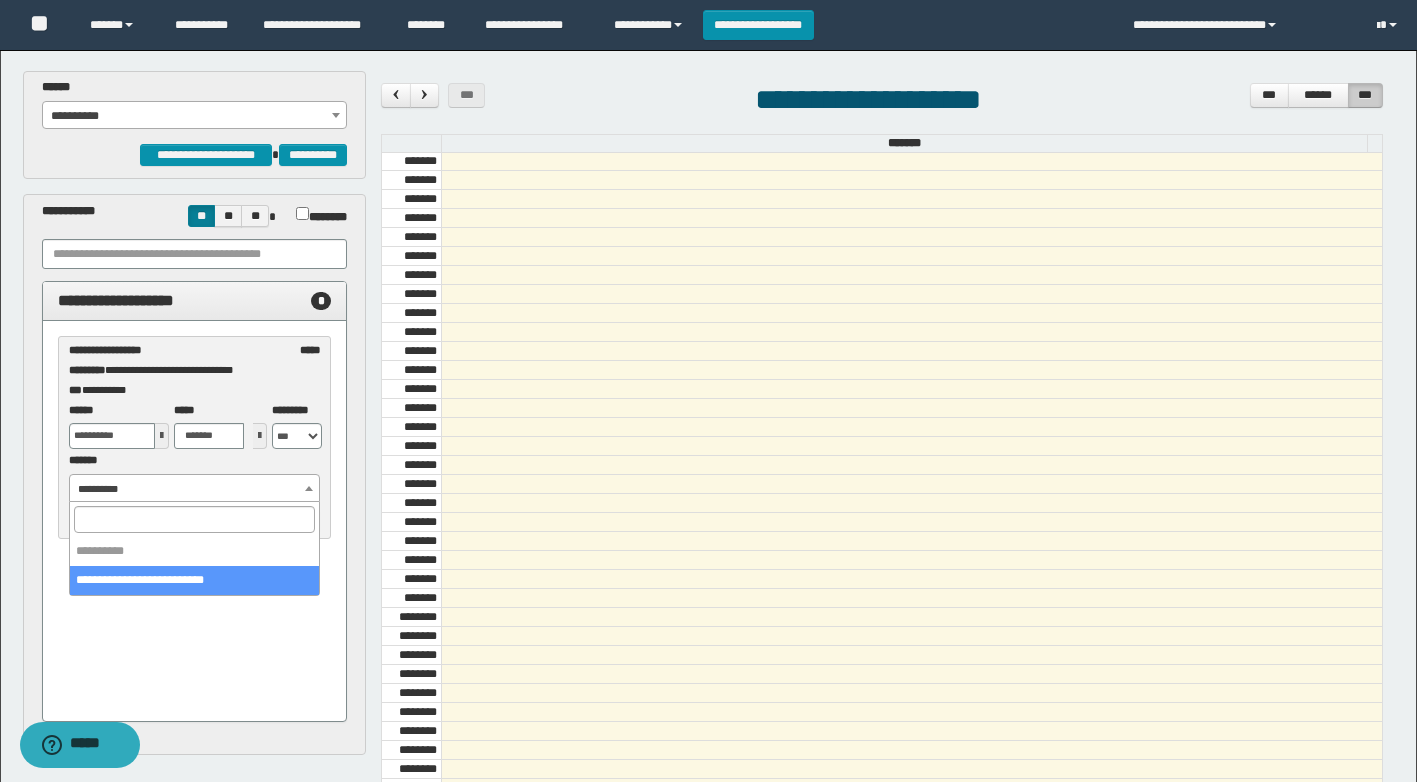 select on "******" 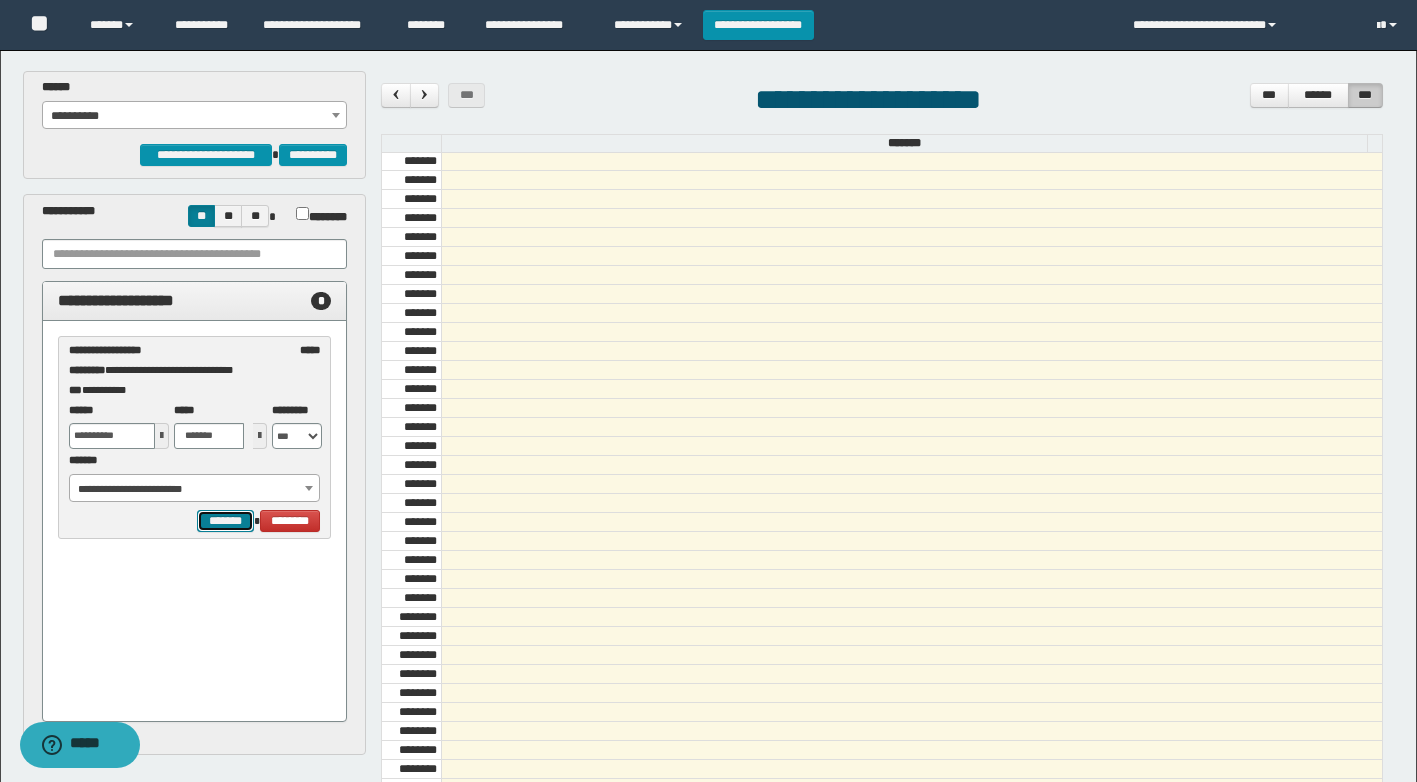 click on "*******" at bounding box center [225, 521] 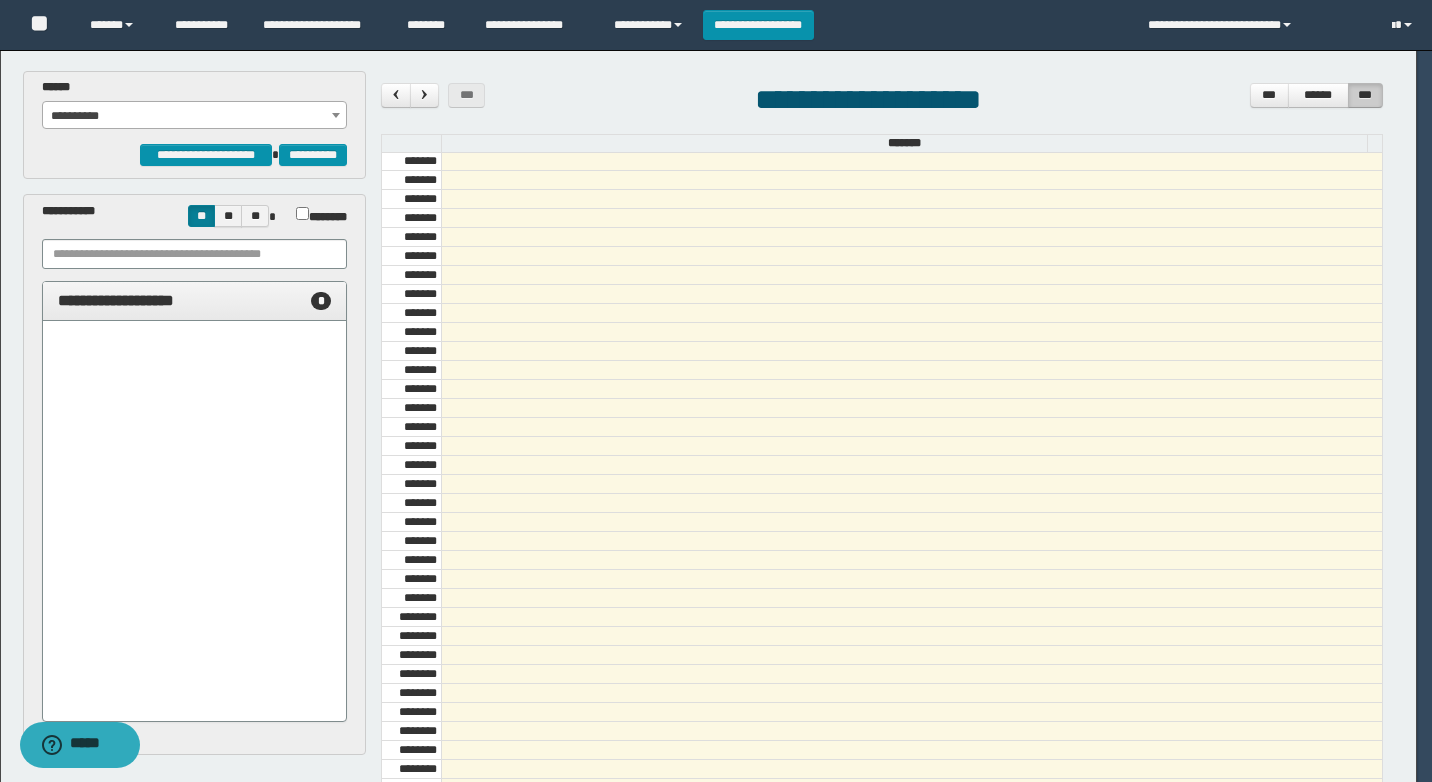 select on "******" 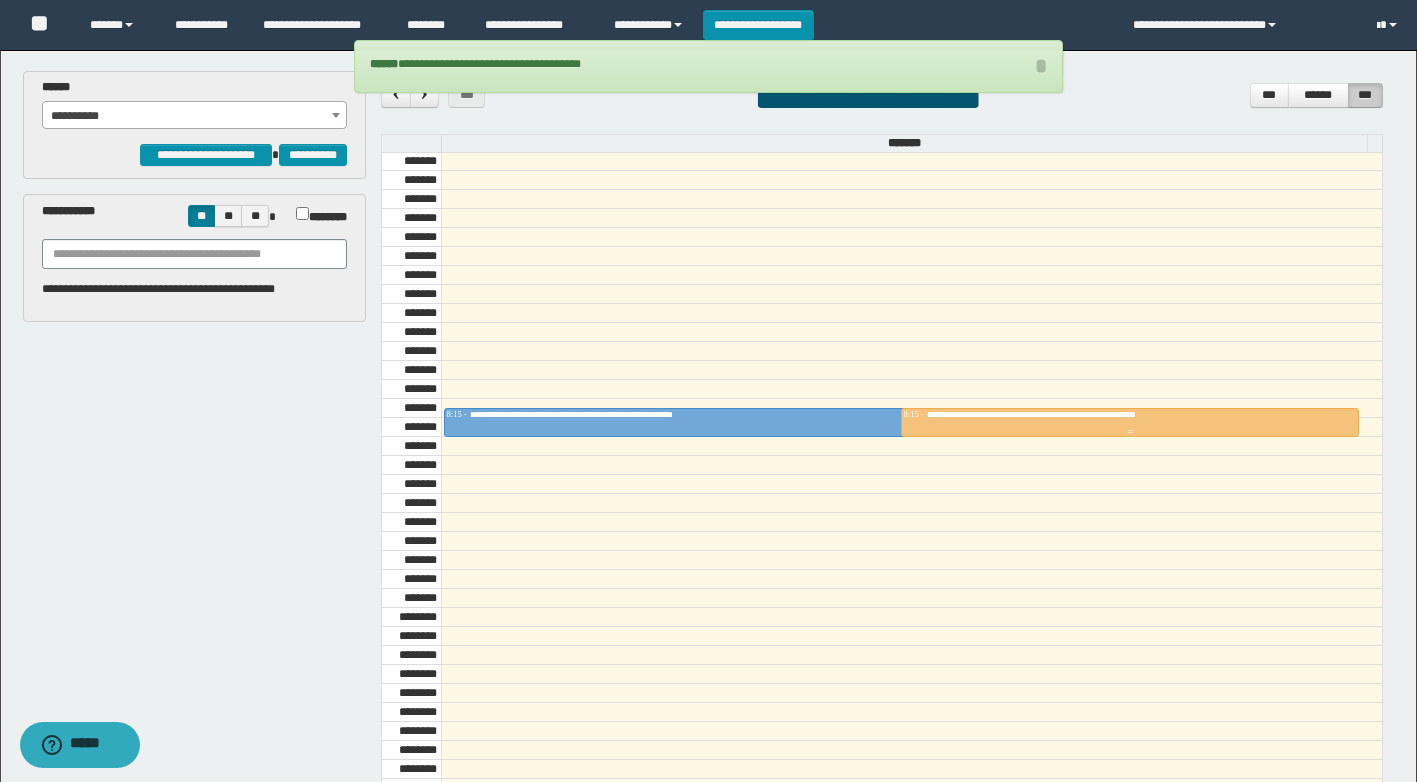 click on "**********" at bounding box center (1074, 414) 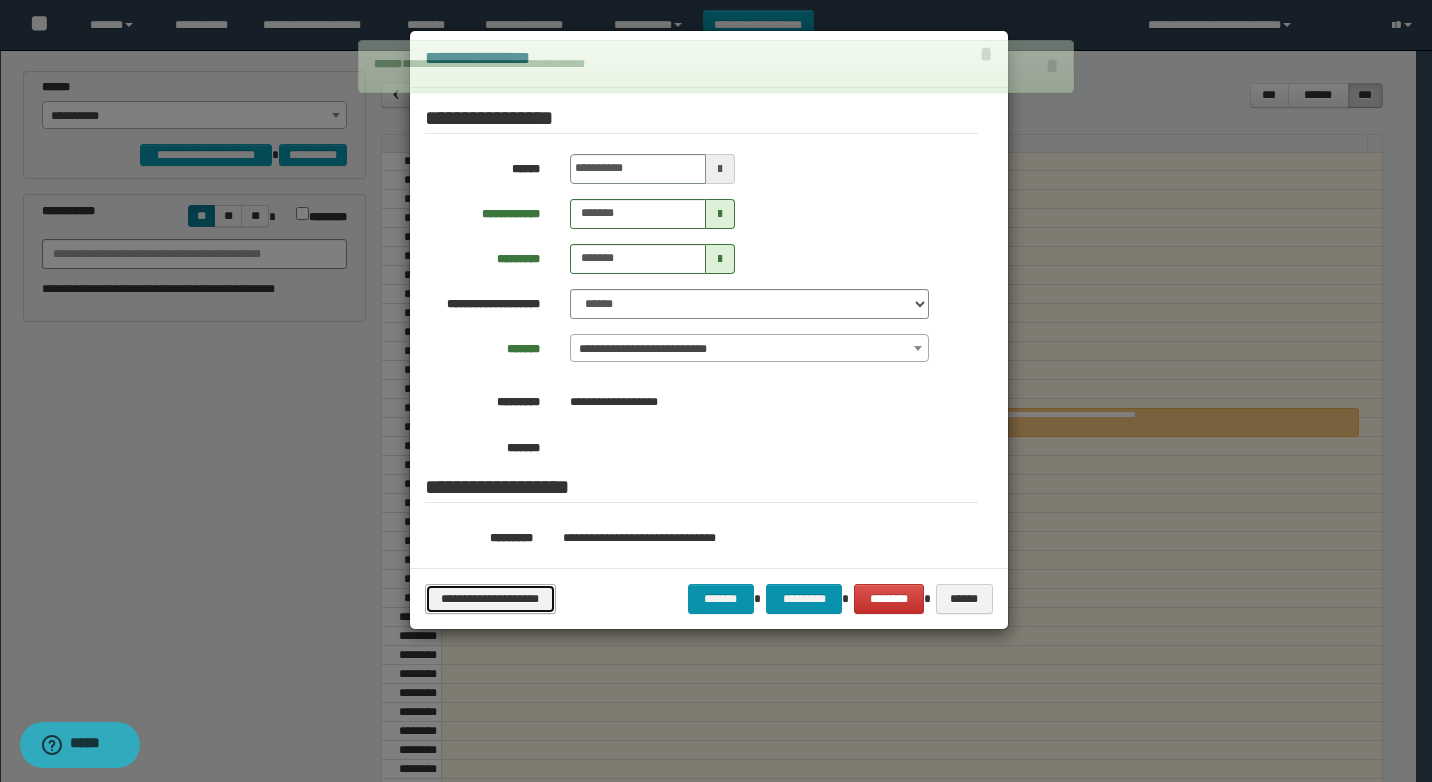 click on "**********" at bounding box center (490, 599) 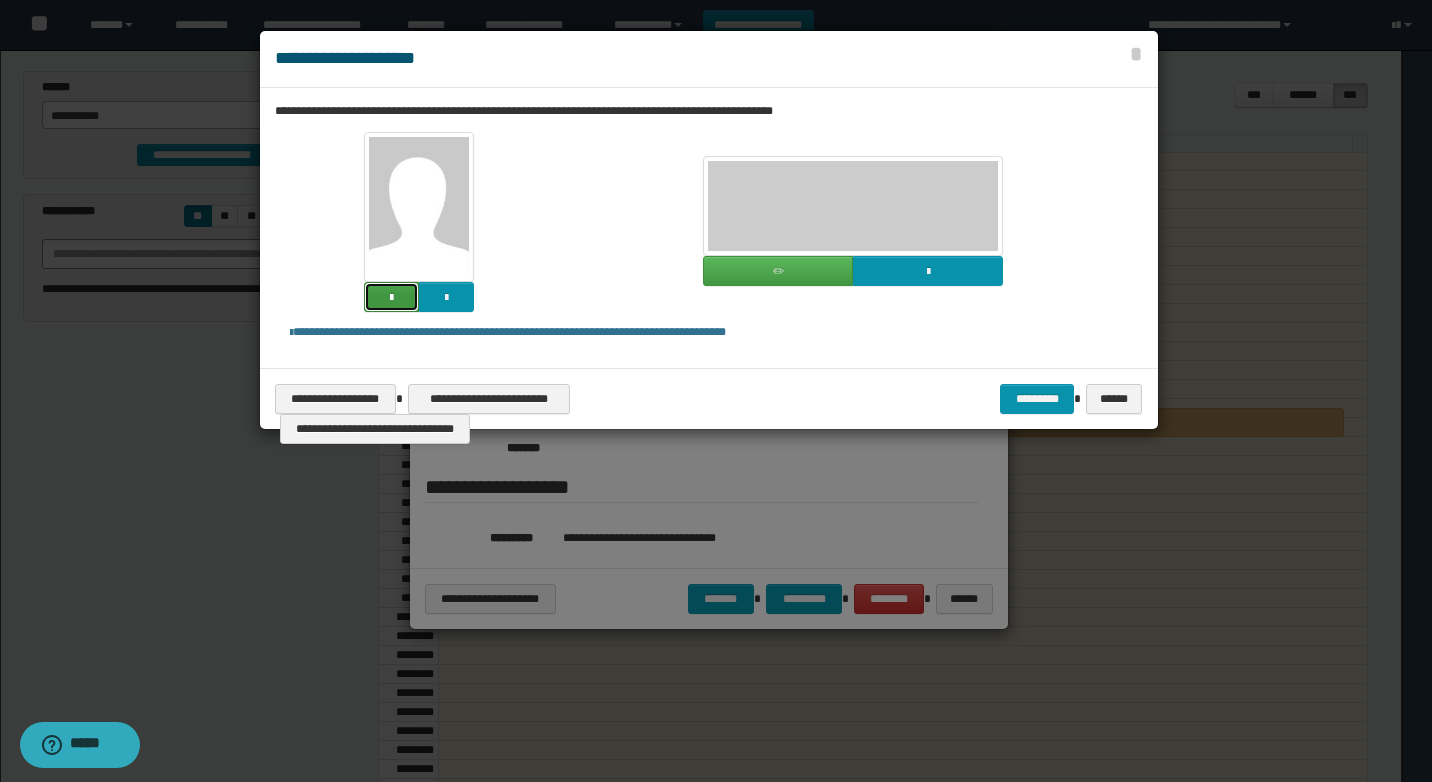 click at bounding box center [391, 298] 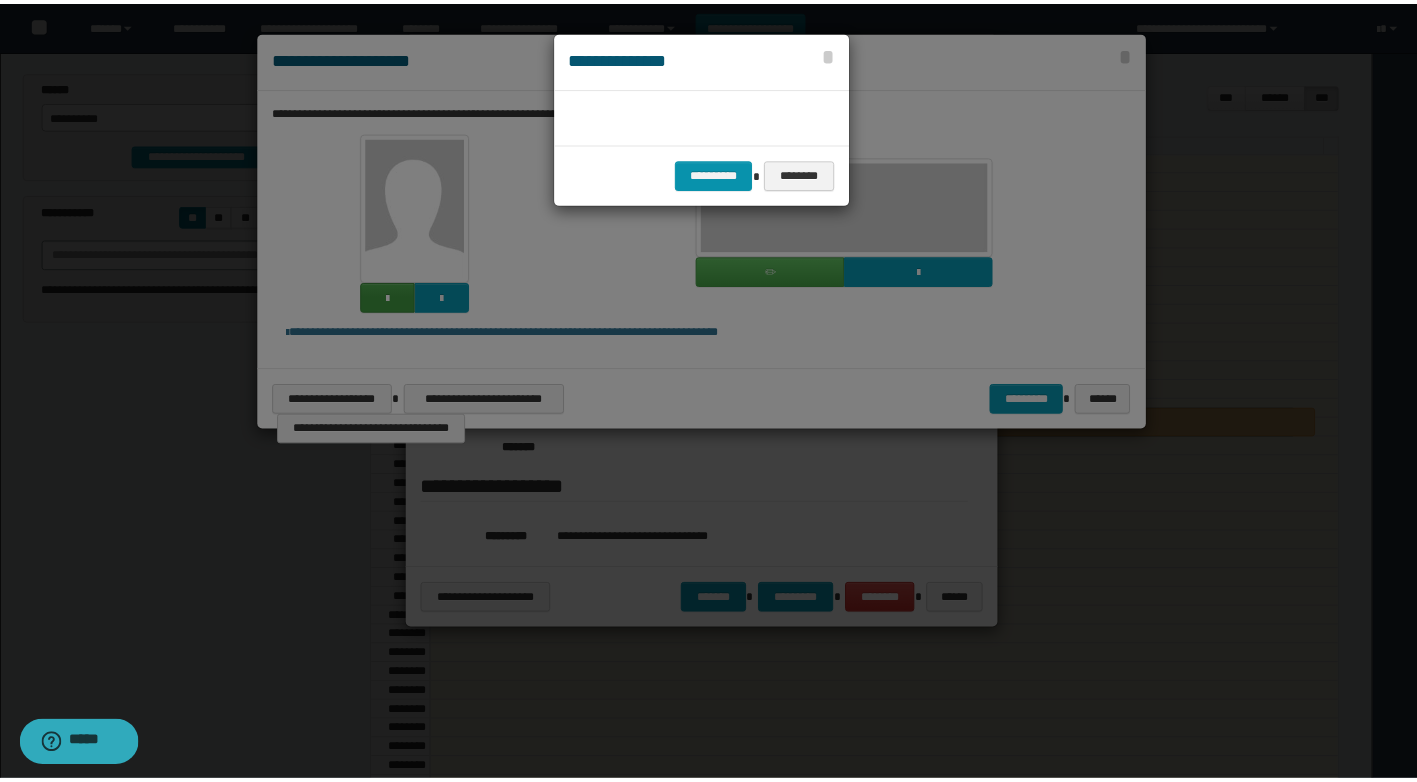 scroll, scrollTop: 45, scrollLeft: 105, axis: both 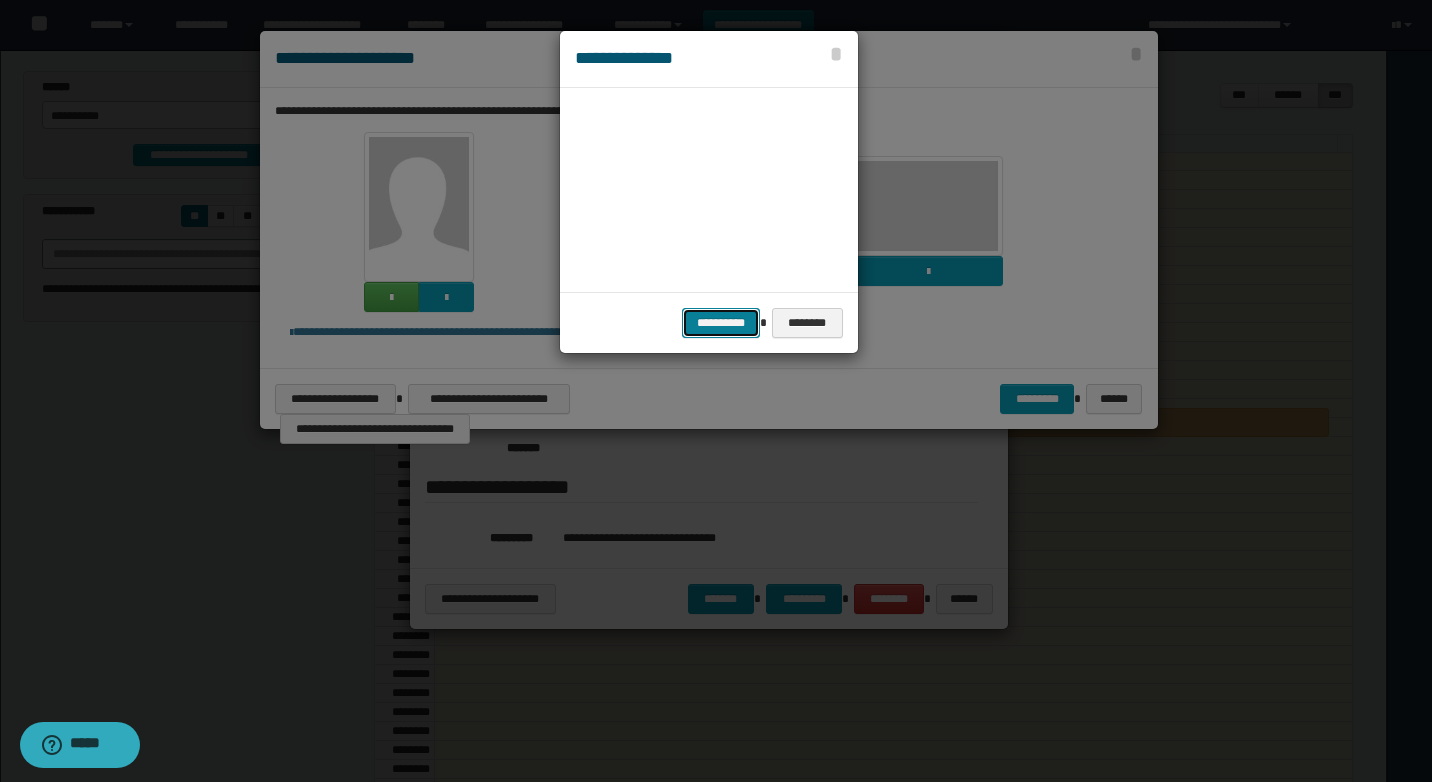 click on "**********" at bounding box center (721, 323) 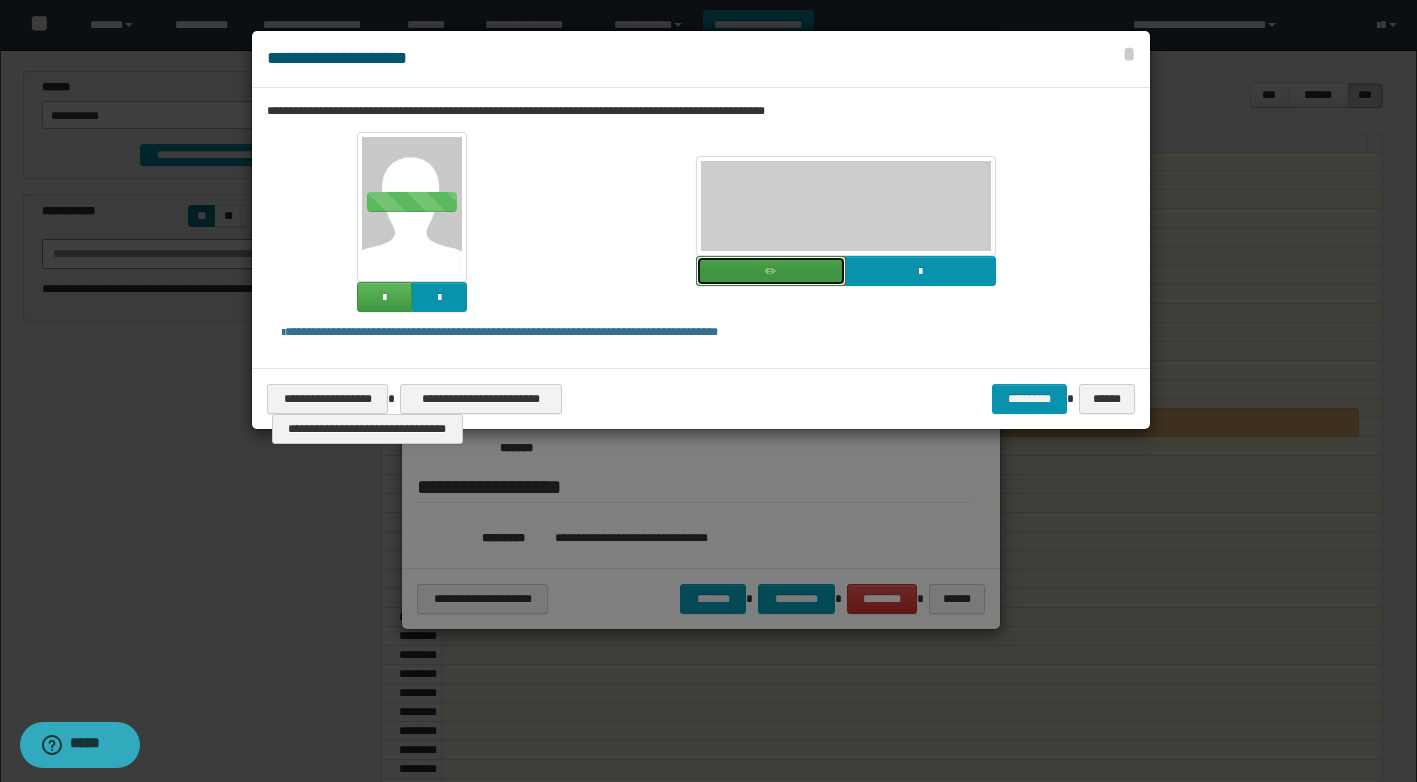 click at bounding box center (771, 271) 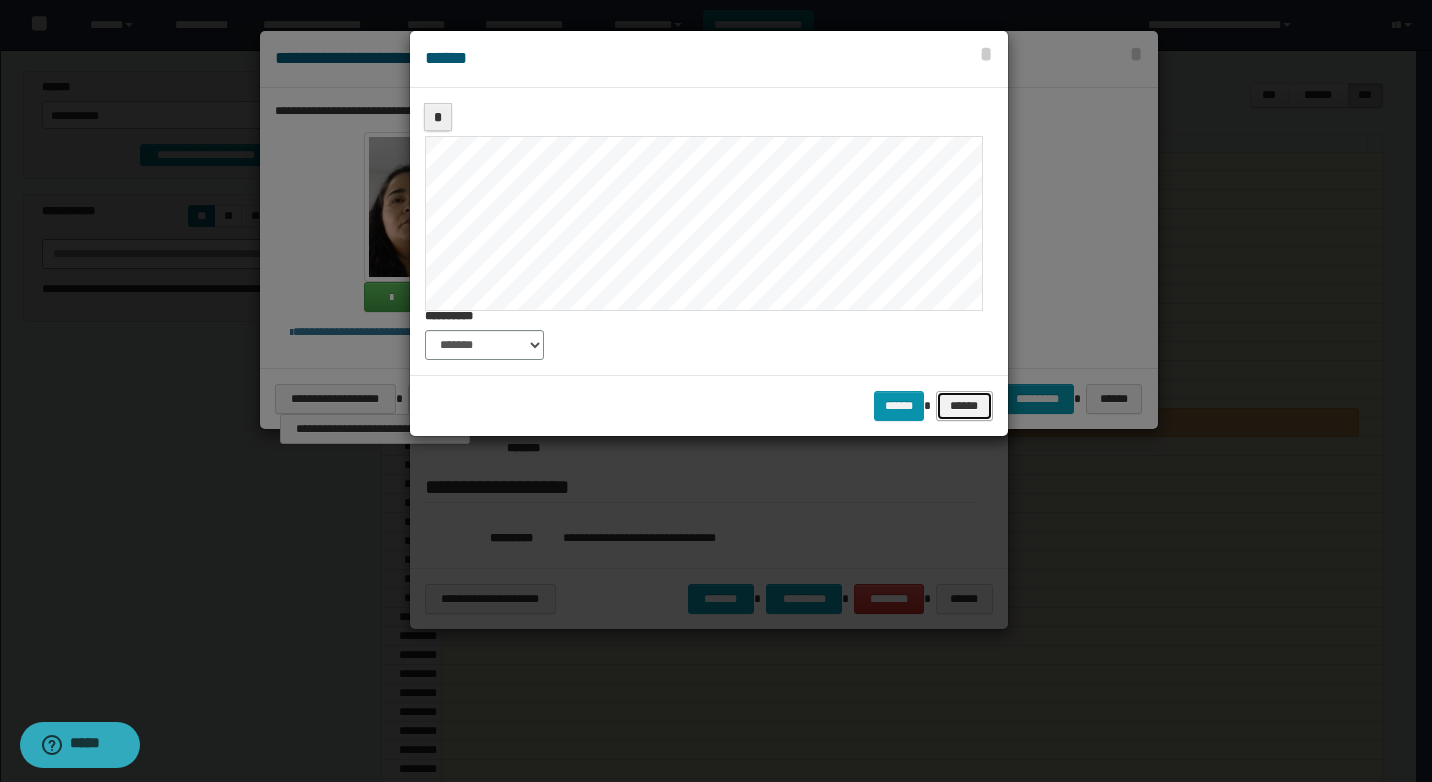 click on "******" at bounding box center [964, 406] 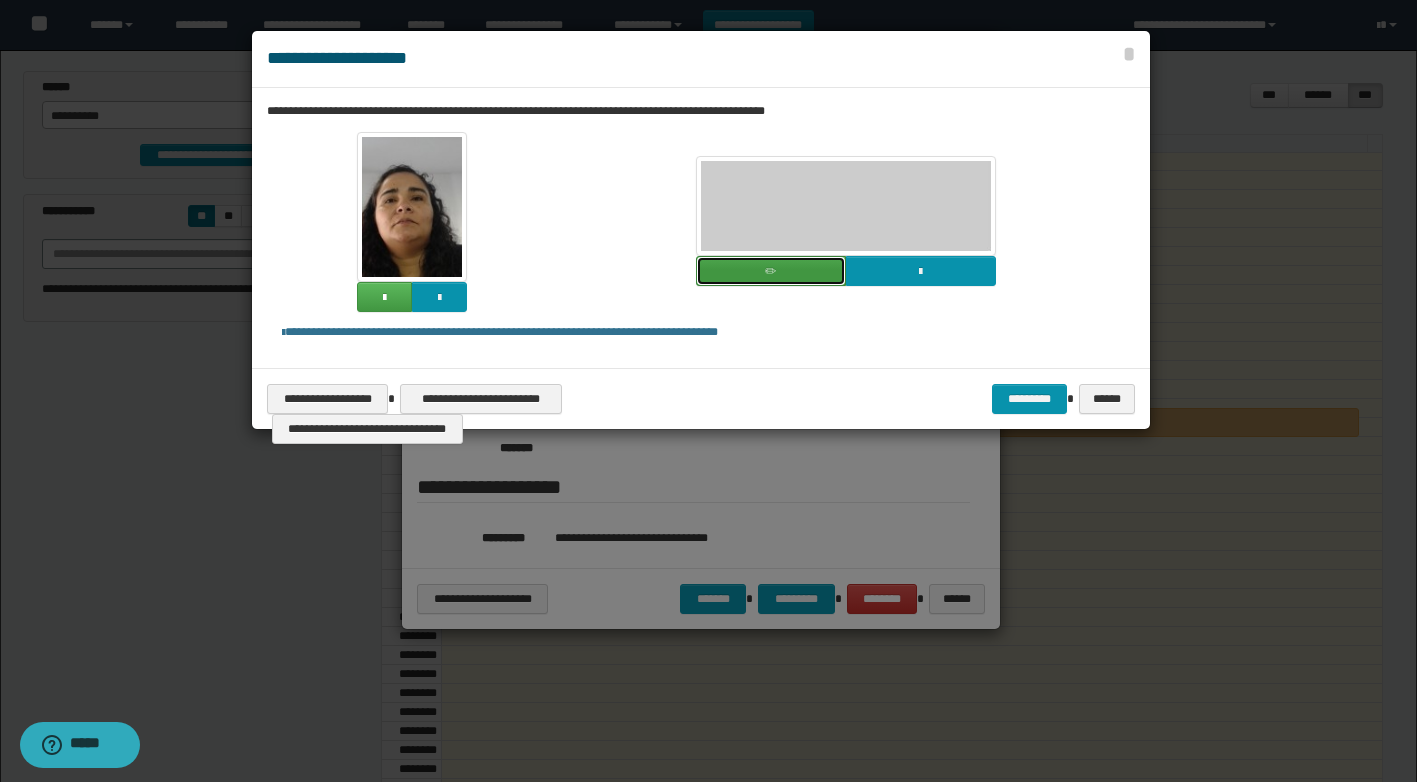 click at bounding box center (771, 271) 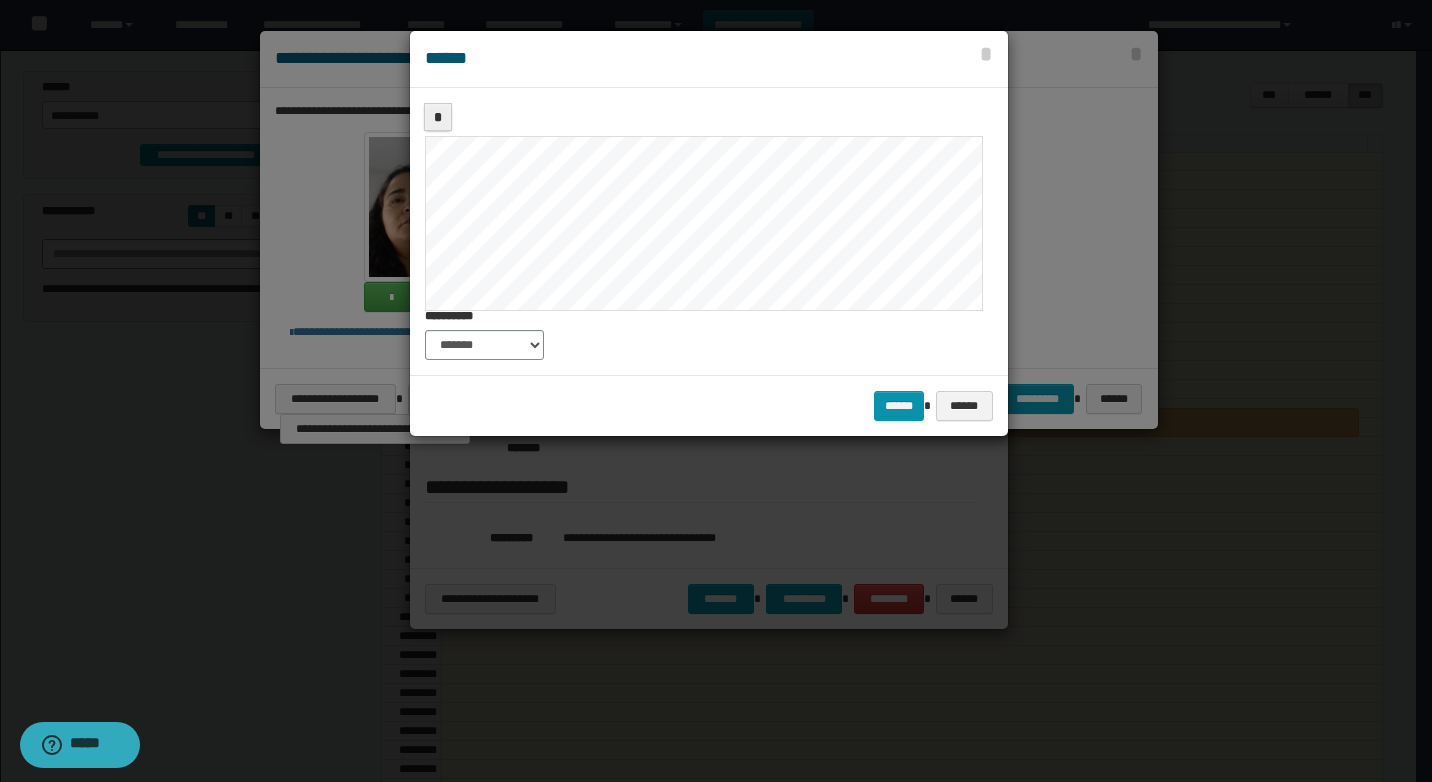 click on "******
******" at bounding box center [709, 405] 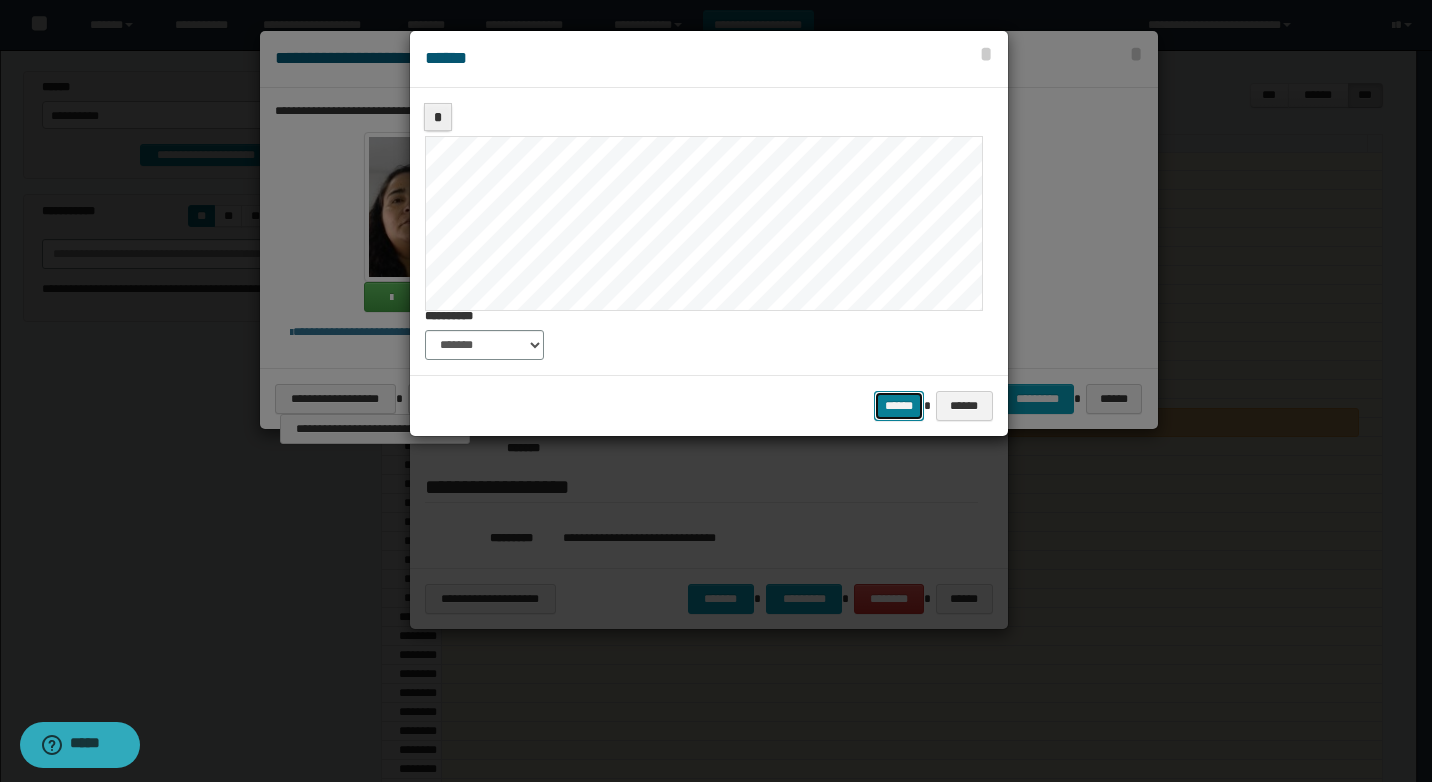 click on "******" at bounding box center [899, 406] 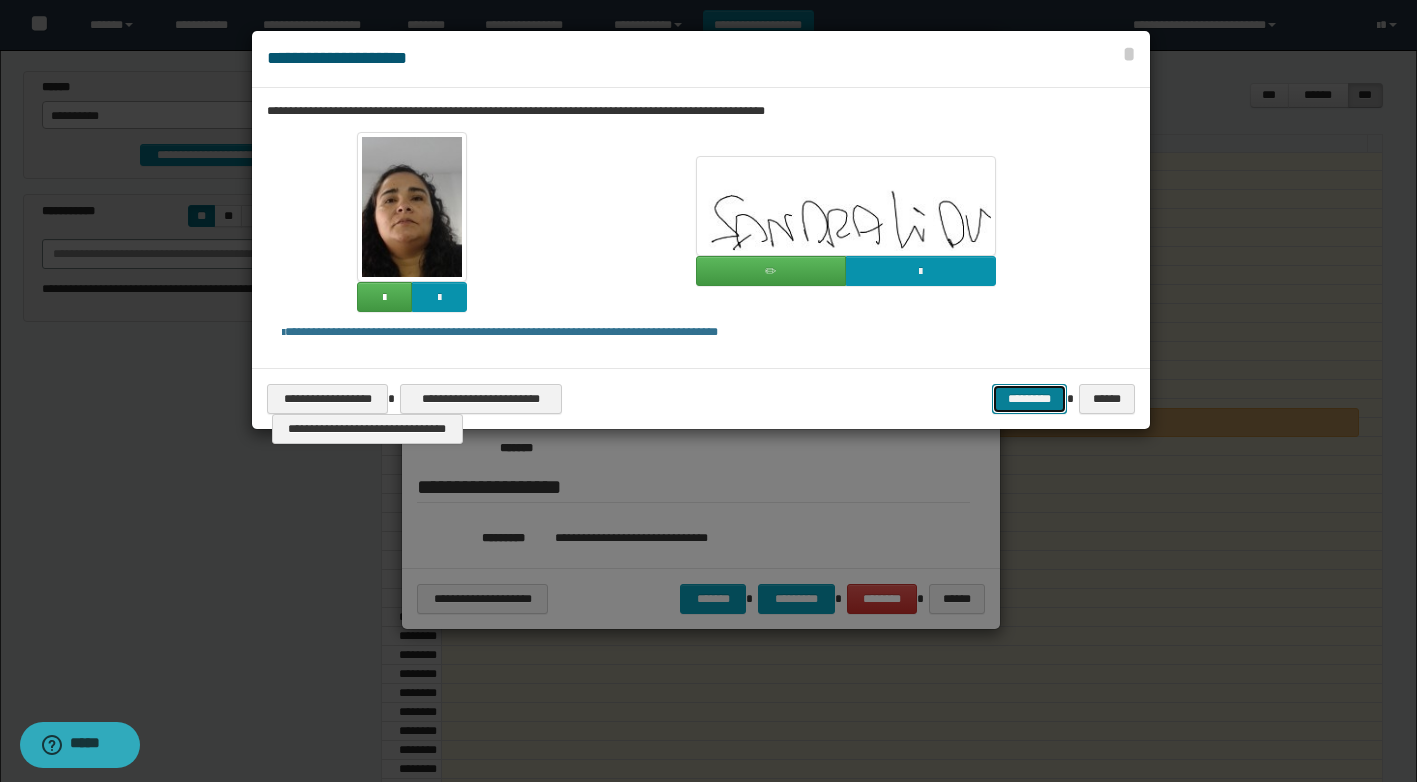 click on "*********" at bounding box center [1029, 399] 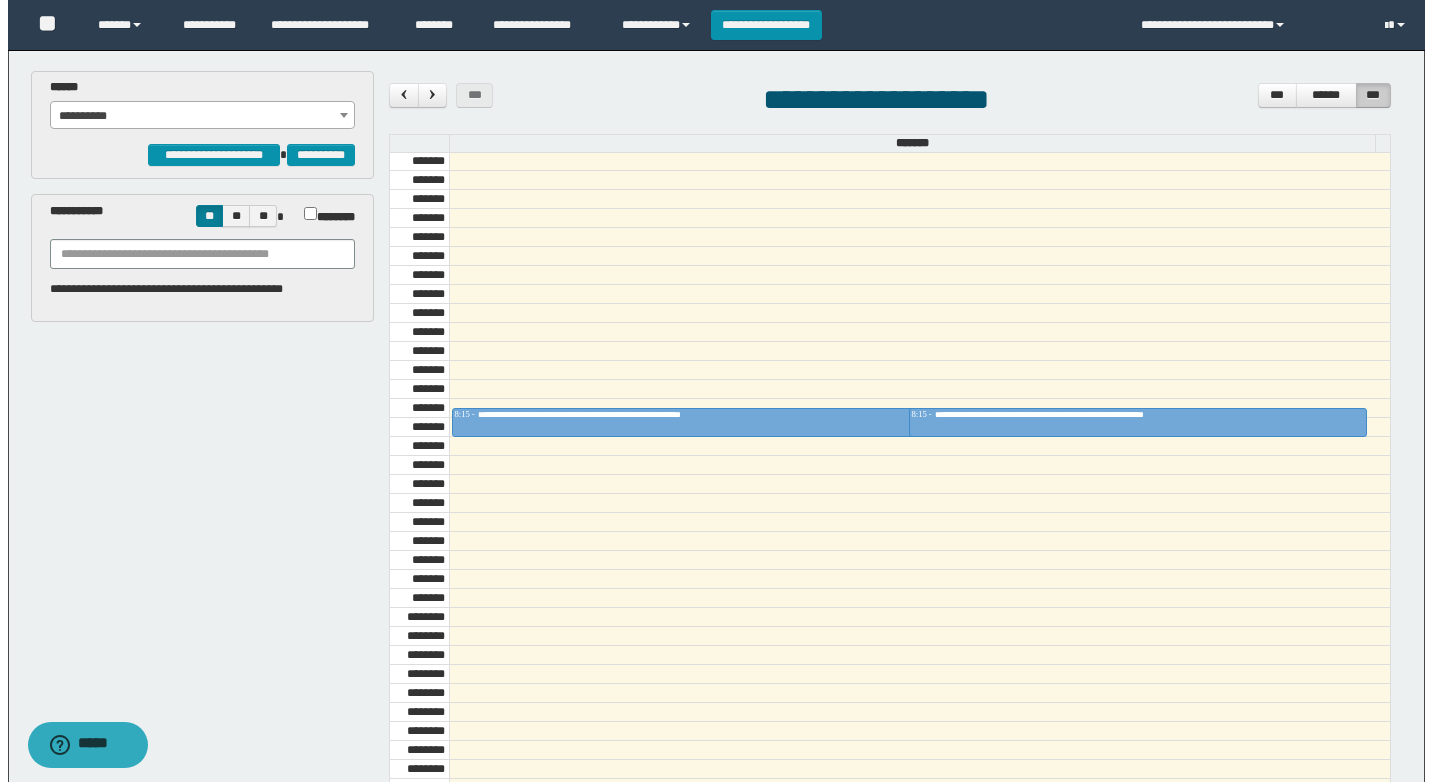 scroll, scrollTop: 253, scrollLeft: 0, axis: vertical 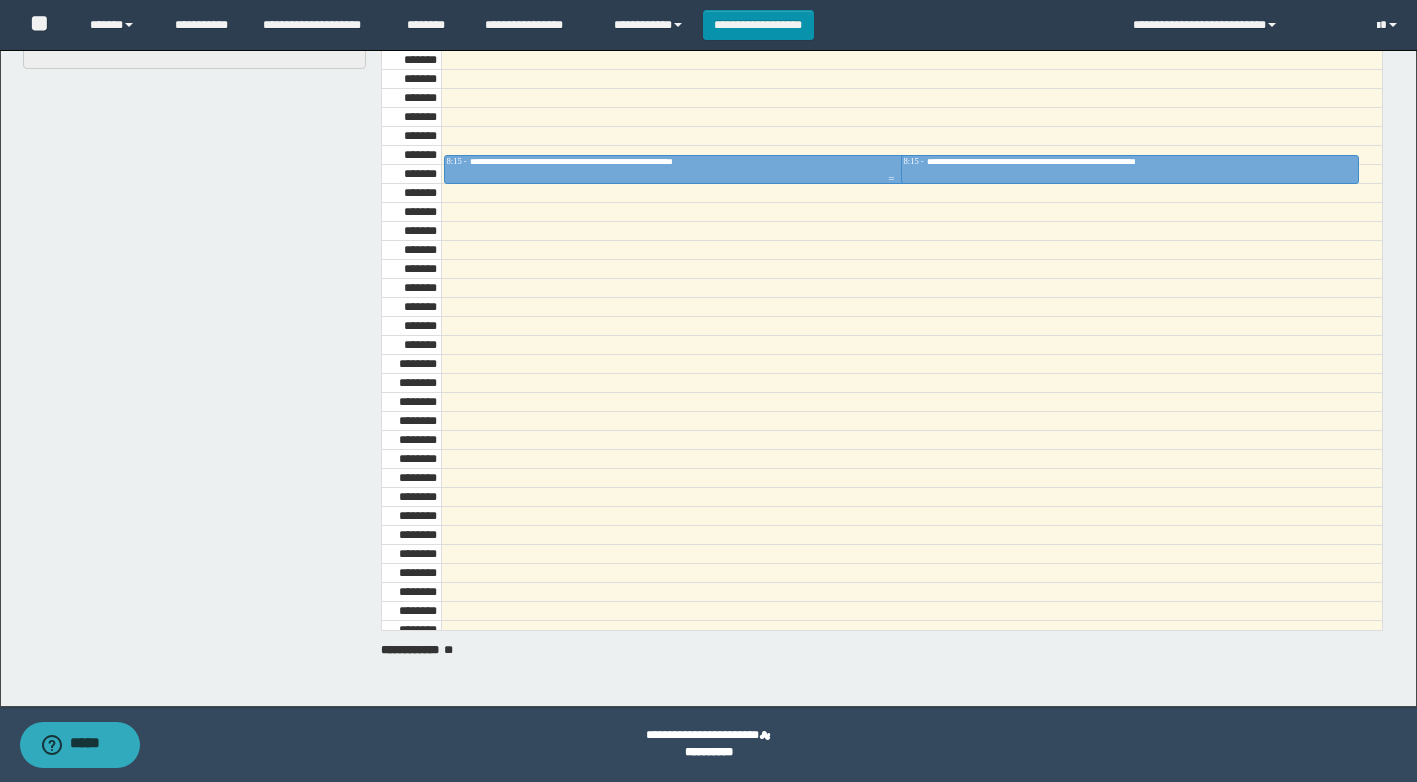 click on "**********" at bounding box center (891, 162) 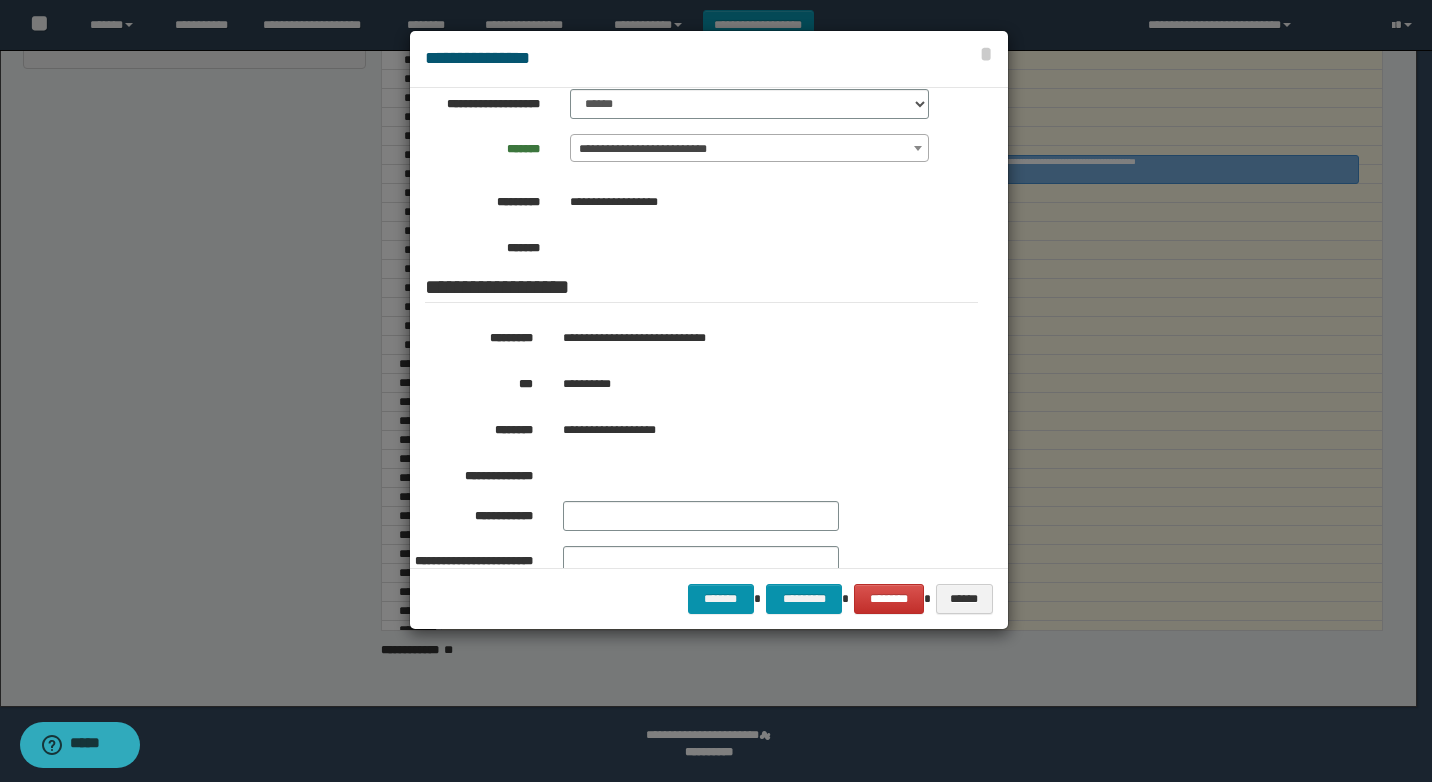 scroll, scrollTop: 100, scrollLeft: 0, axis: vertical 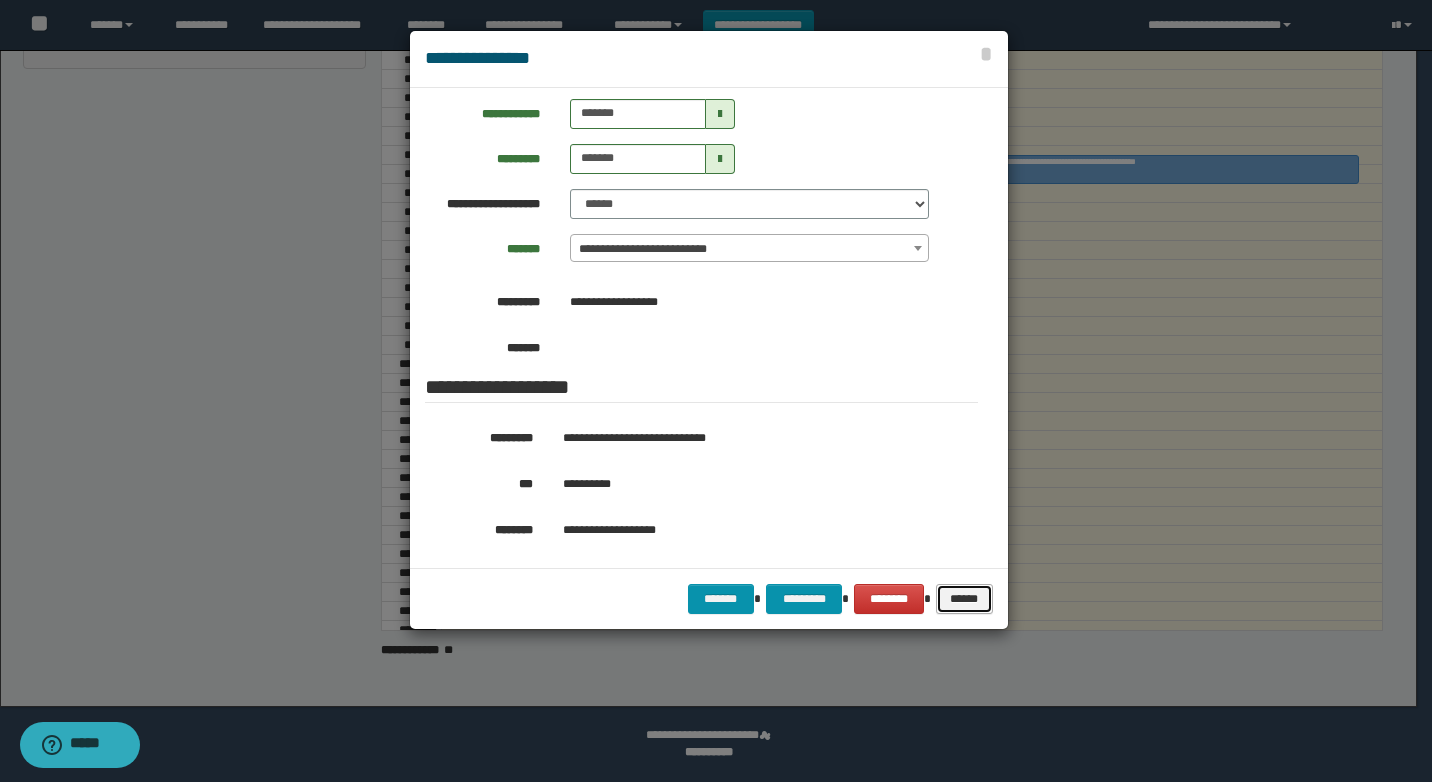 click on "******" at bounding box center (964, 599) 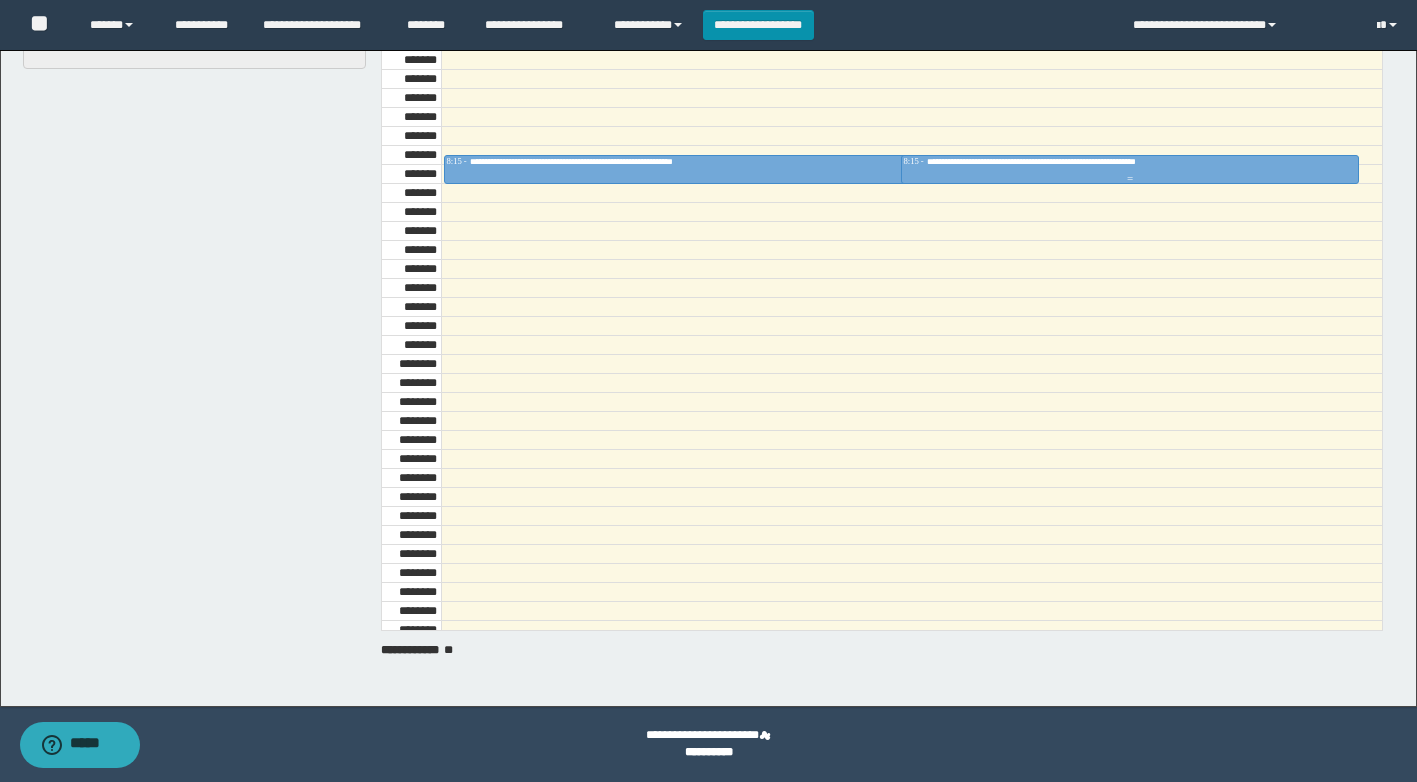 click at bounding box center (1129, 179) 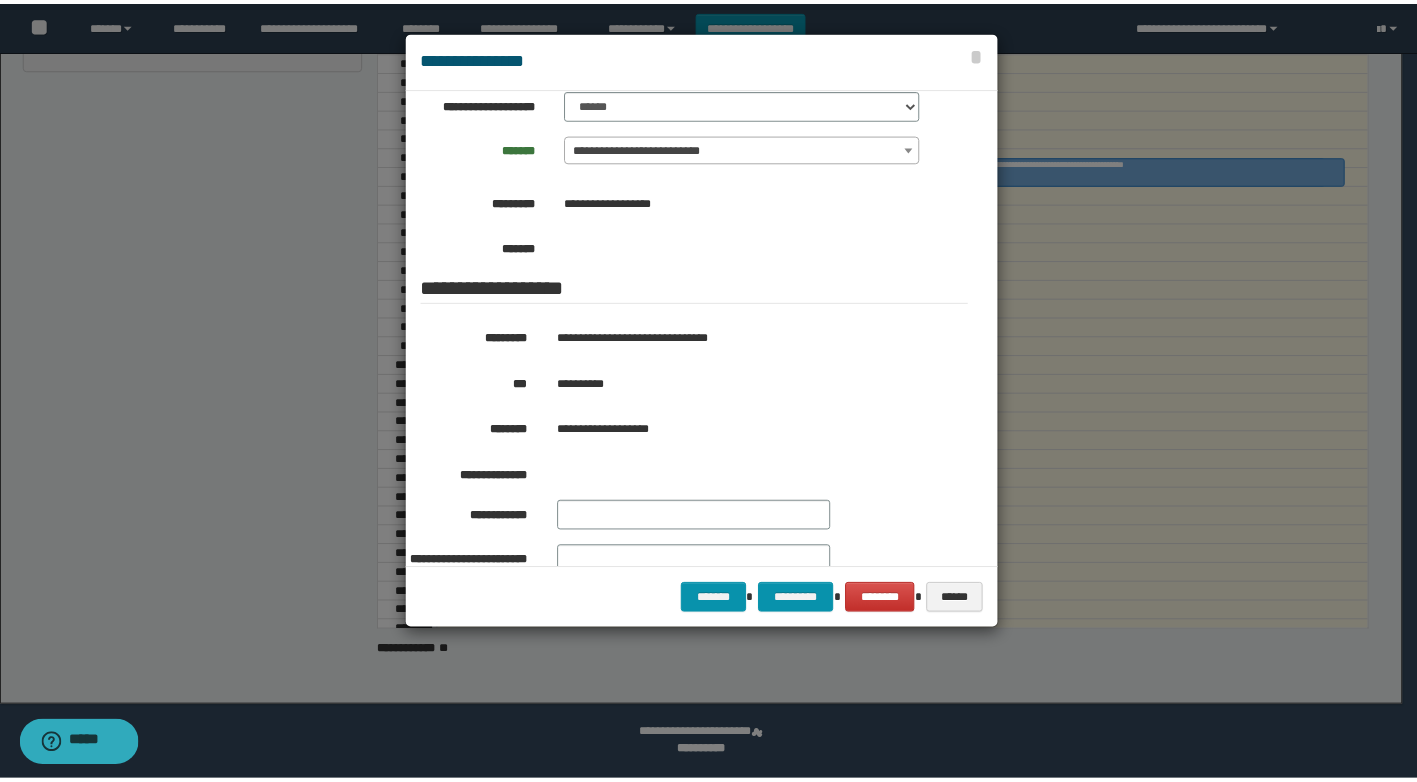 scroll, scrollTop: 0, scrollLeft: 0, axis: both 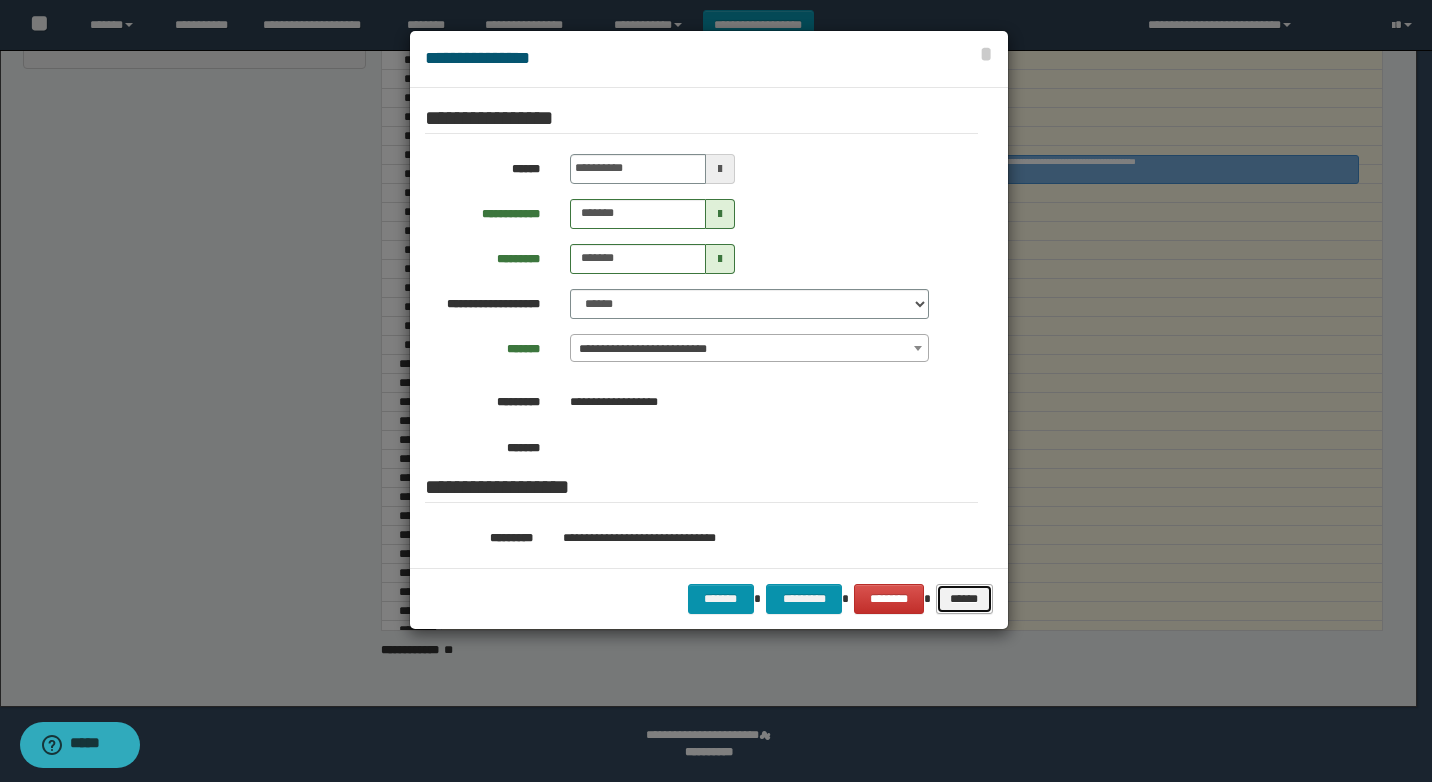 click on "******" at bounding box center [964, 599] 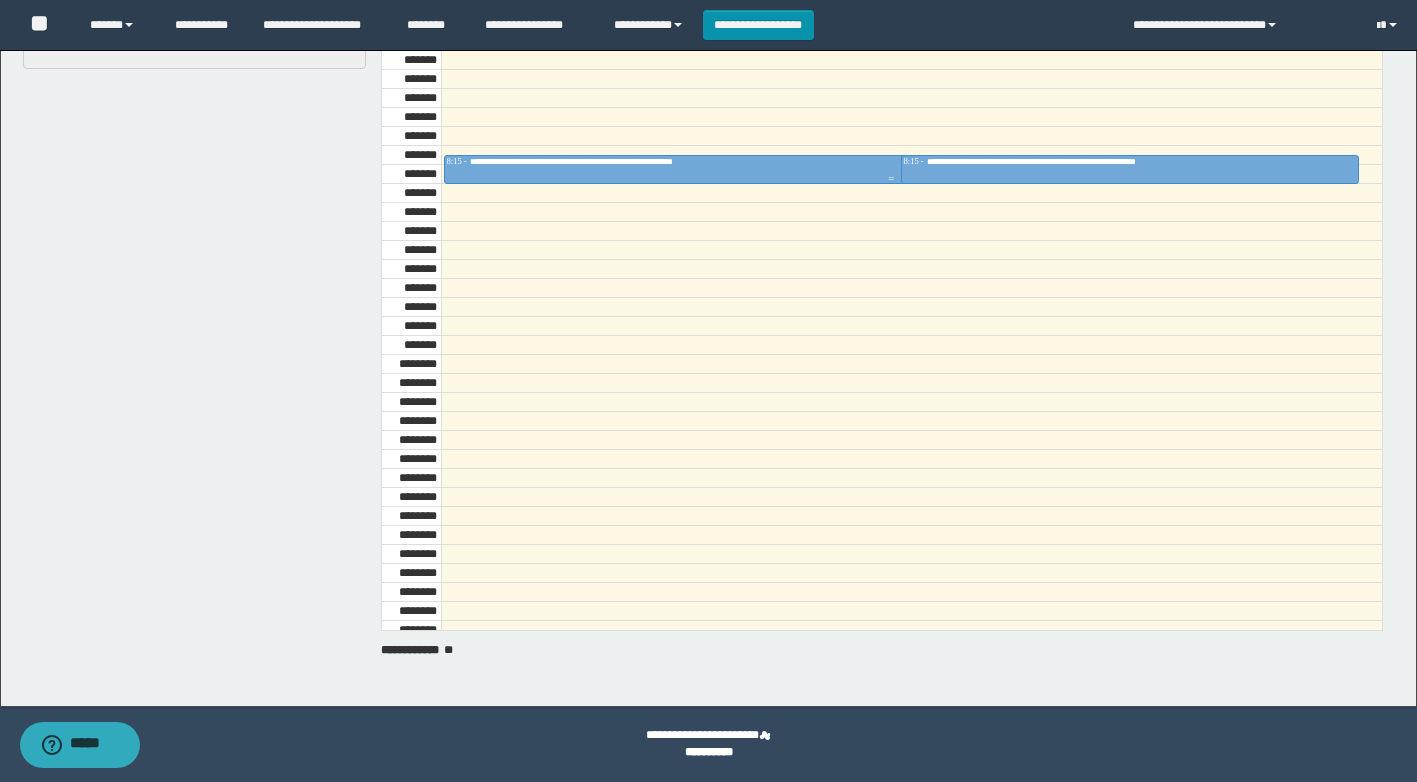 click on "**********" at bounding box center [610, 161] 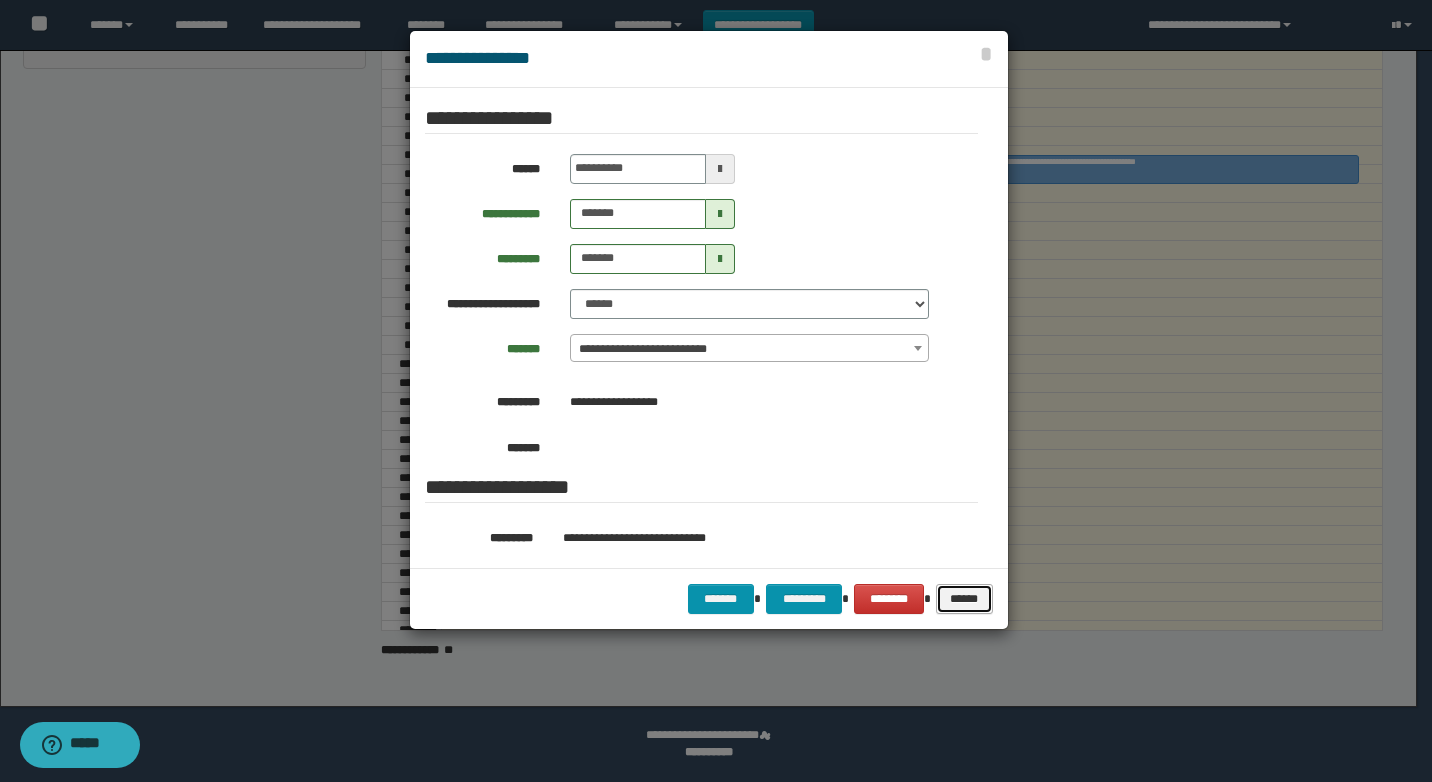 drag, startPoint x: 959, startPoint y: 599, endPoint x: 946, endPoint y: 593, distance: 14.3178215 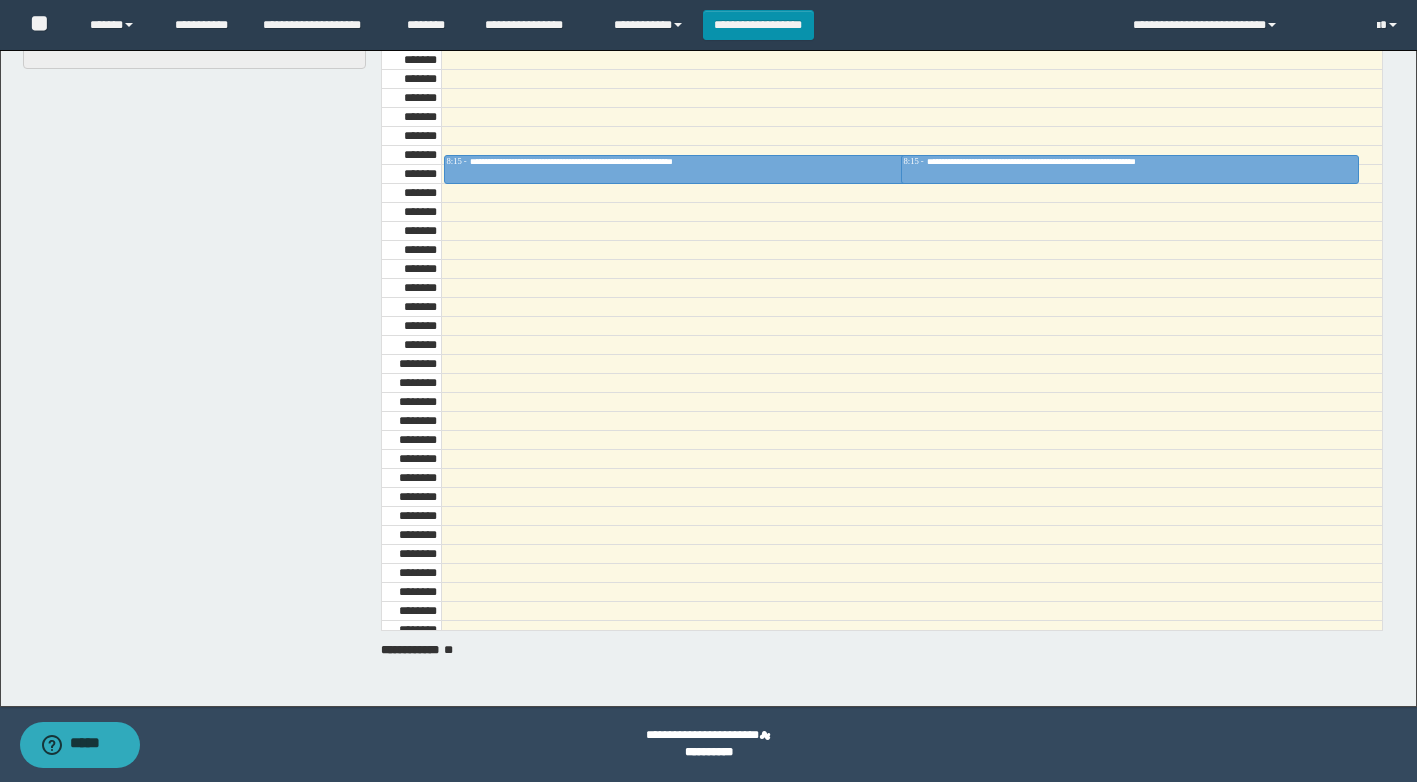 click on "**********" at bounding box center (710, 247) 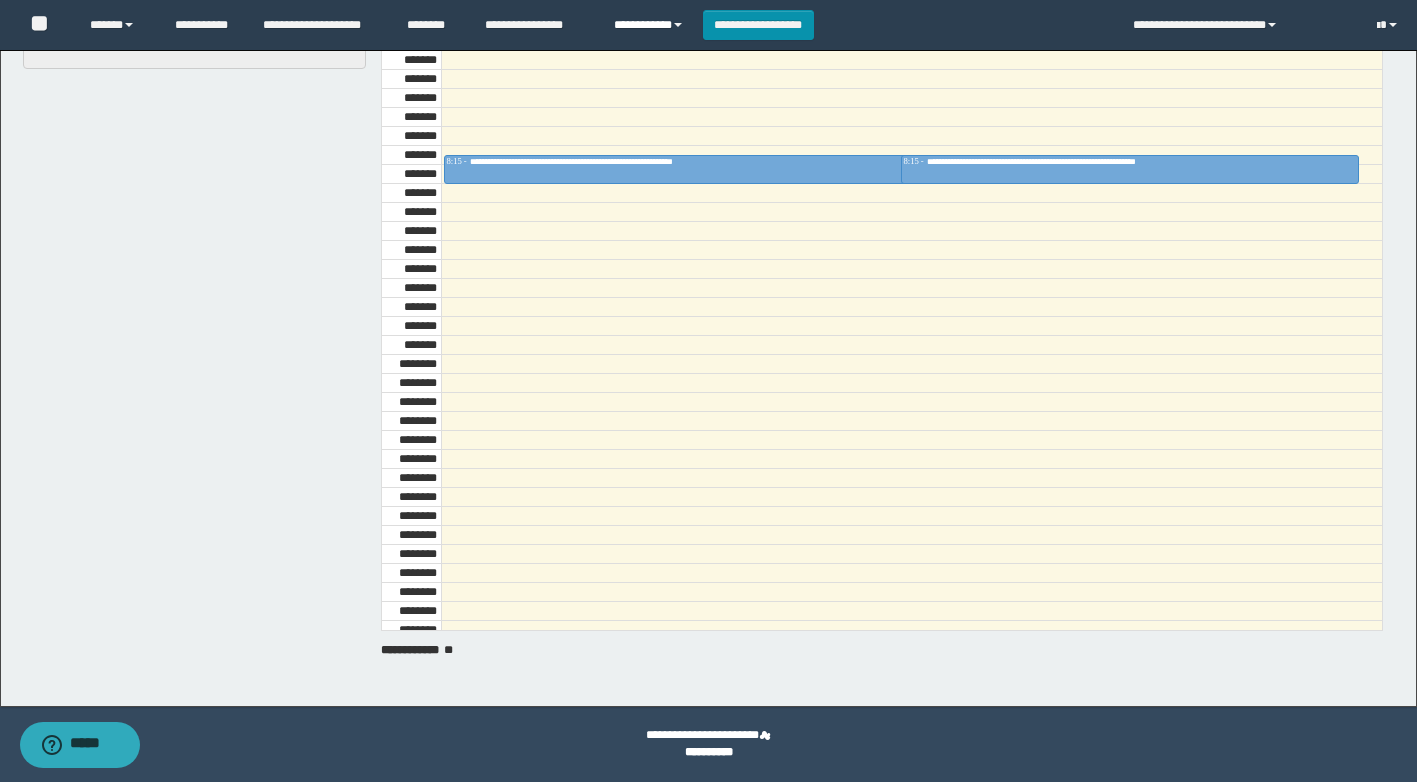 click on "**********" at bounding box center (651, 25) 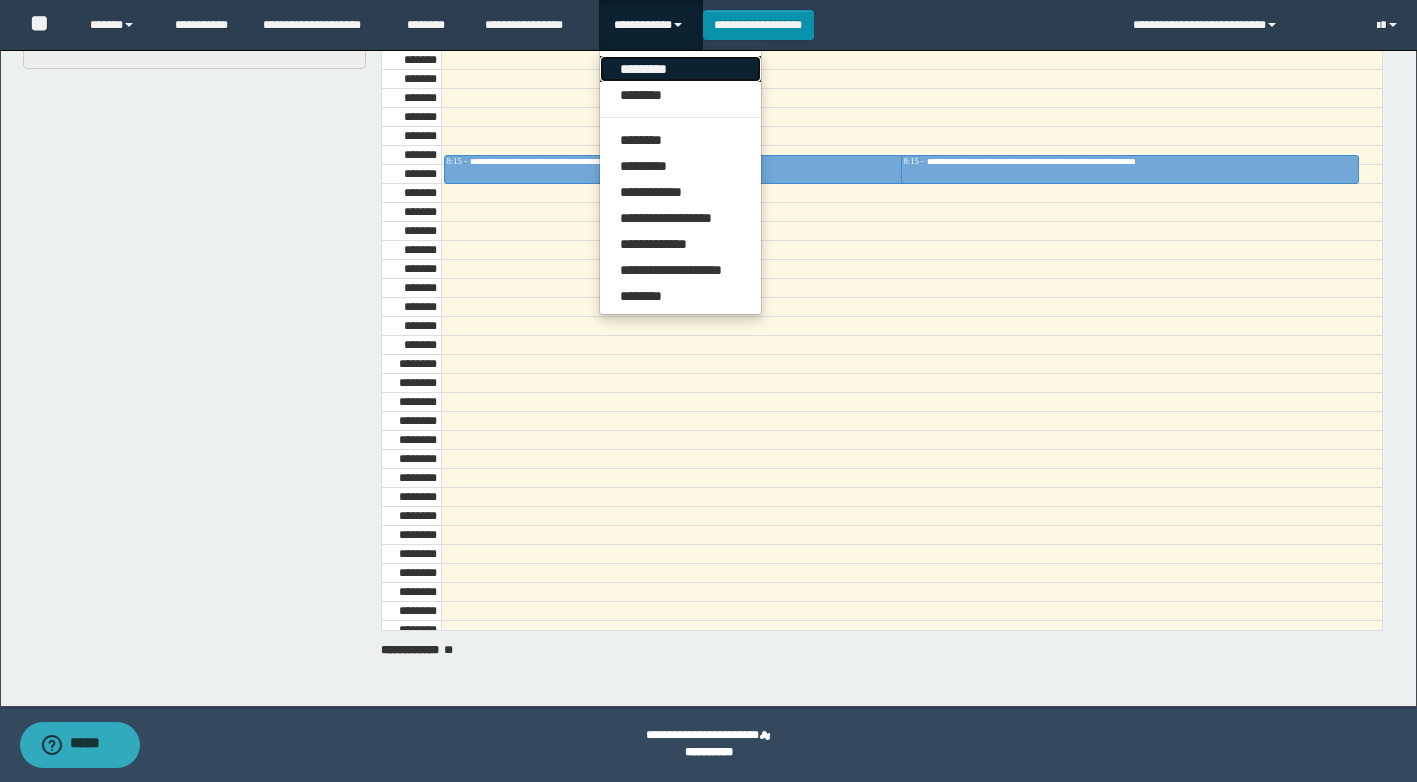 click on "*********" at bounding box center (680, 69) 